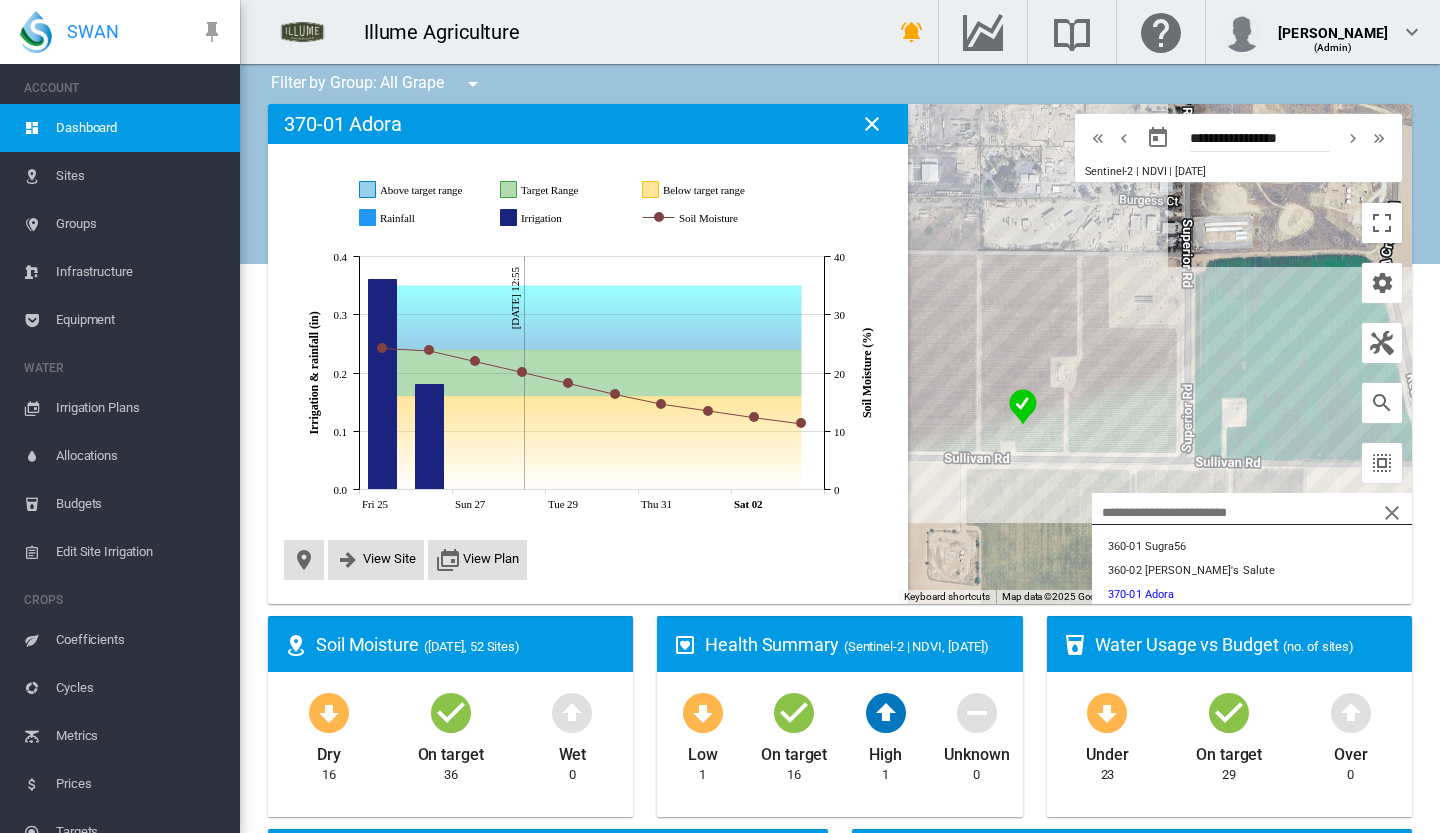 scroll, scrollTop: 0, scrollLeft: 0, axis: both 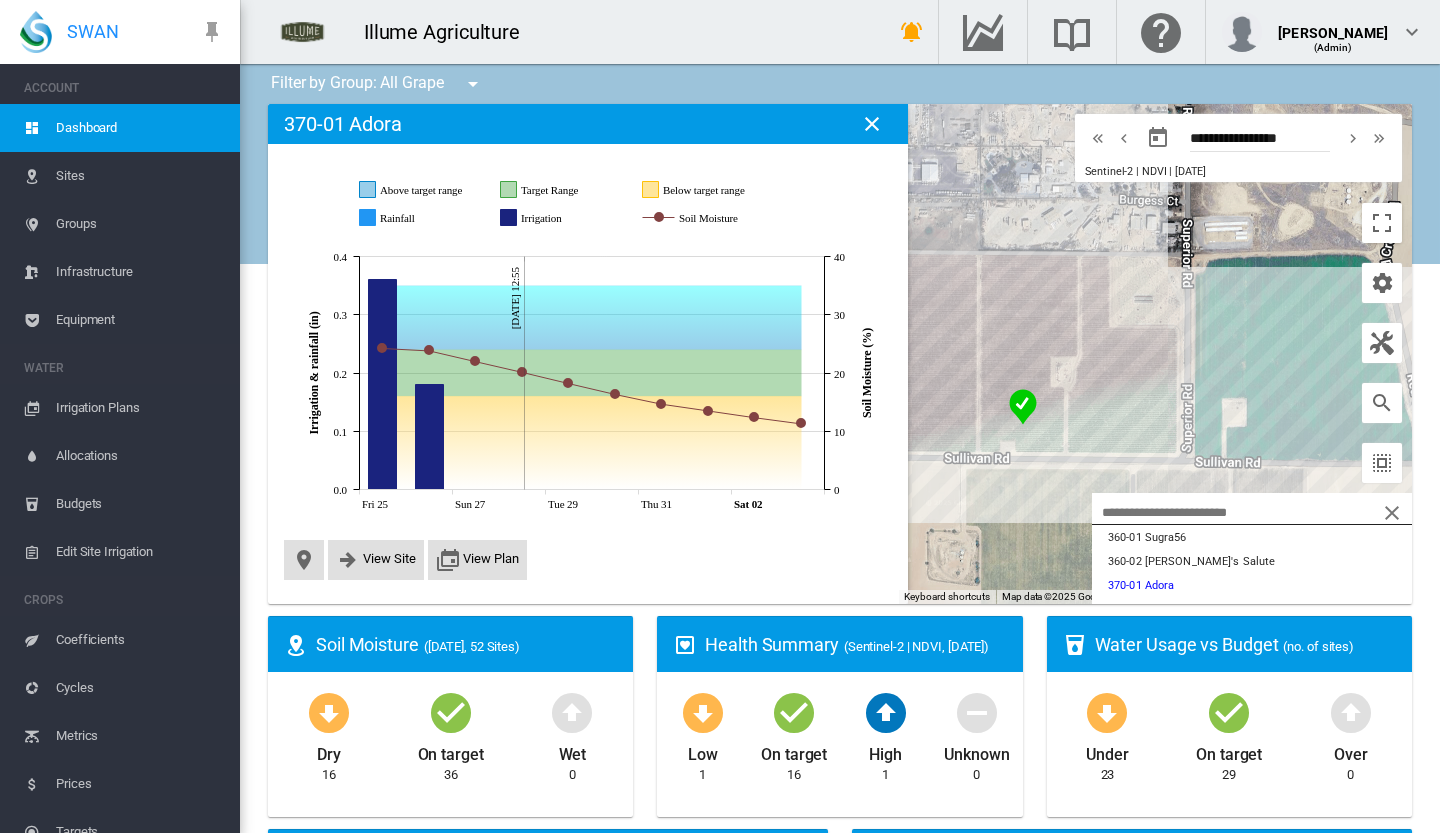click on "Irrigation Plans" at bounding box center [140, 408] 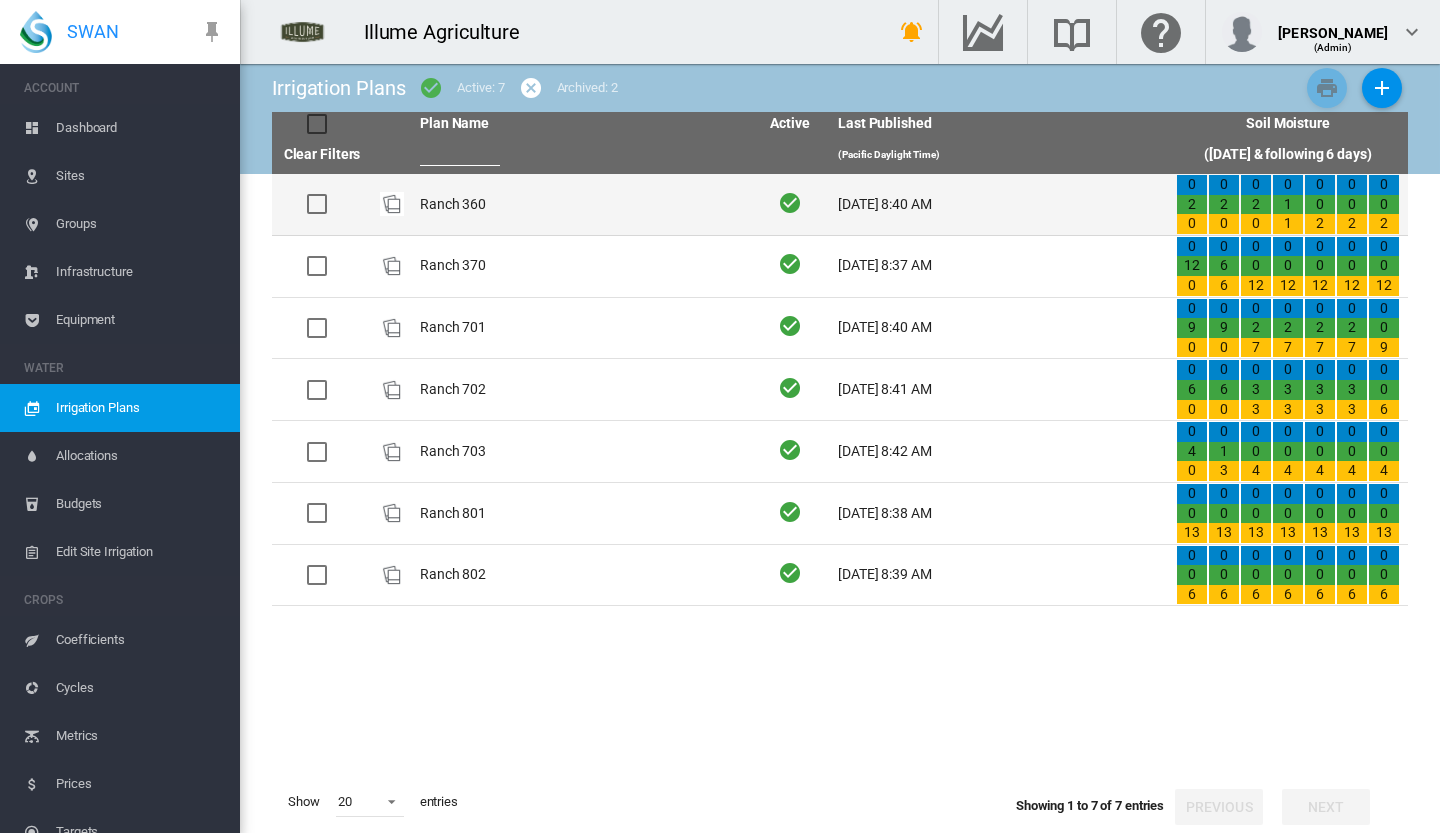 click on "Ranch 360" at bounding box center (581, 204) 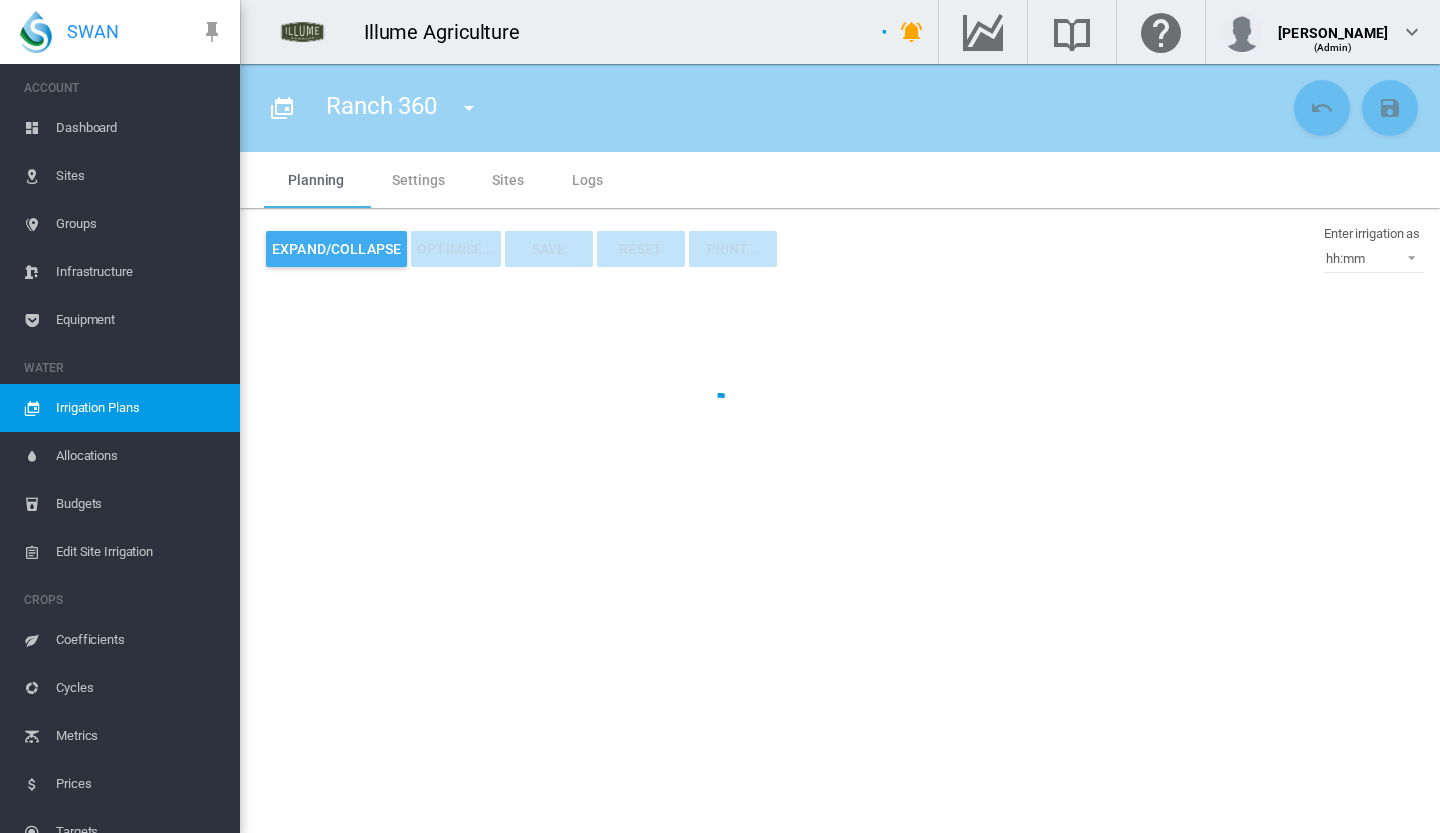 type on "*********" 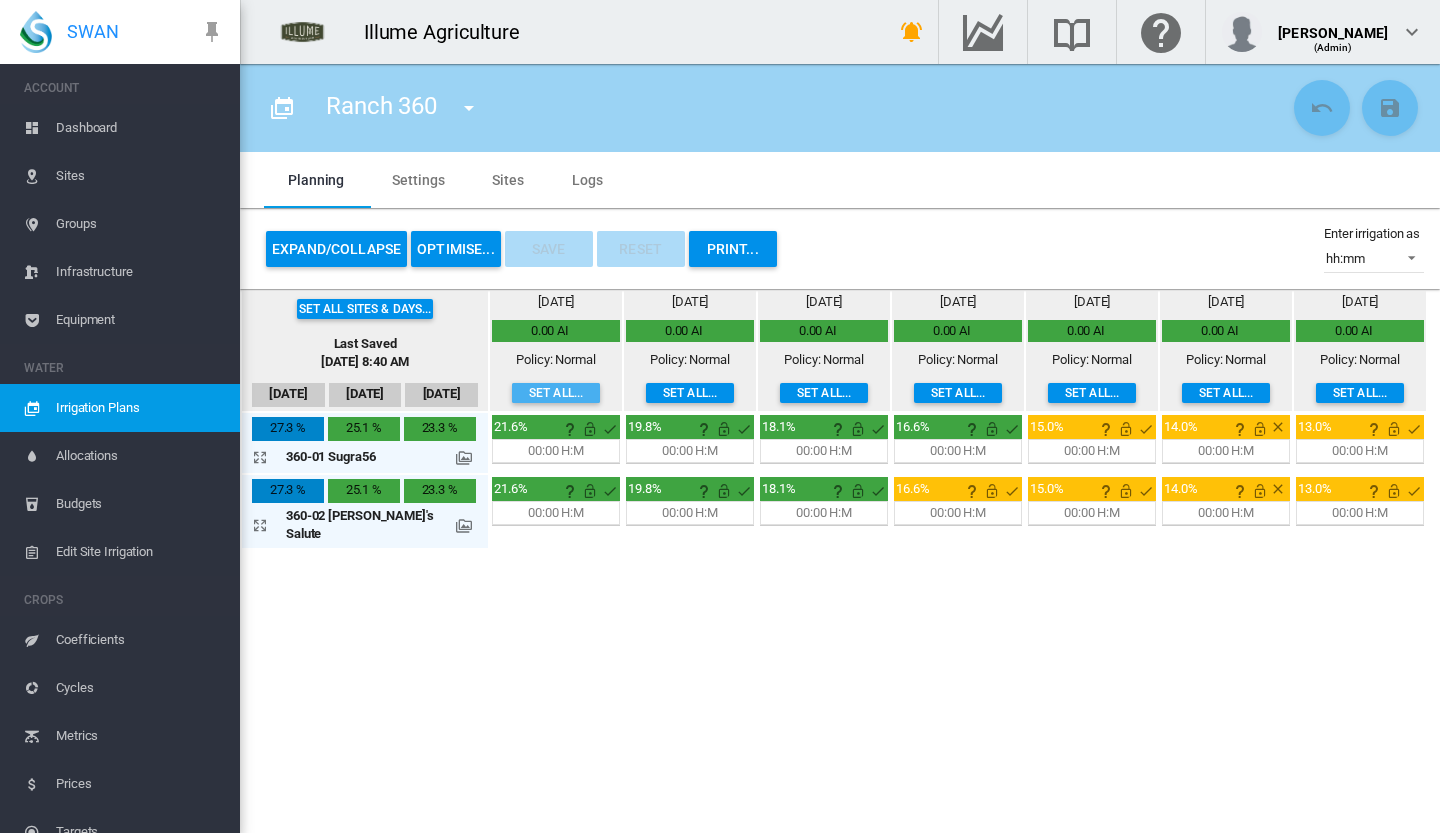 click on "Set all..." at bounding box center [556, 393] 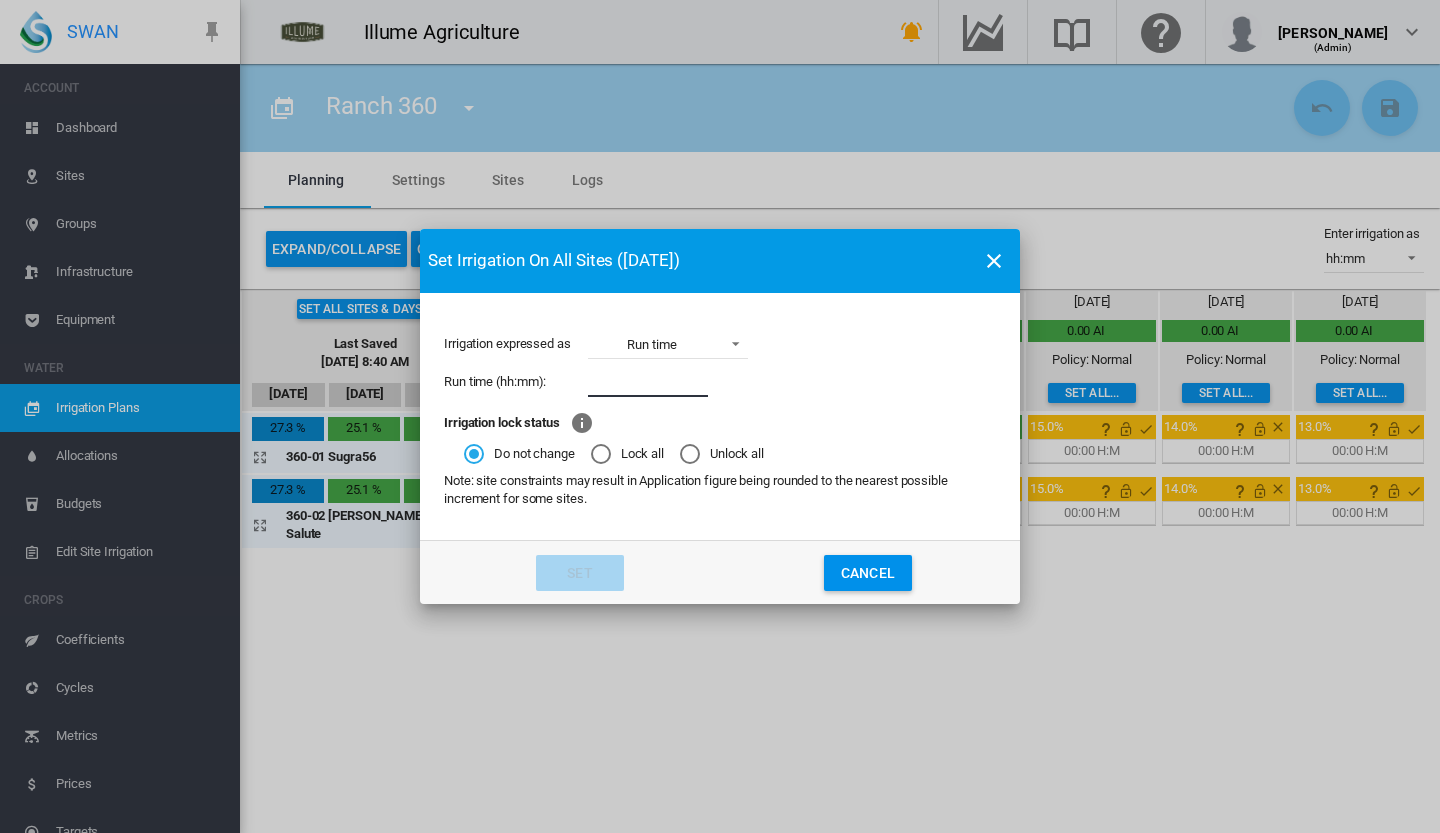 click at bounding box center [648, 382] 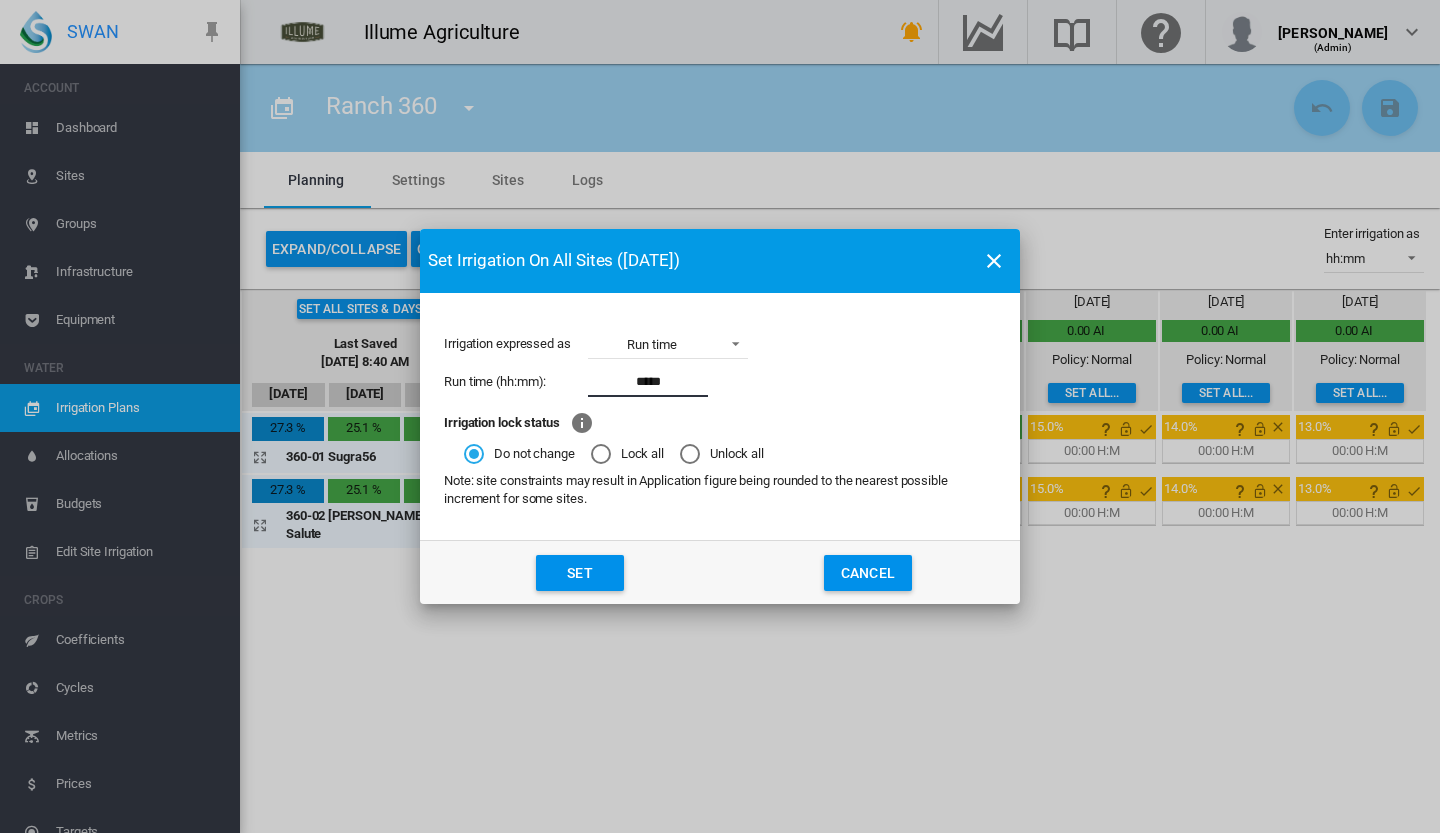 type on "*****" 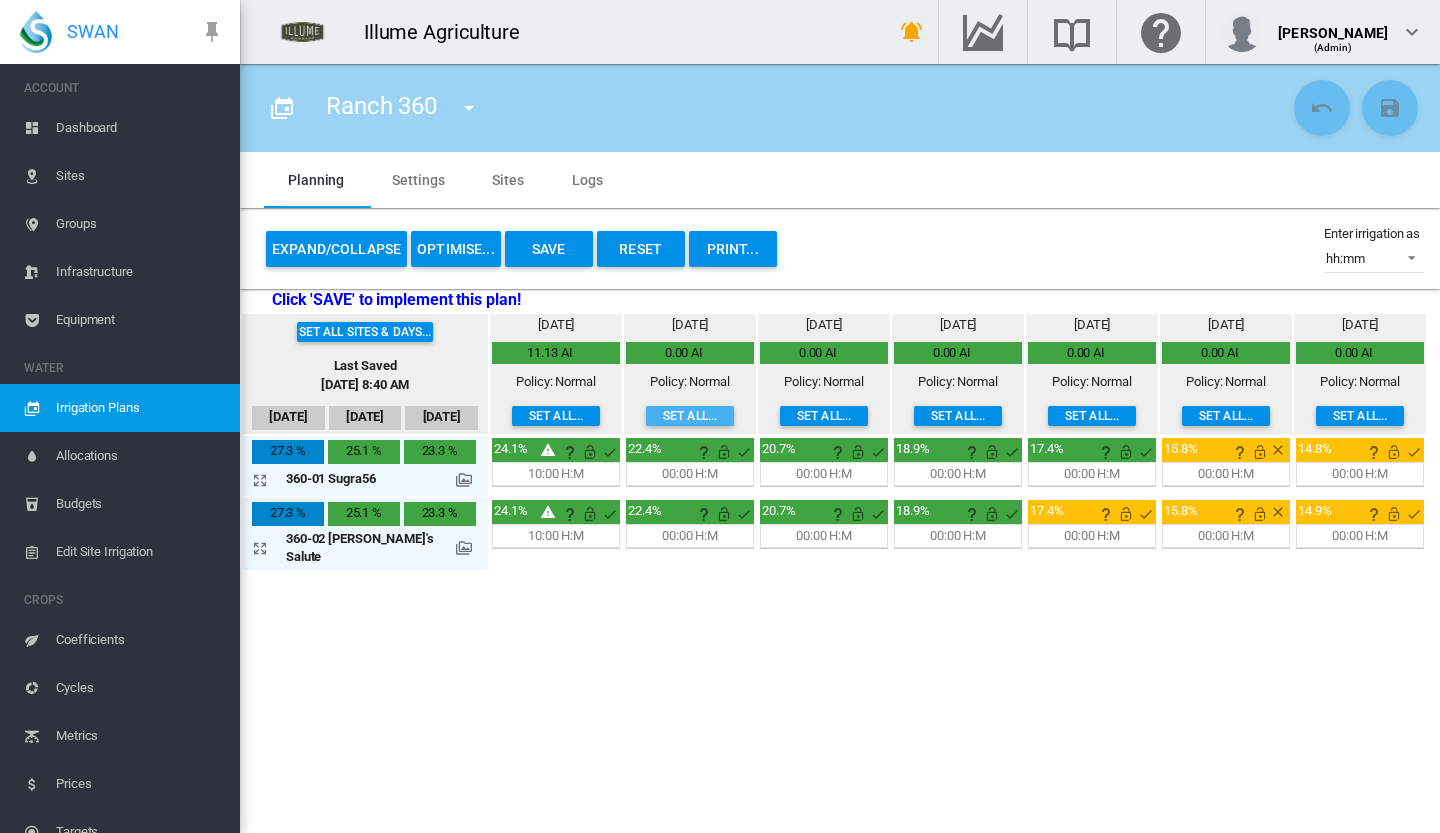 click on "Set all..." at bounding box center (690, 416) 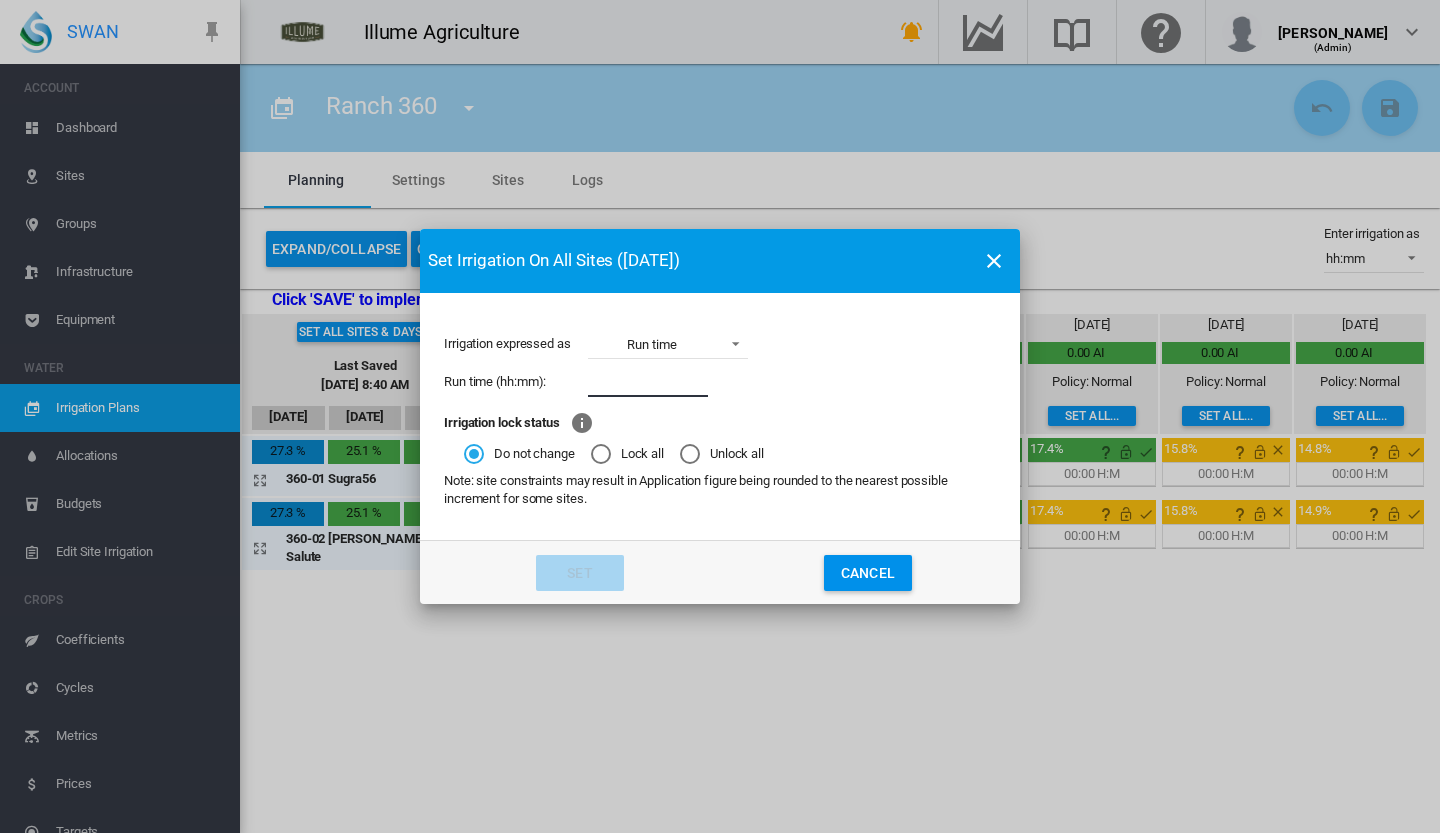 click at bounding box center (648, 382) 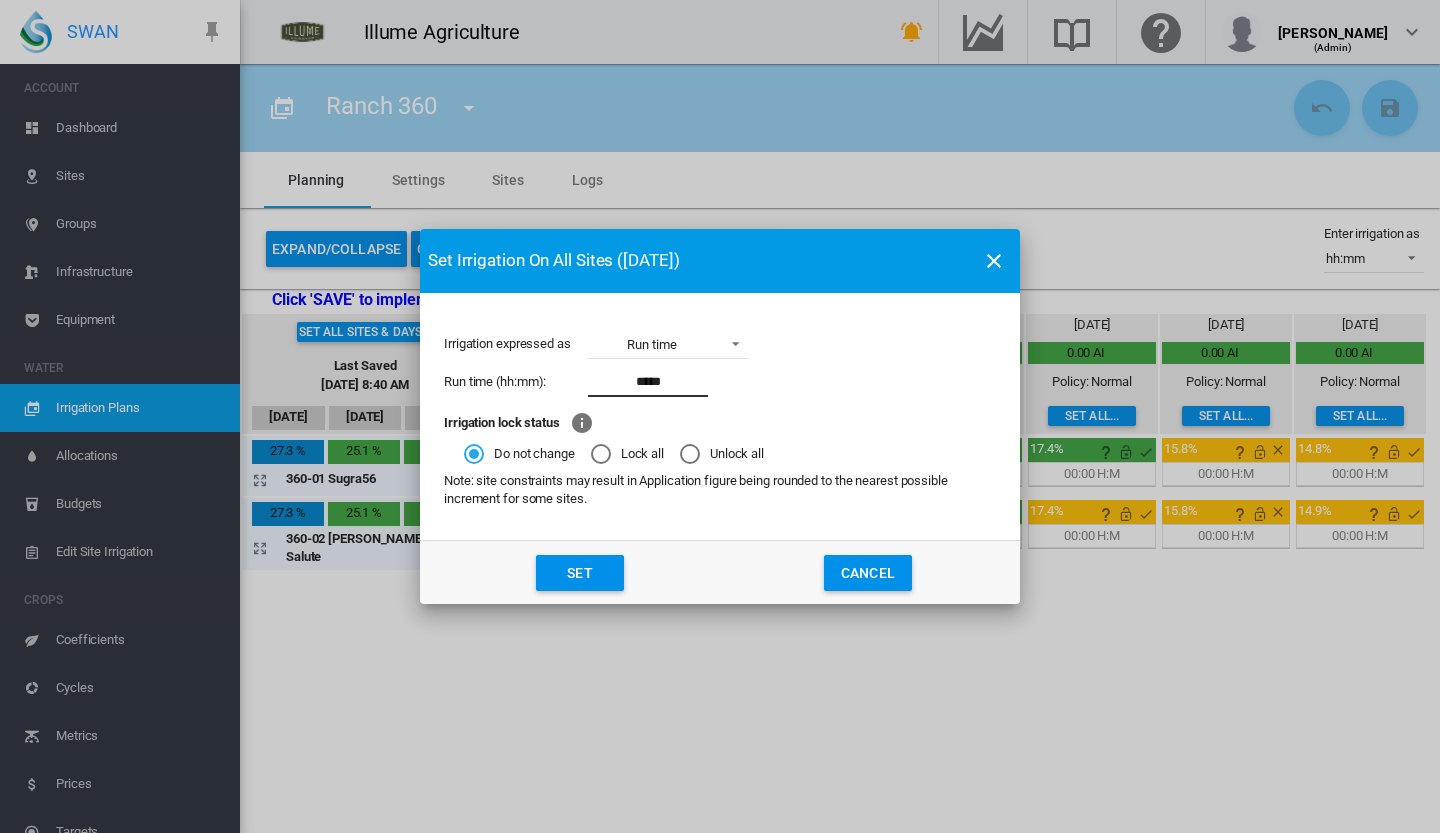 type on "*****" 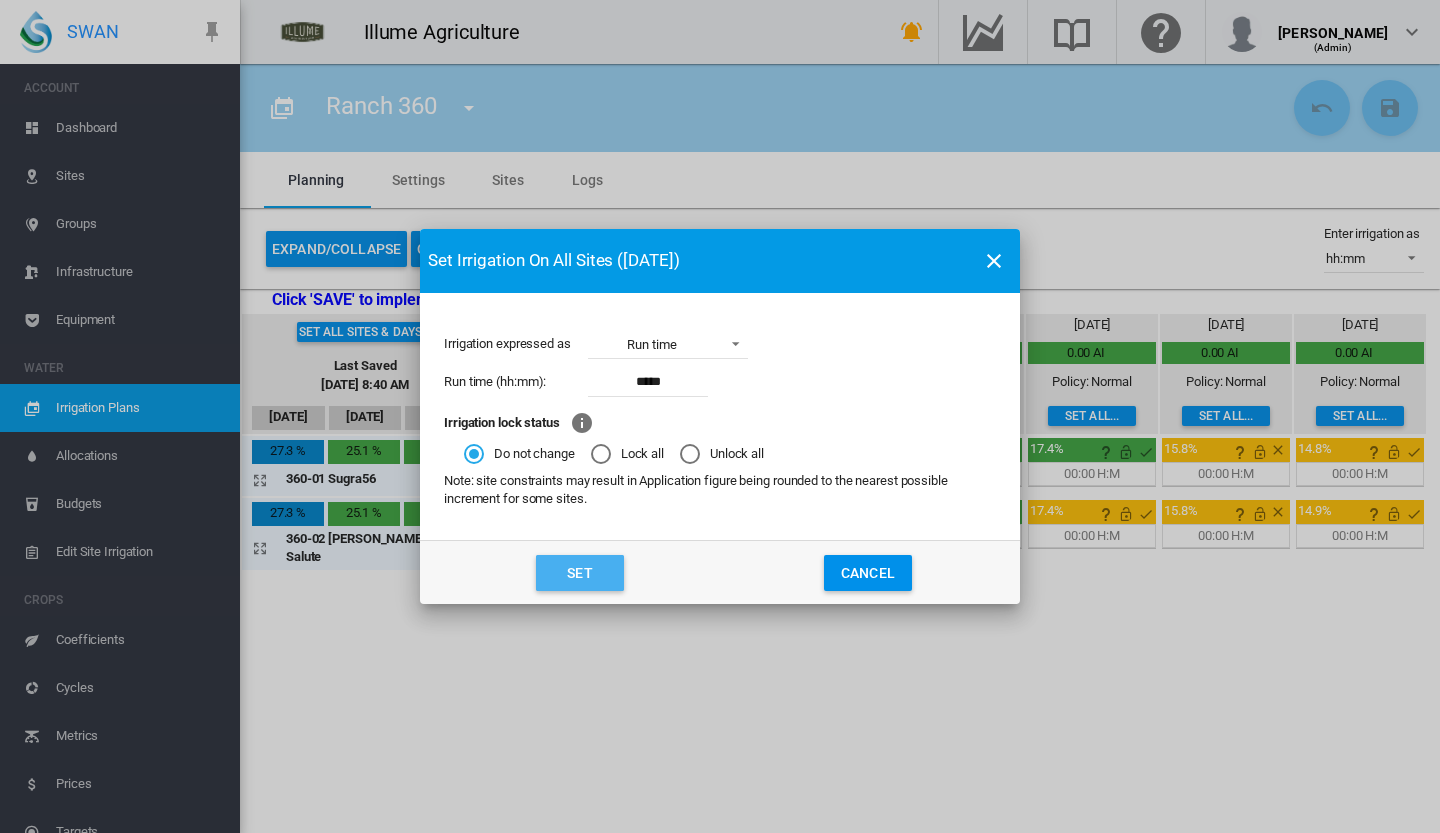 click on "Set" 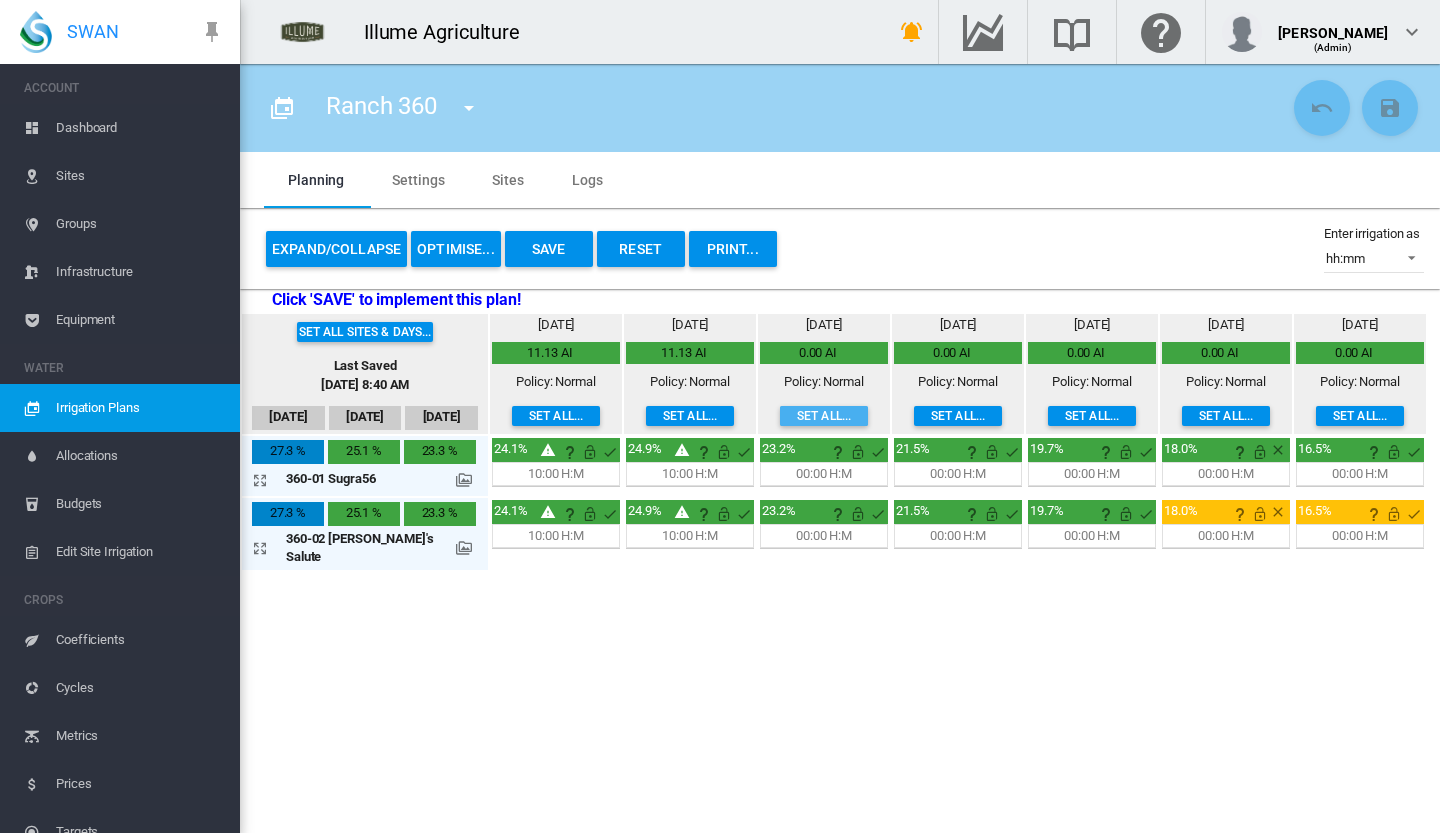 click on "Set all..." at bounding box center [824, 416] 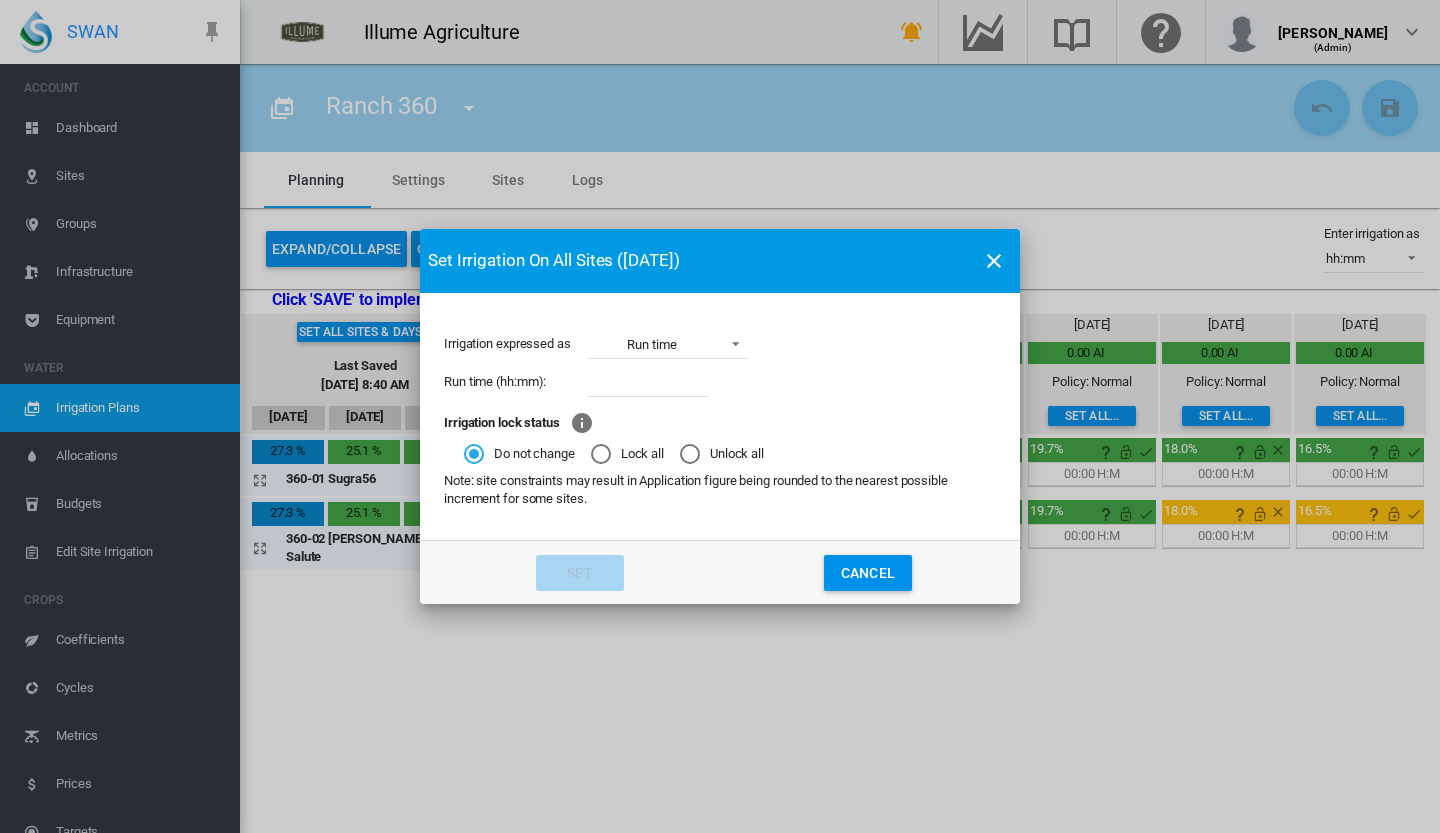 click at bounding box center (648, 382) 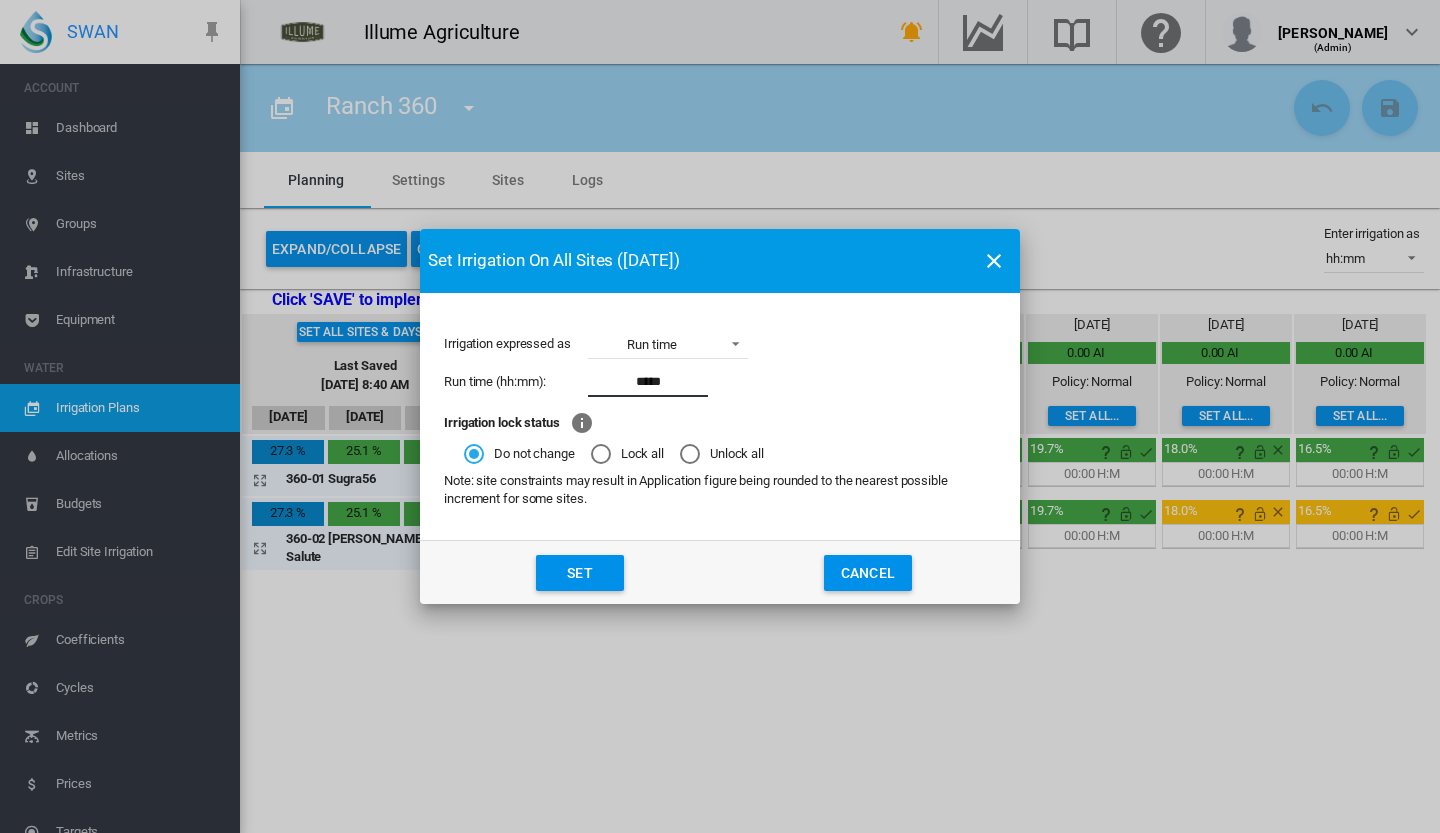 type on "*****" 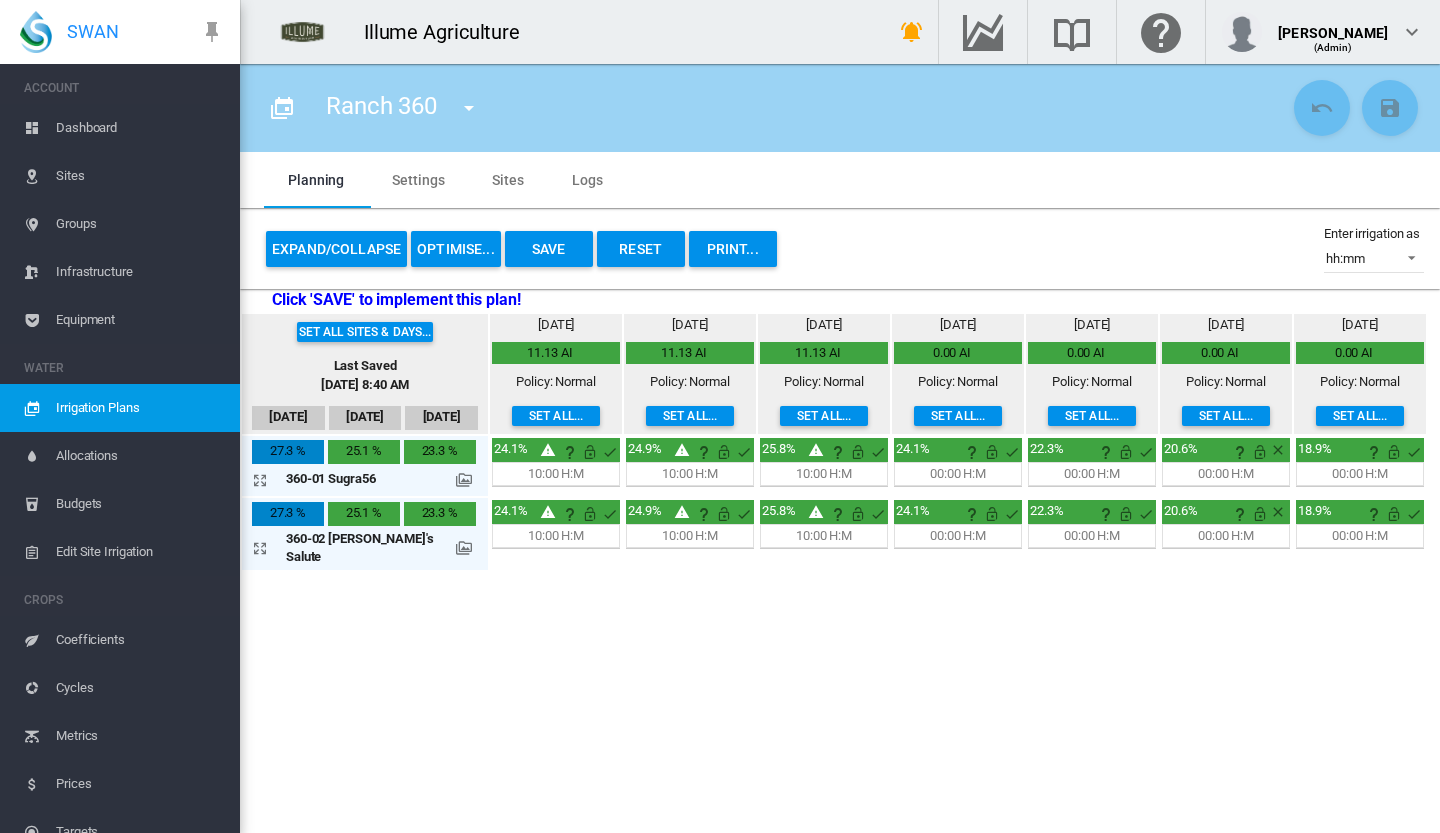 click on "Set all..." at bounding box center [958, 416] 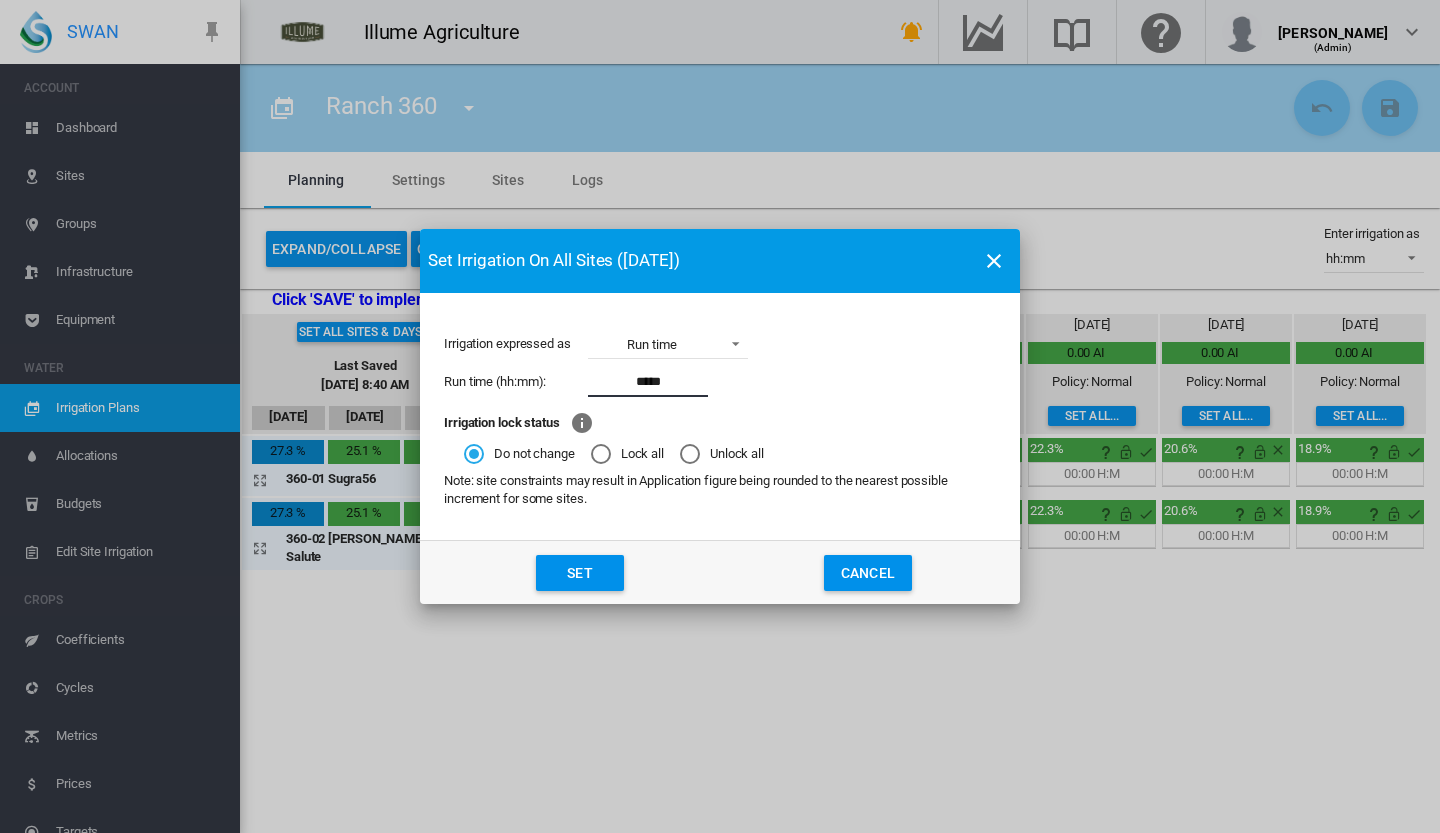 type on "*****" 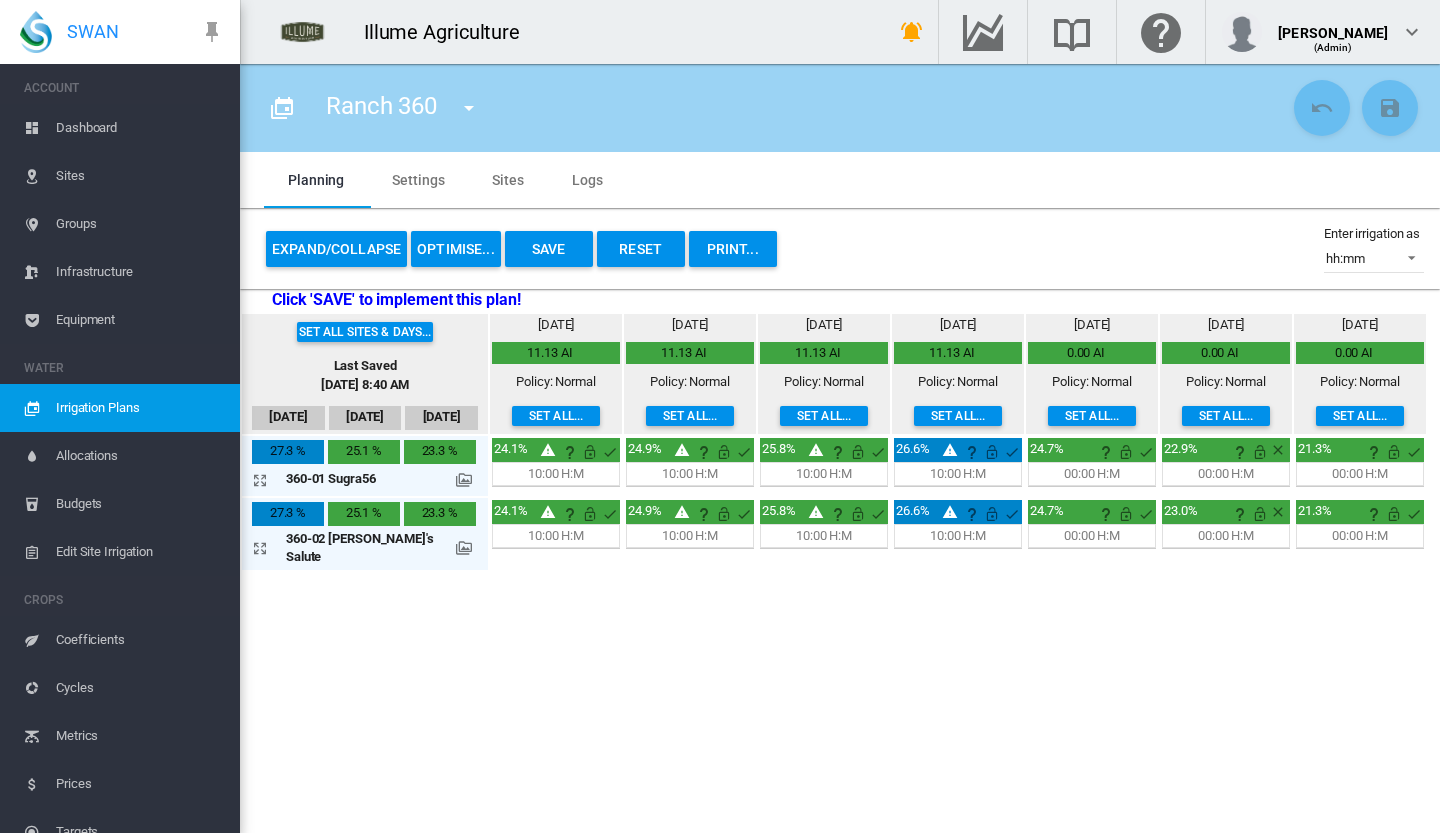 click on "Set all..." at bounding box center [1092, 416] 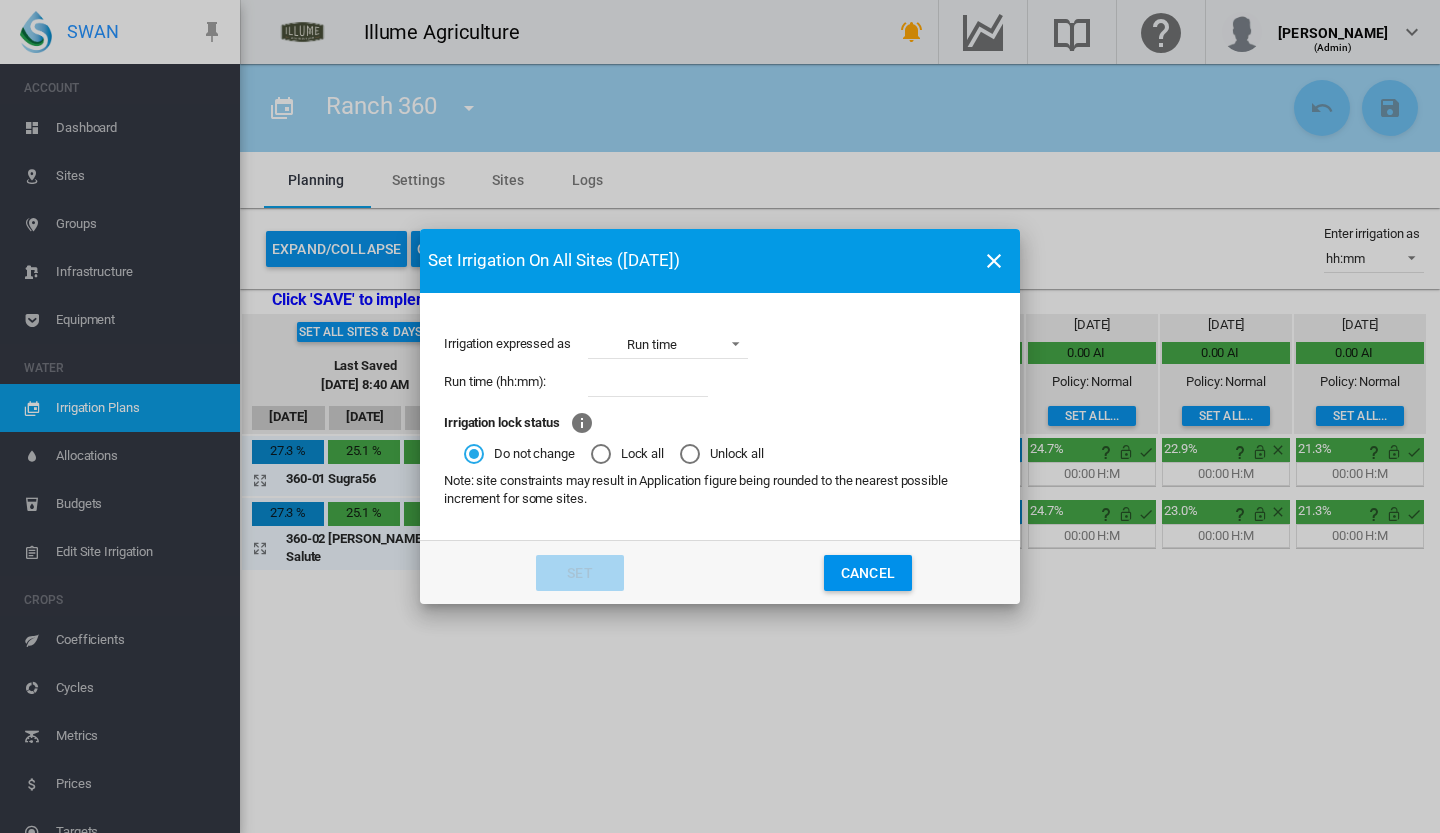 click at bounding box center [648, 382] 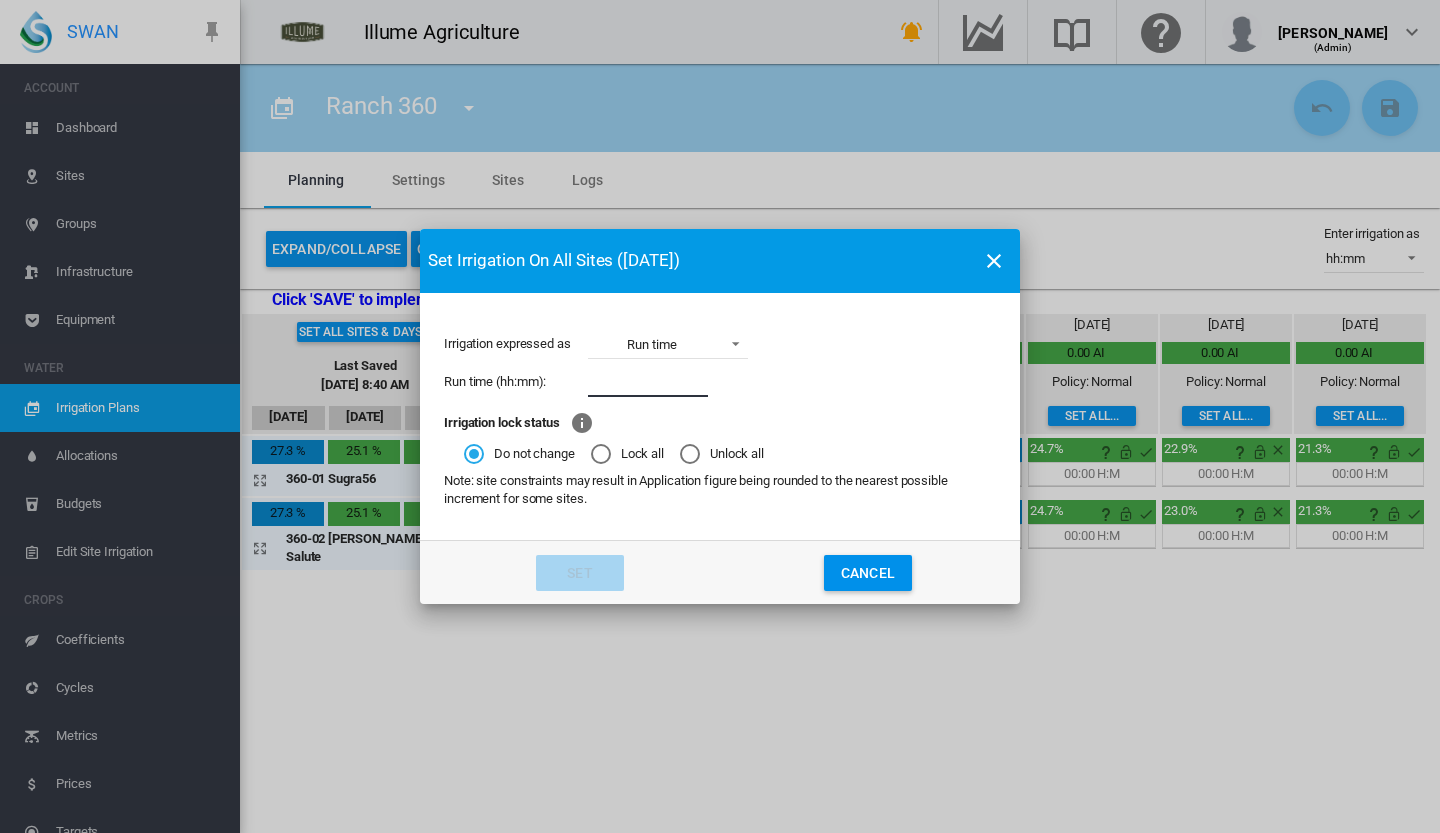 type on "*" 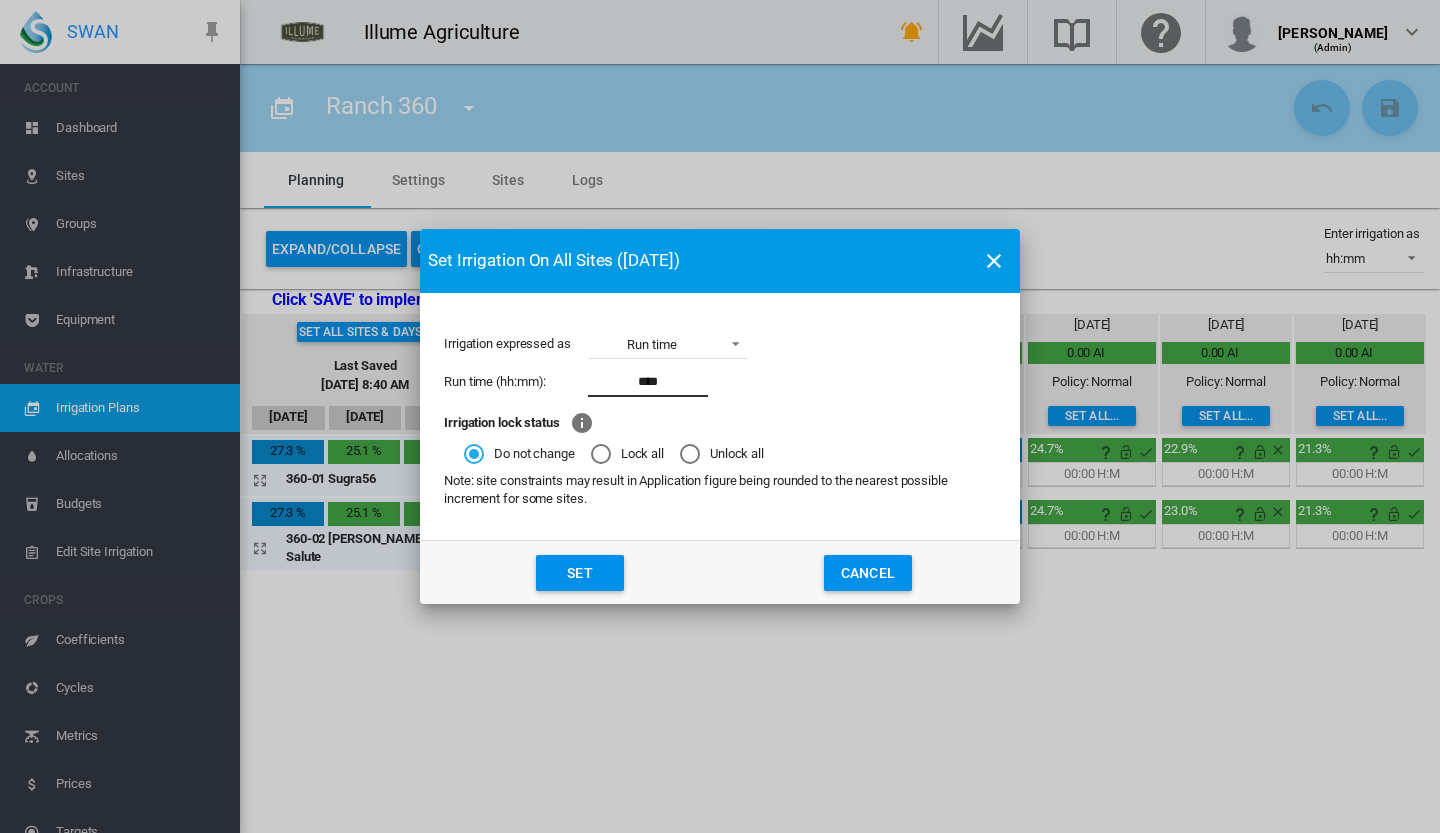 type on "****" 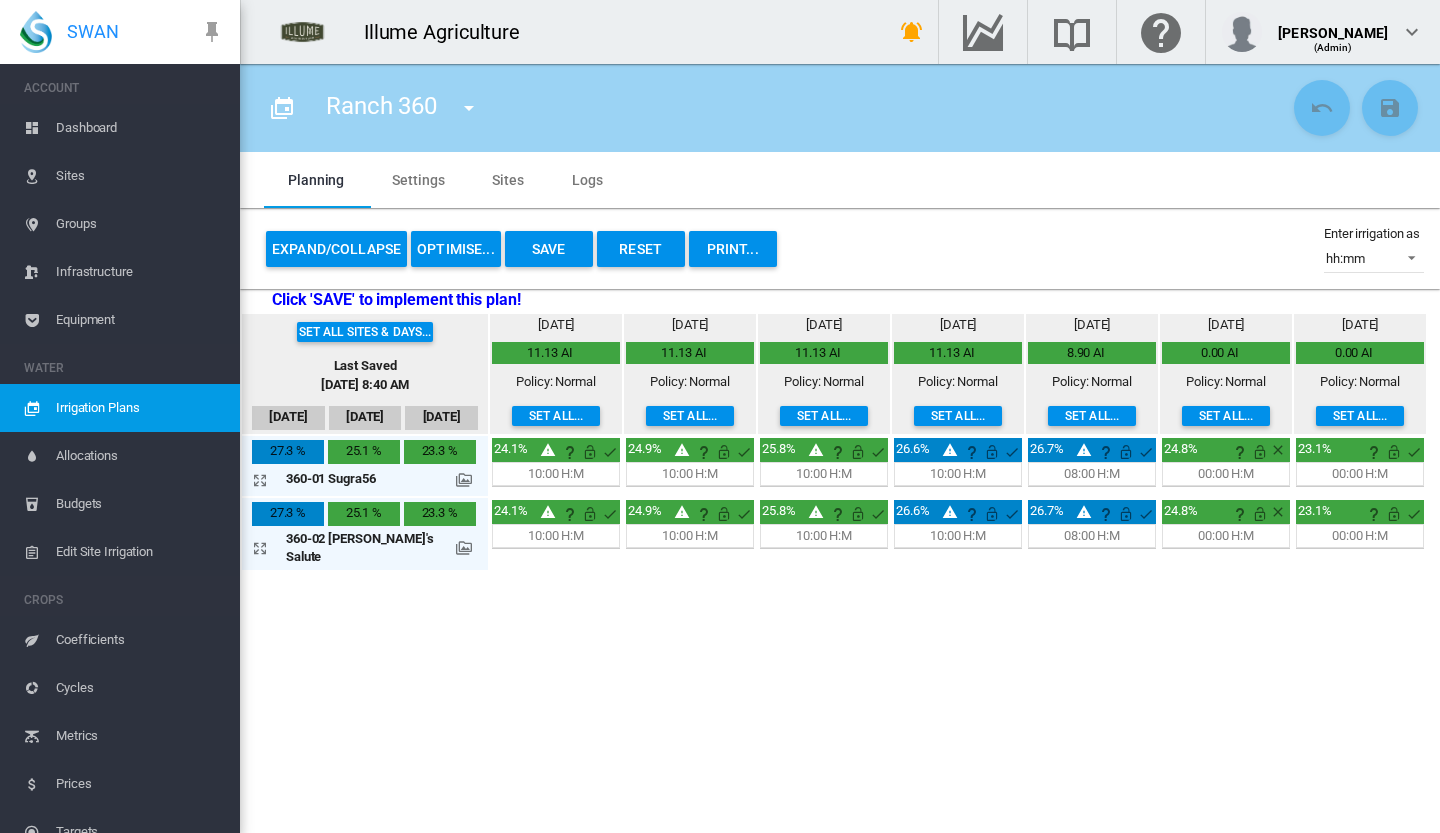 click on "Save" at bounding box center (549, 249) 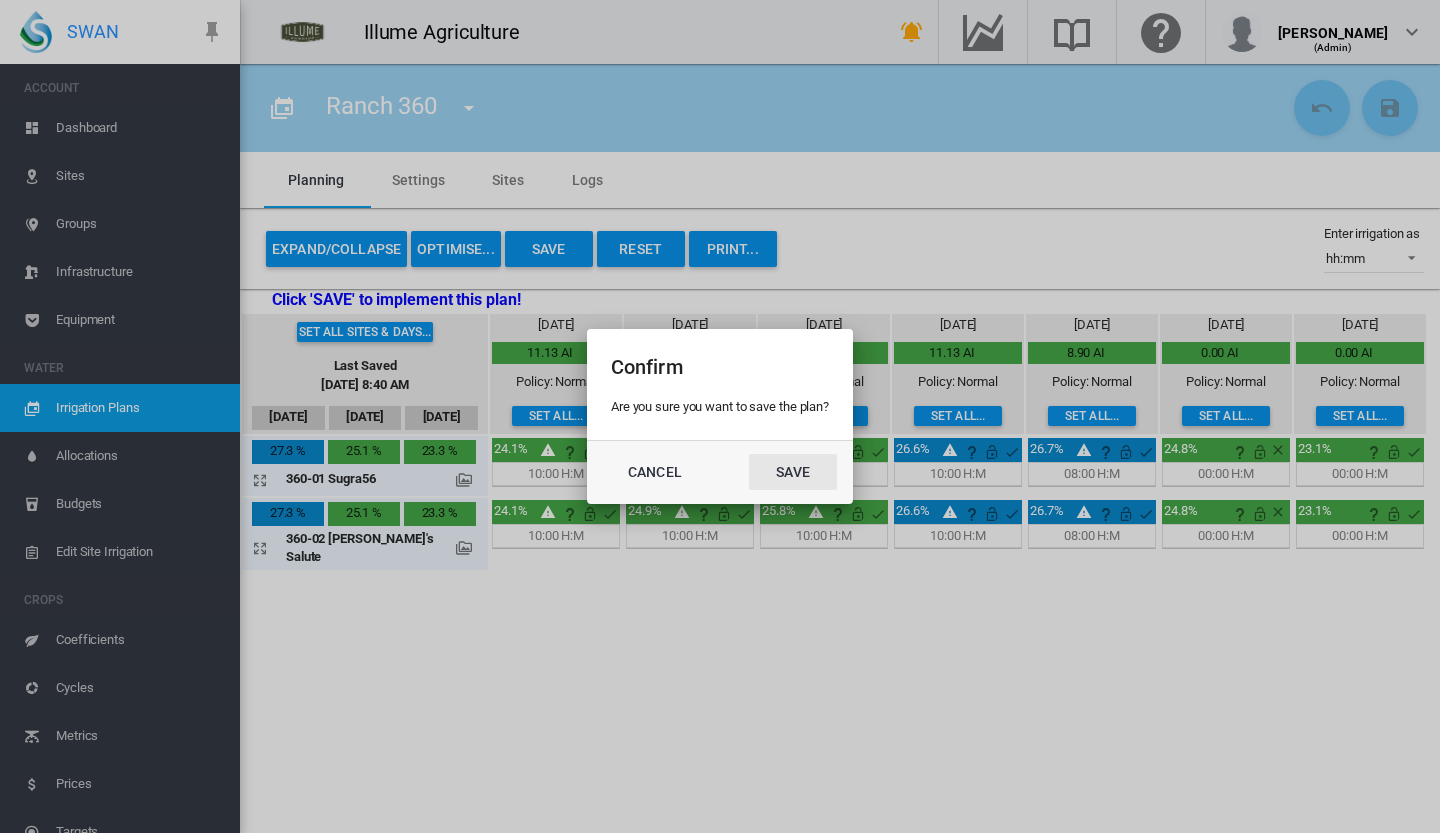 click on "Save" 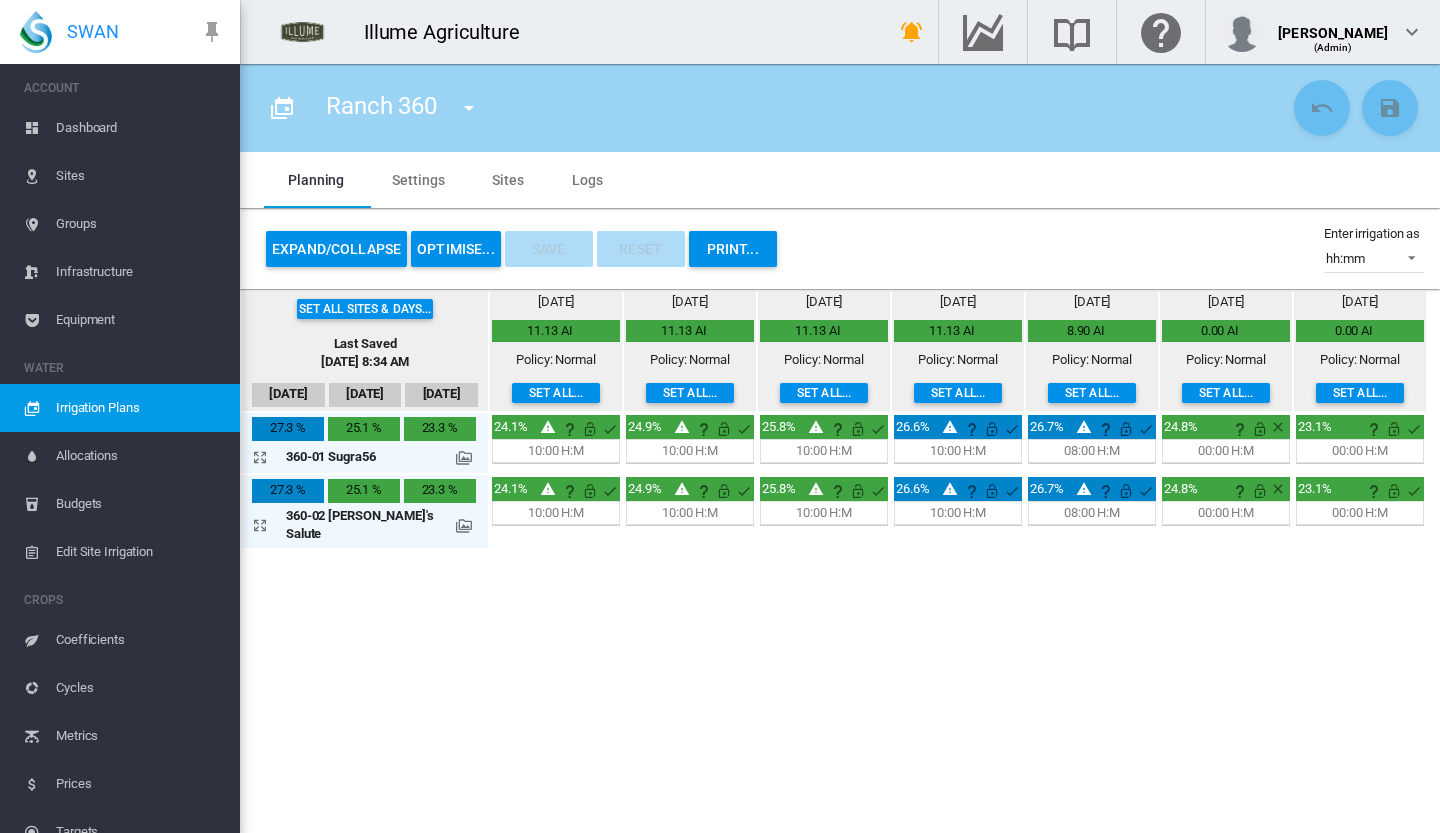 click at bounding box center (469, 108) 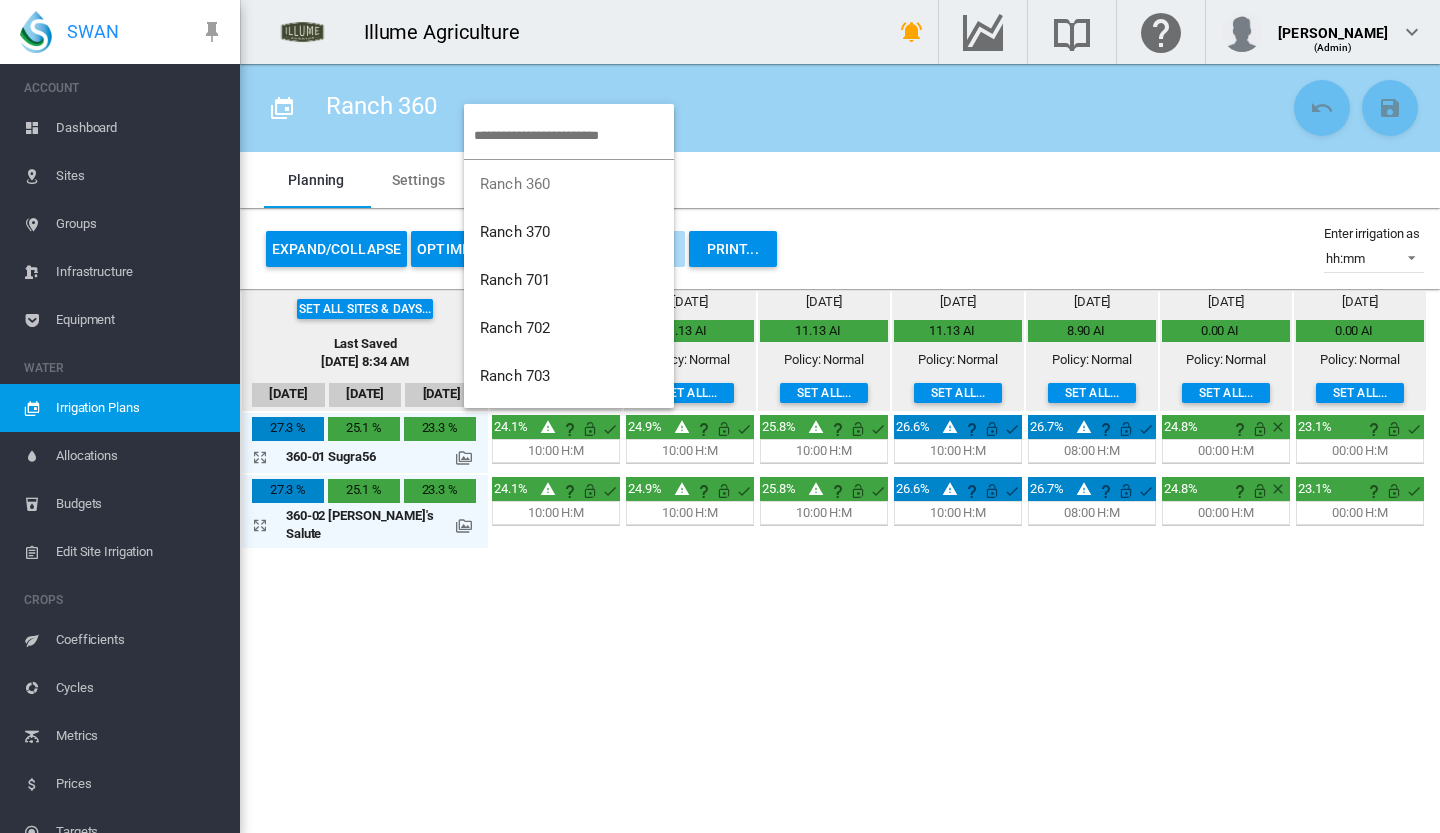 click at bounding box center [569, 136] 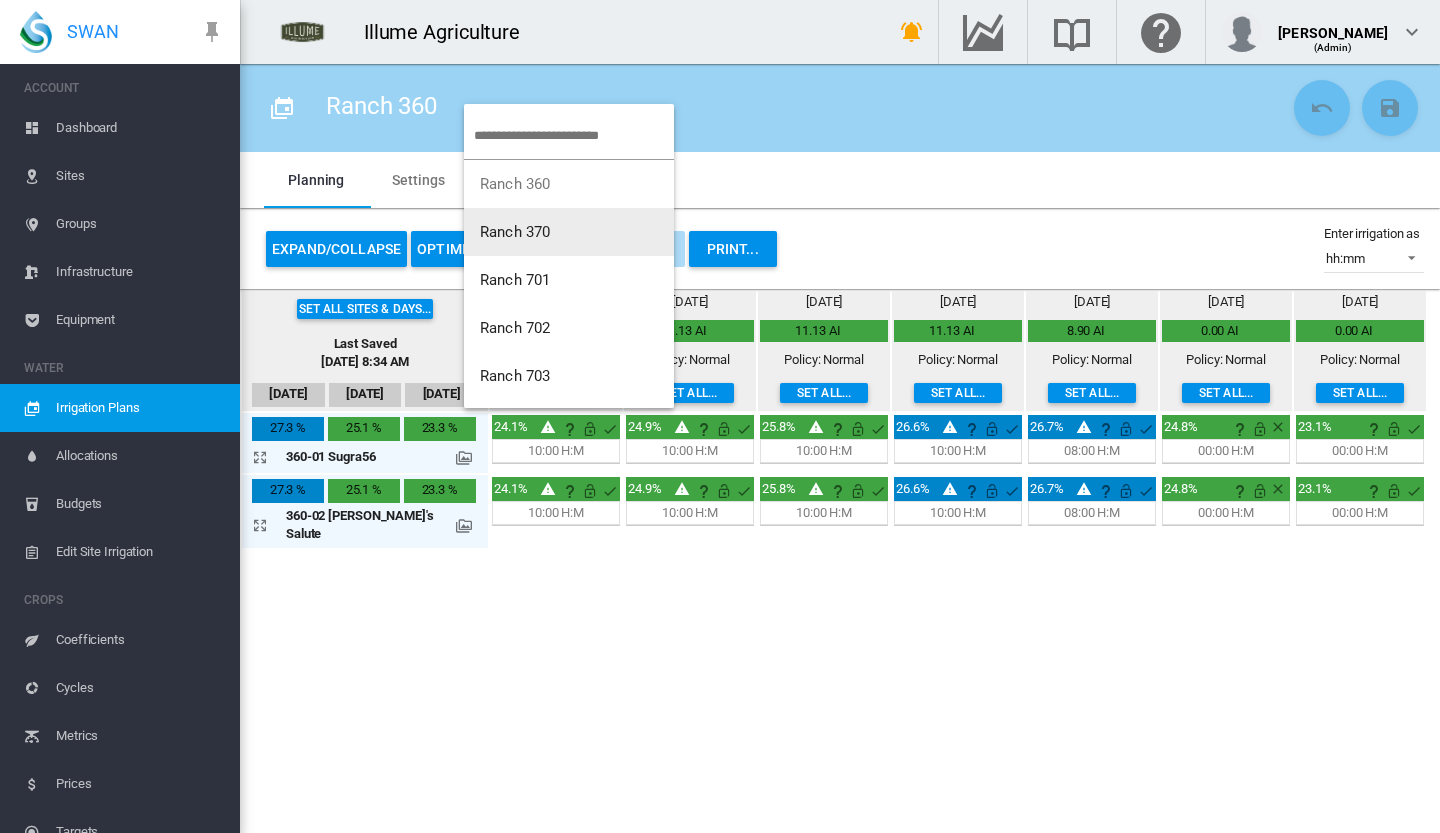 click on "Ranch 370" at bounding box center [569, 232] 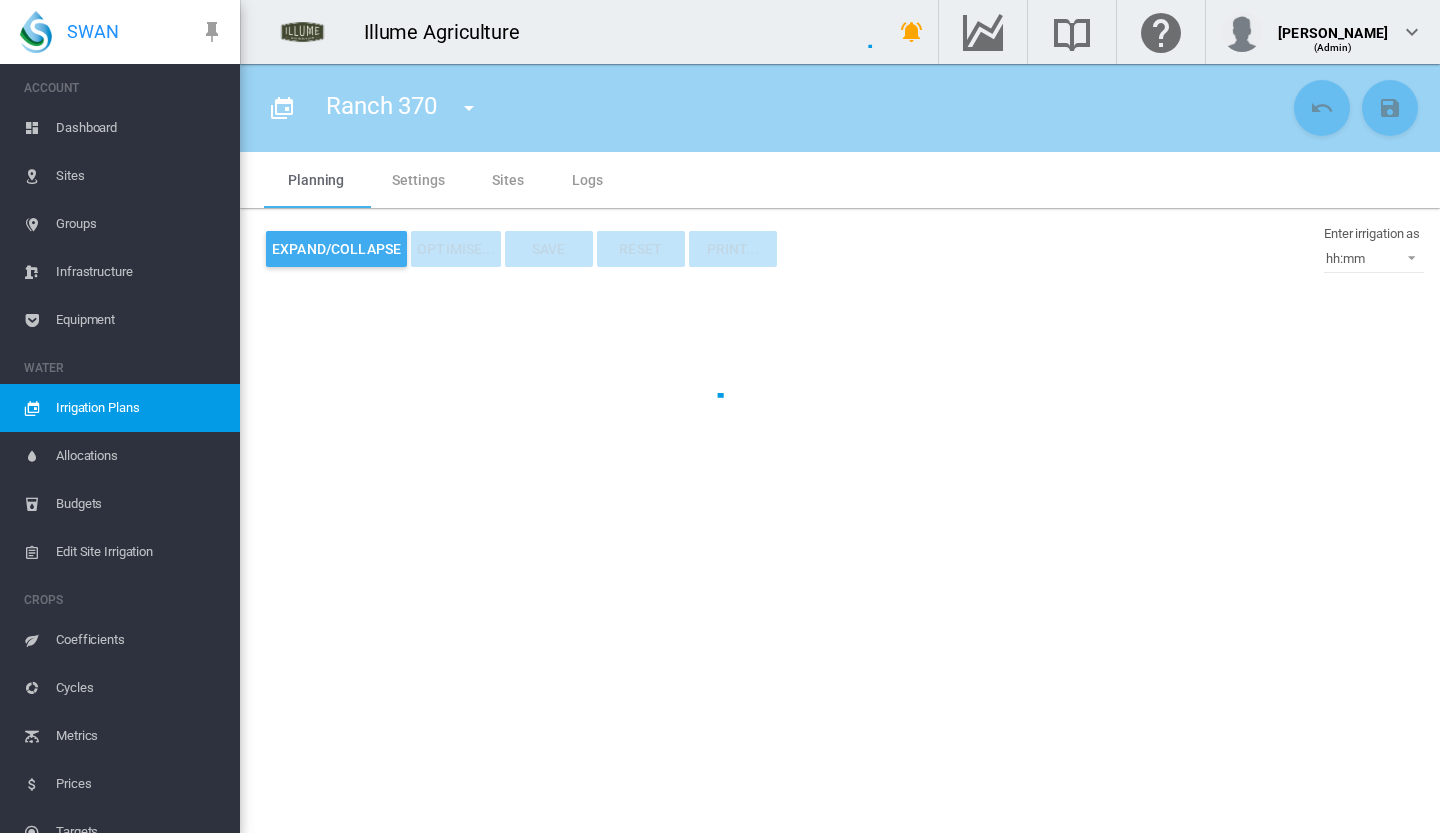 type on "*********" 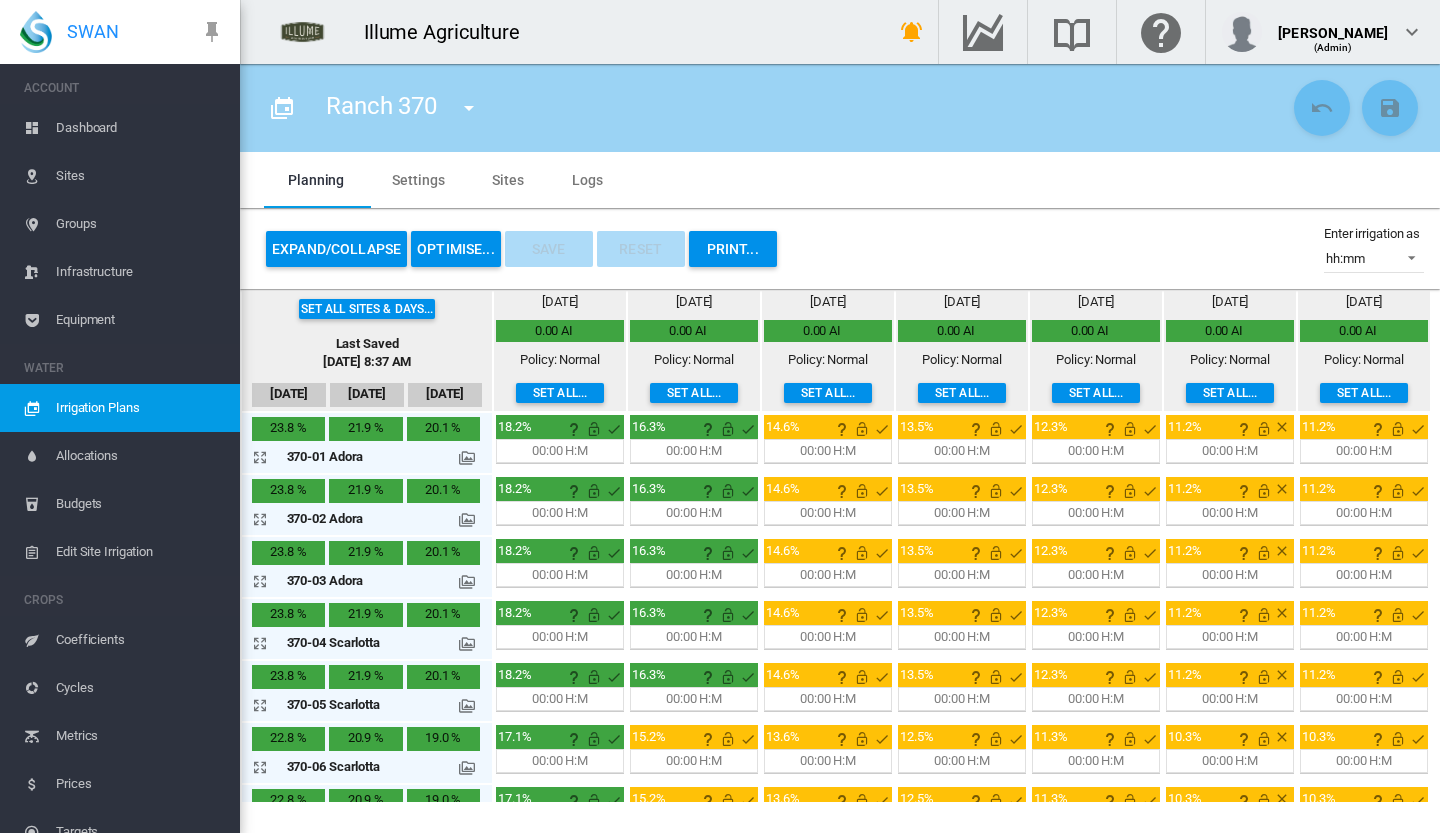 click on "Set all..." at bounding box center [560, 393] 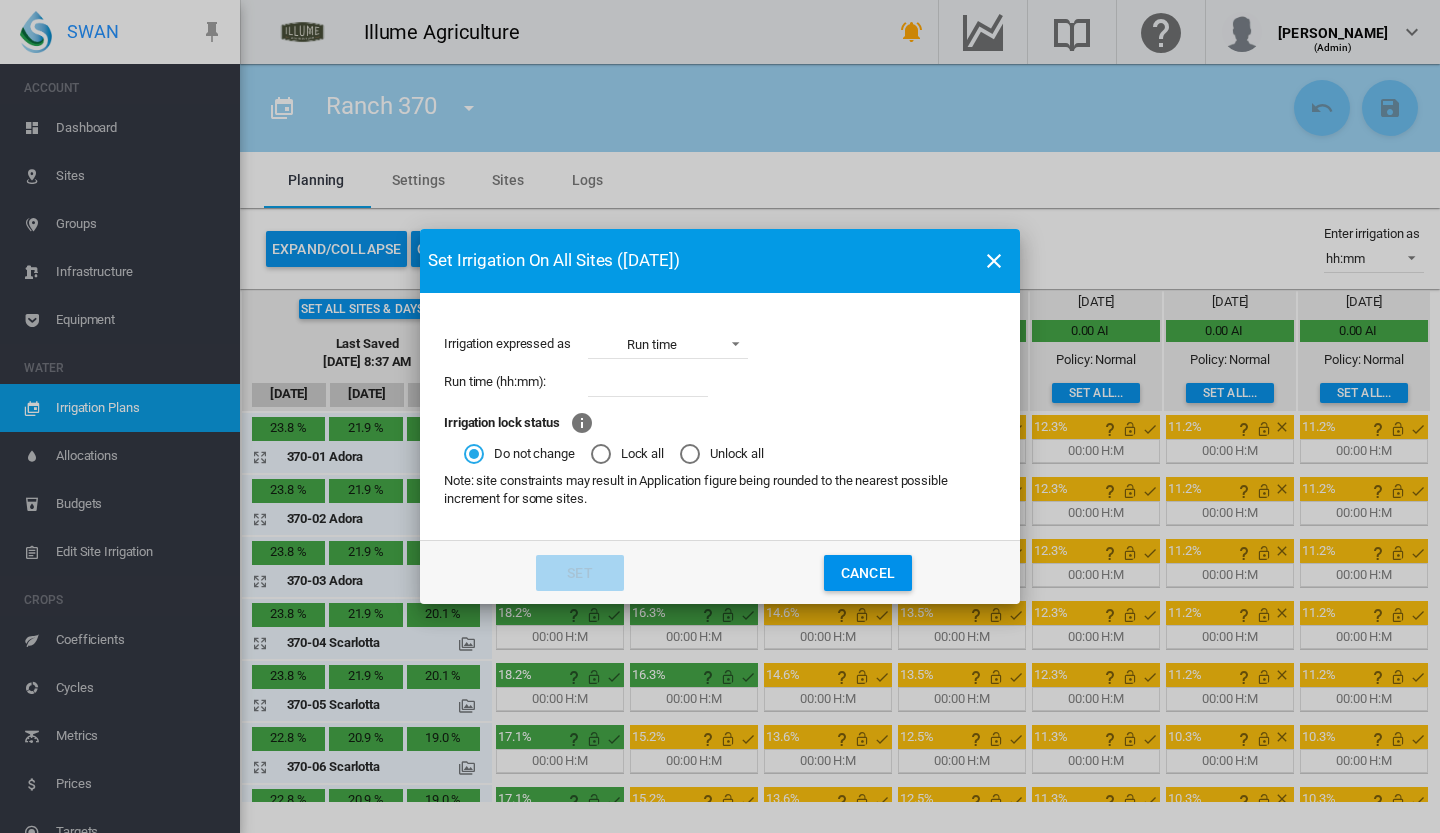 click at bounding box center (648, 382) 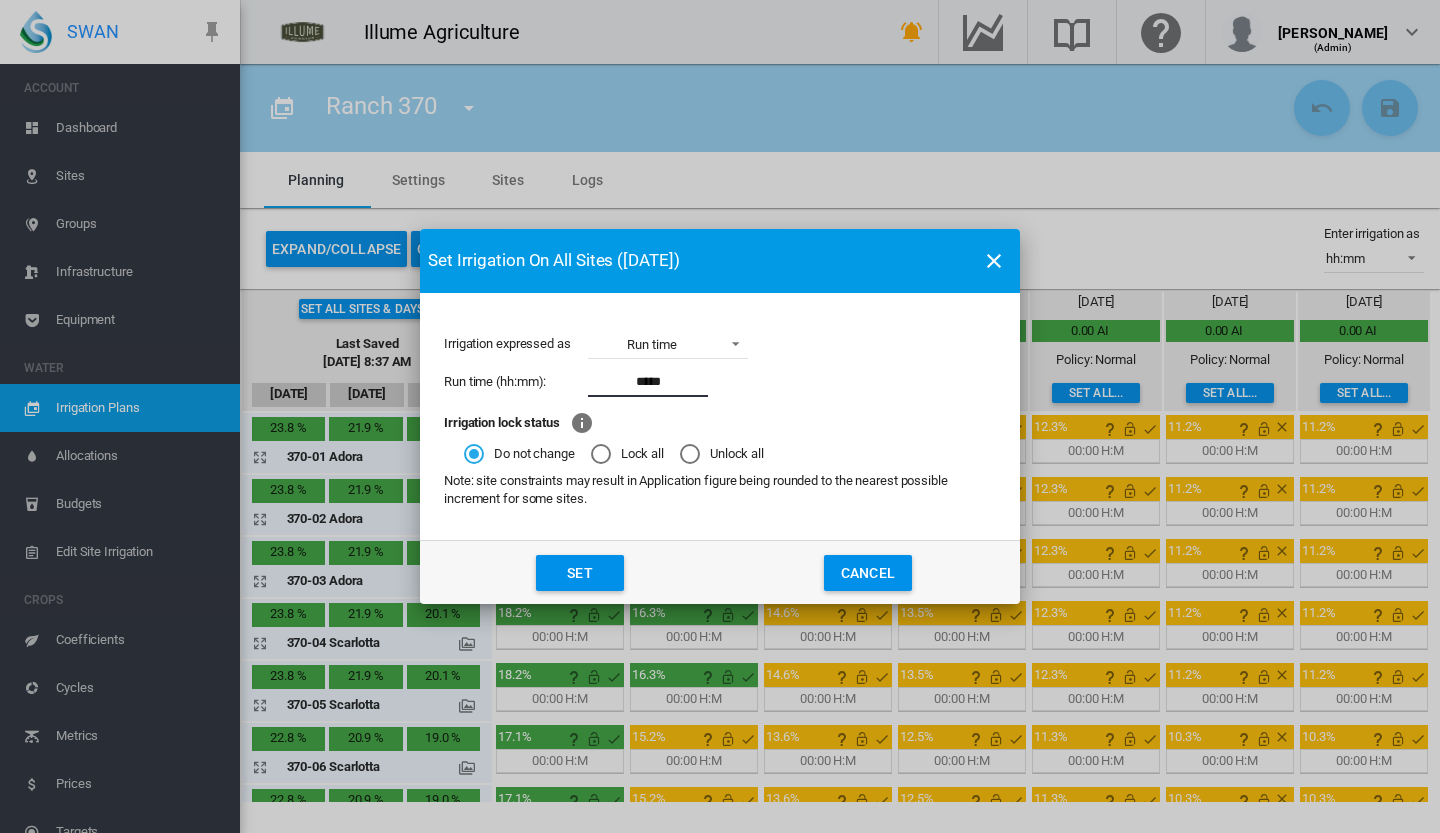 type on "*****" 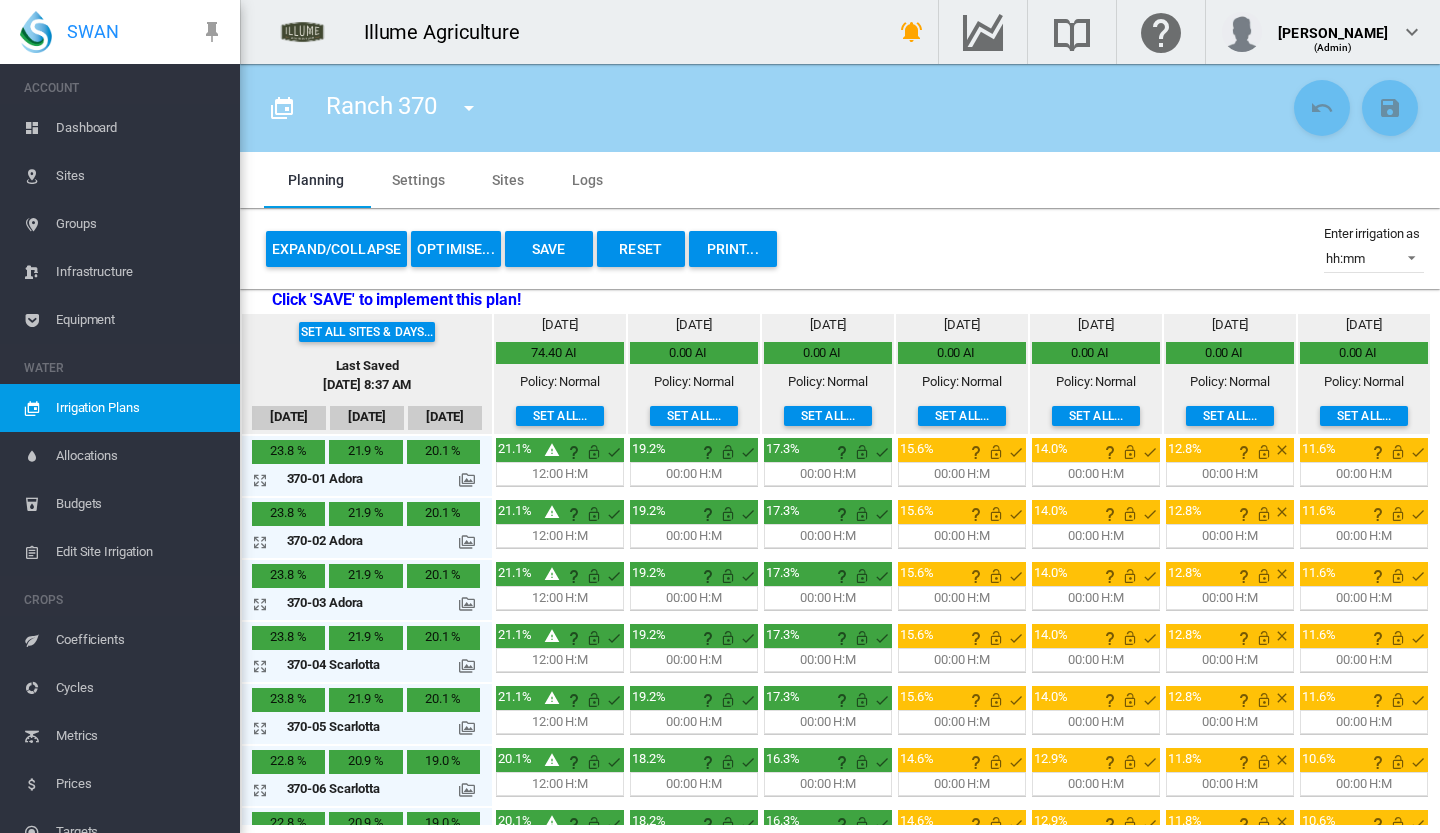 click on "Set all..." at bounding box center (694, 416) 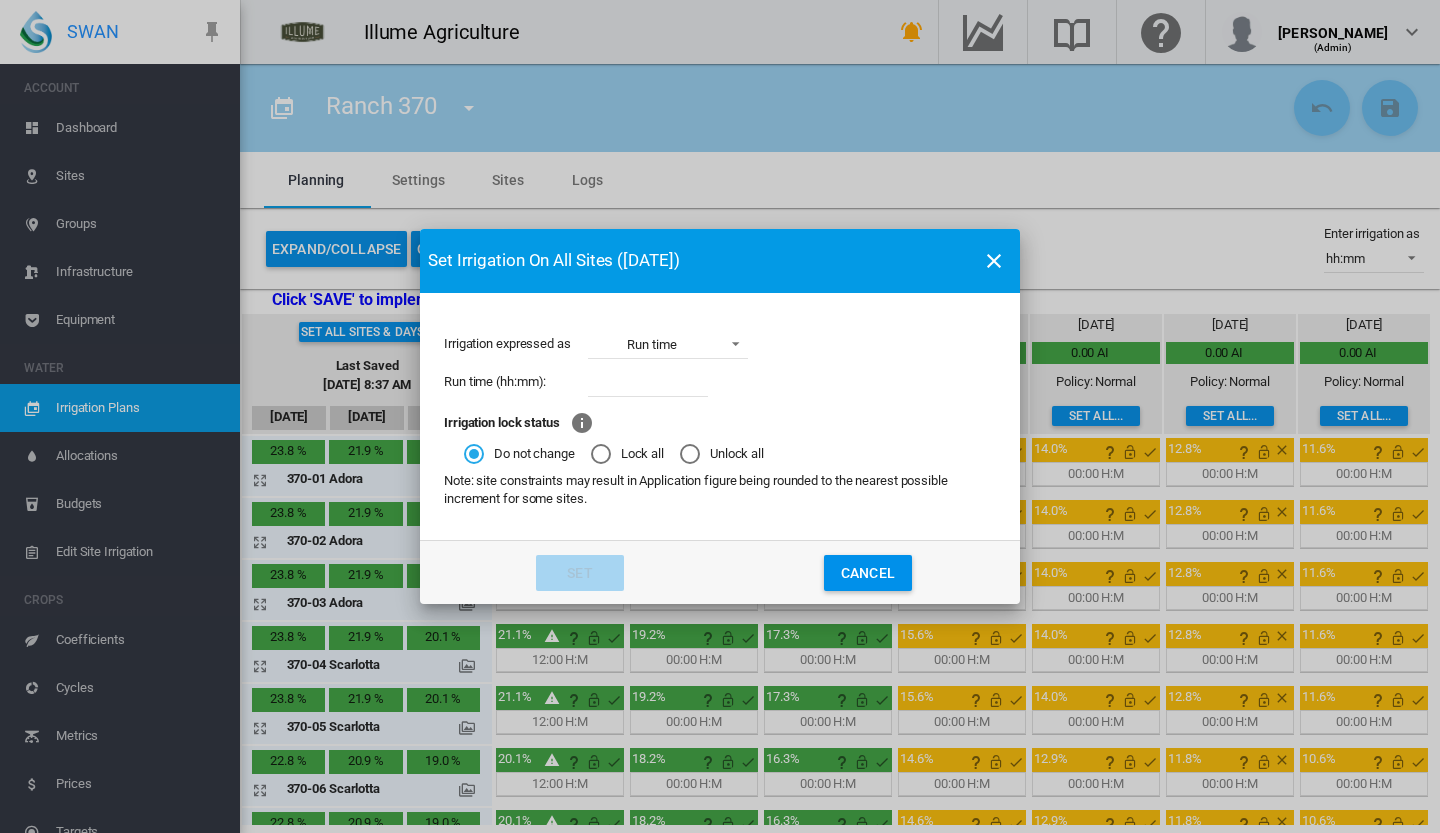 click at bounding box center [648, 382] 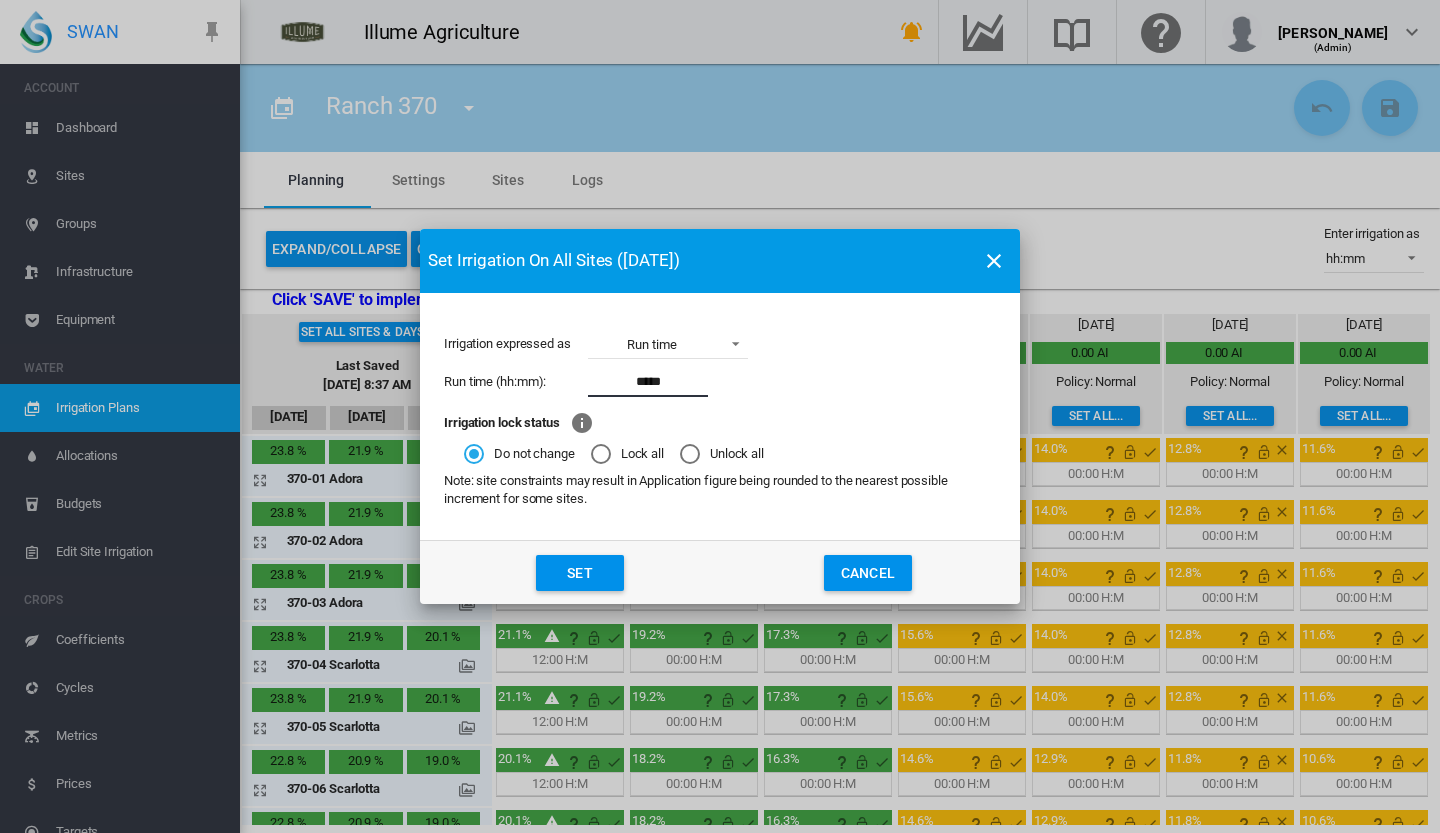 type on "*****" 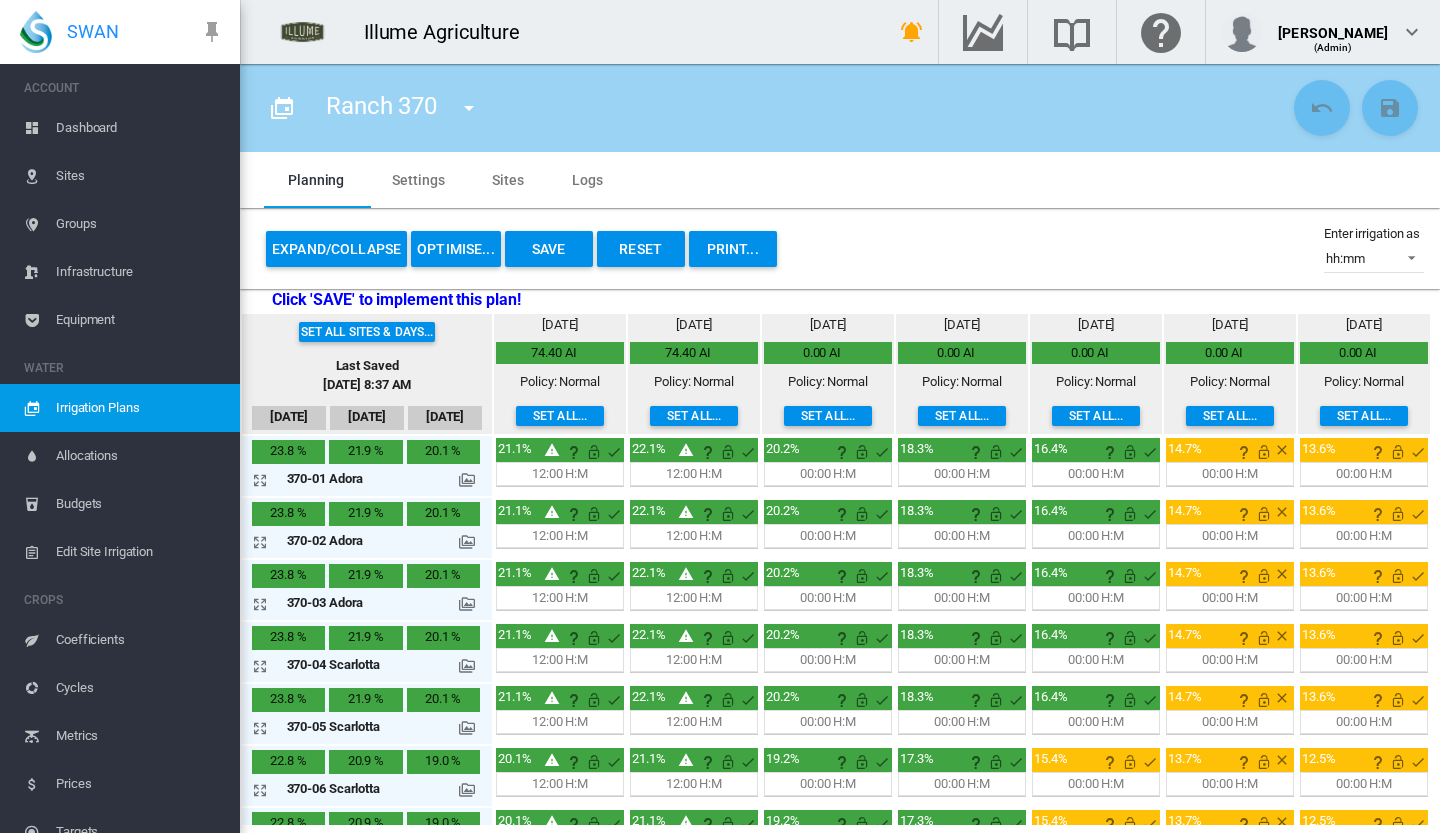 click on "Set all..." at bounding box center [828, 416] 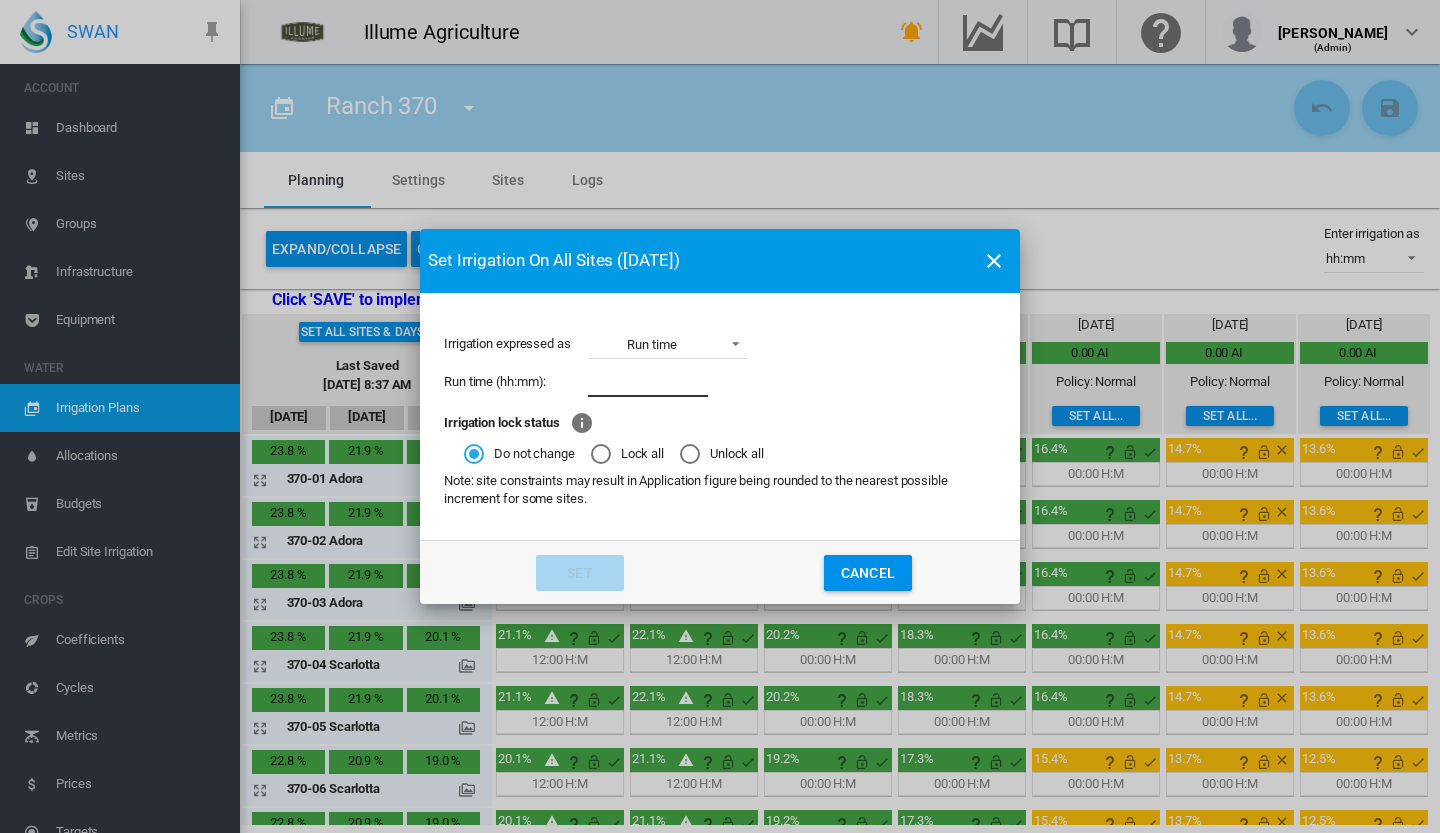 scroll, scrollTop: 0, scrollLeft: 0, axis: both 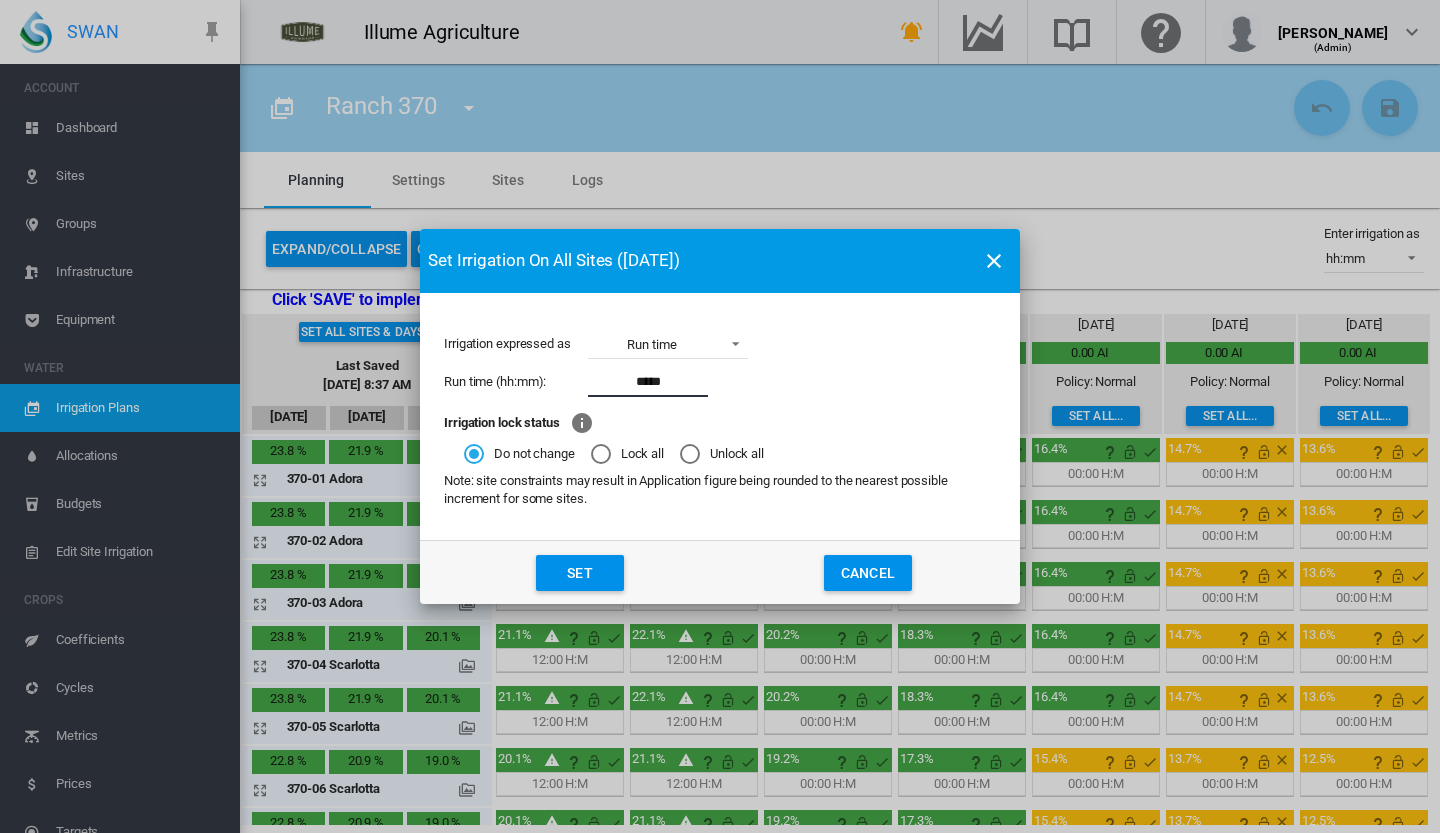 click on "Set" 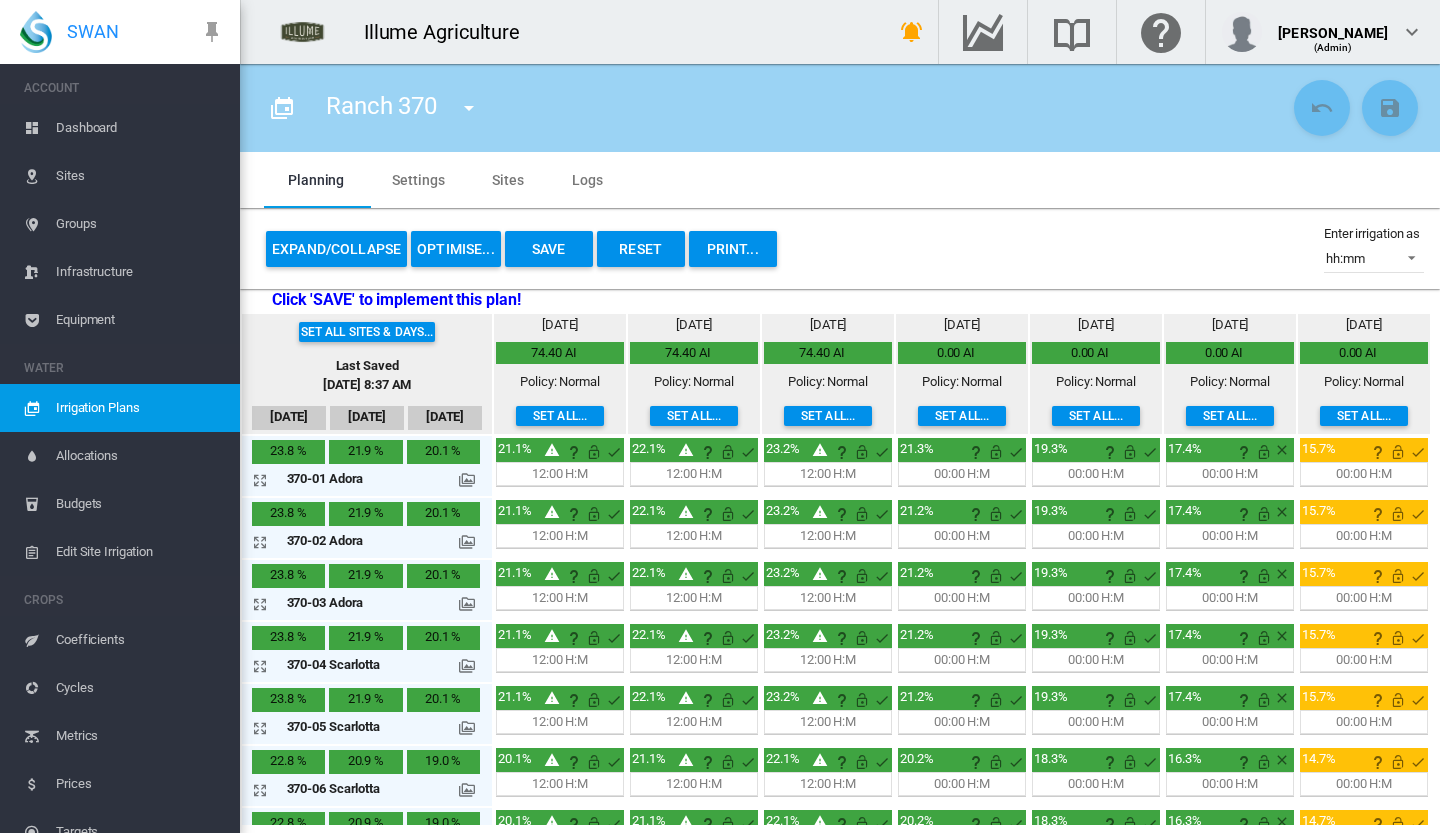 click on "Set all..." at bounding box center (962, 416) 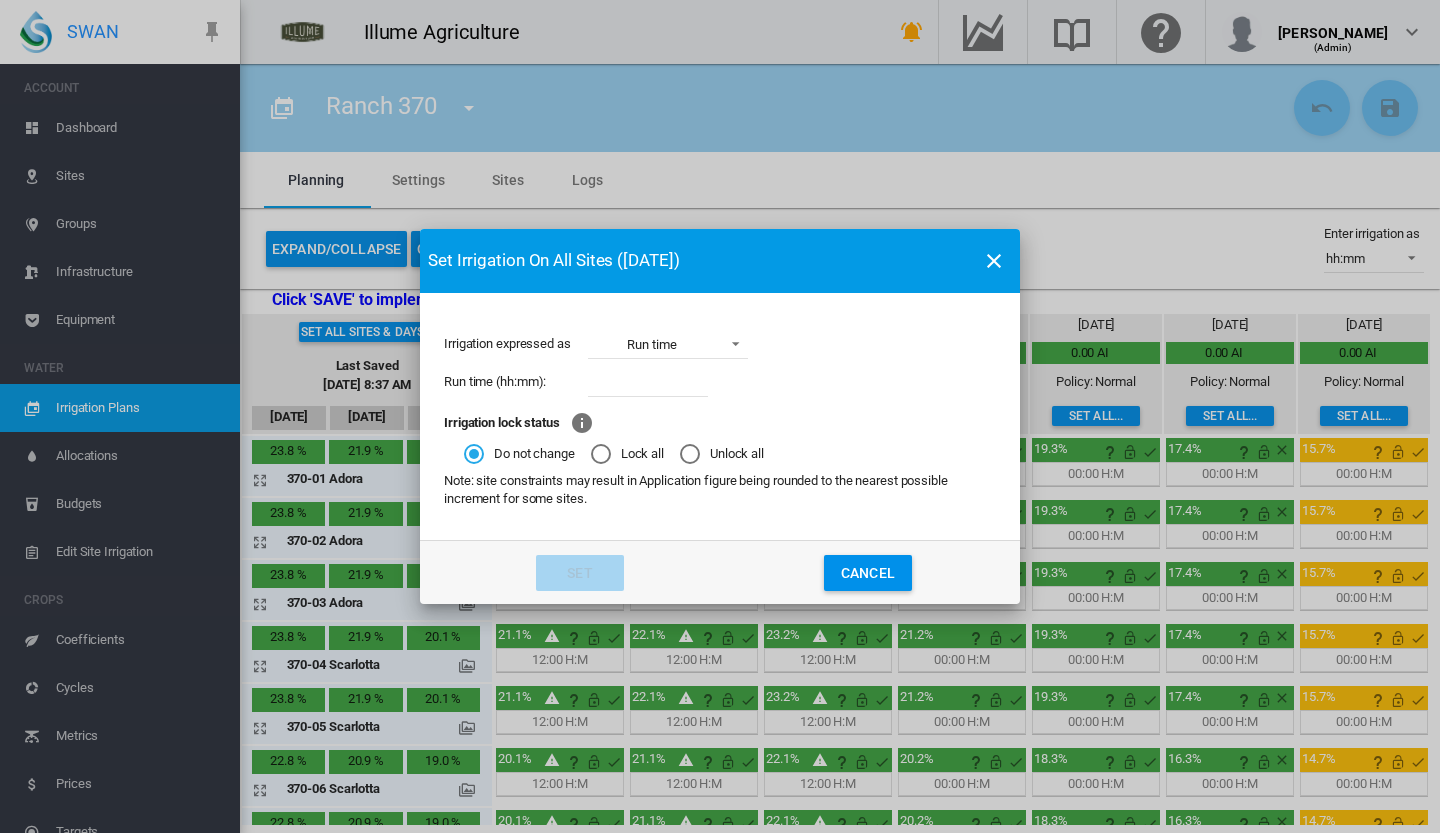 click at bounding box center (648, 382) 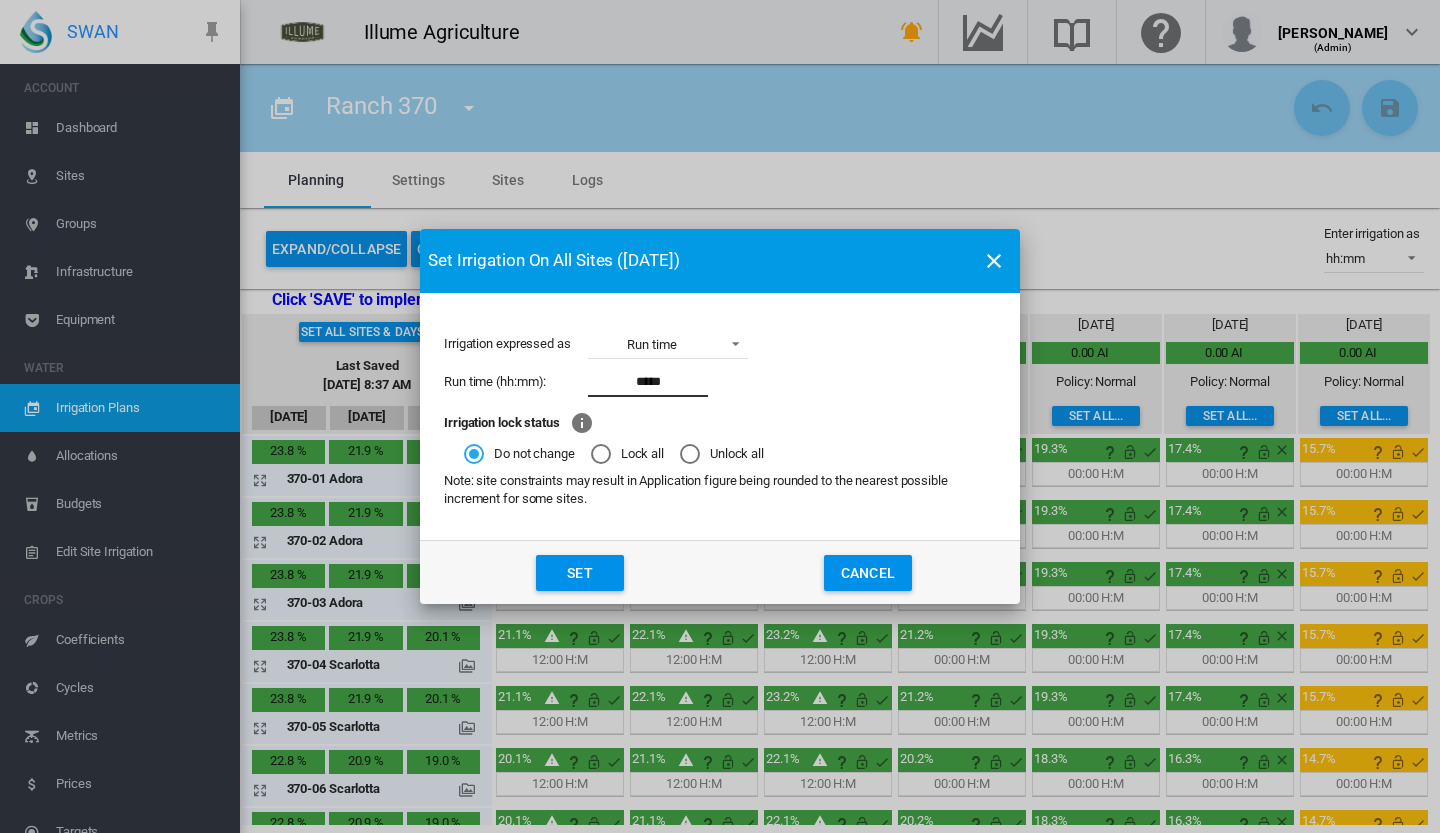 type on "*****" 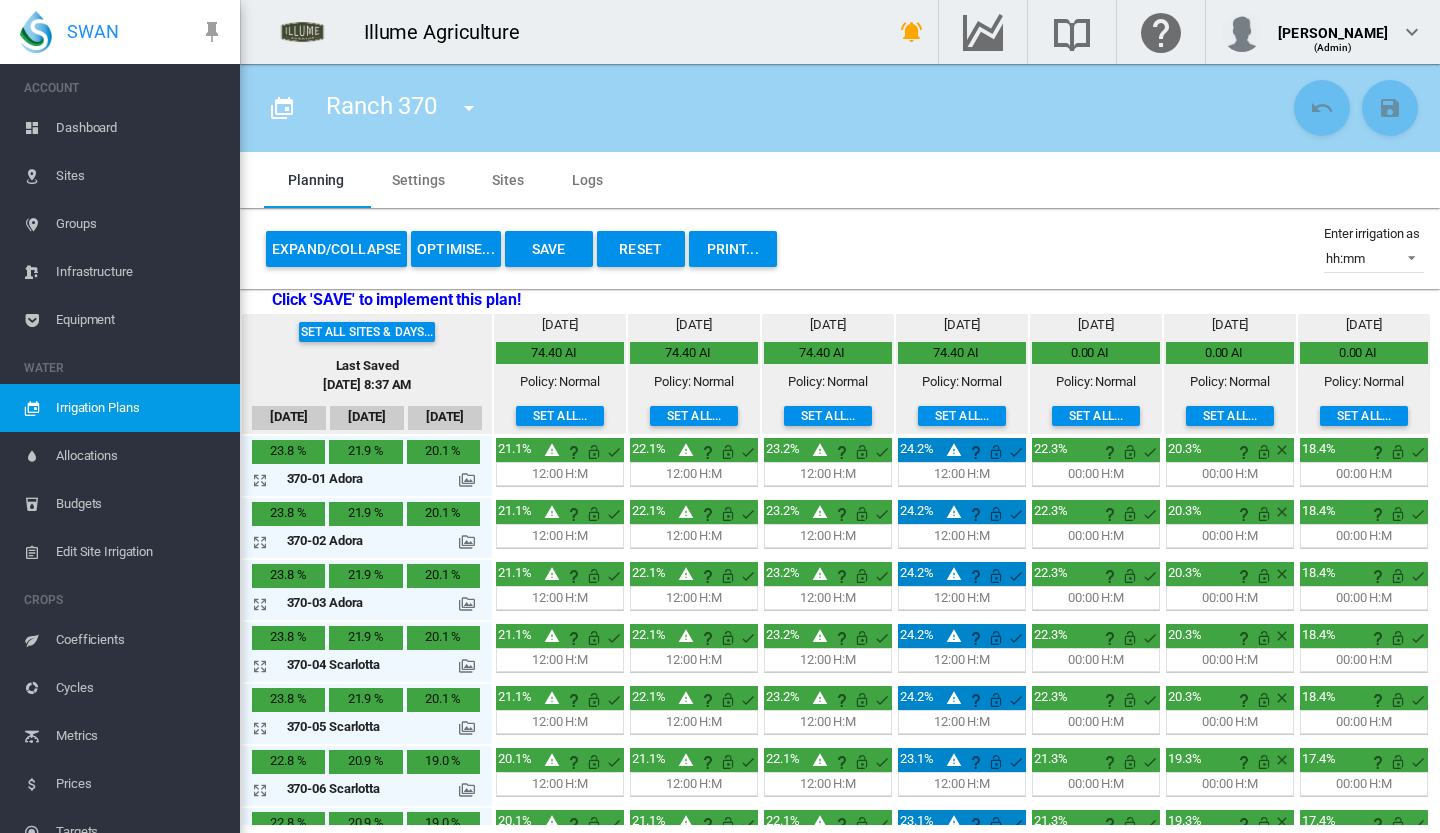 click on "Set all..." at bounding box center (1096, 416) 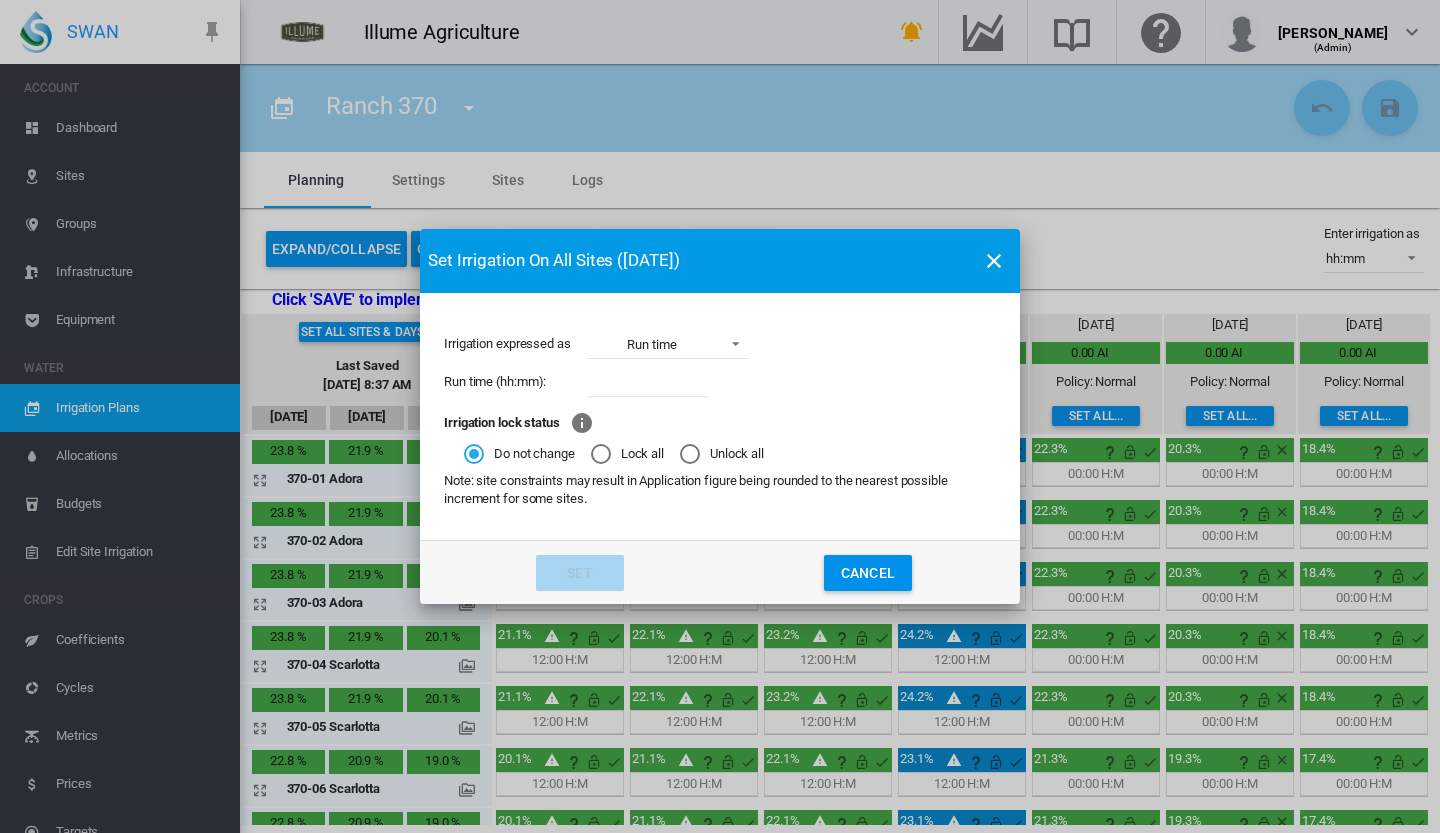 click on "Run time (hh:mm):" at bounding box center (720, 382) 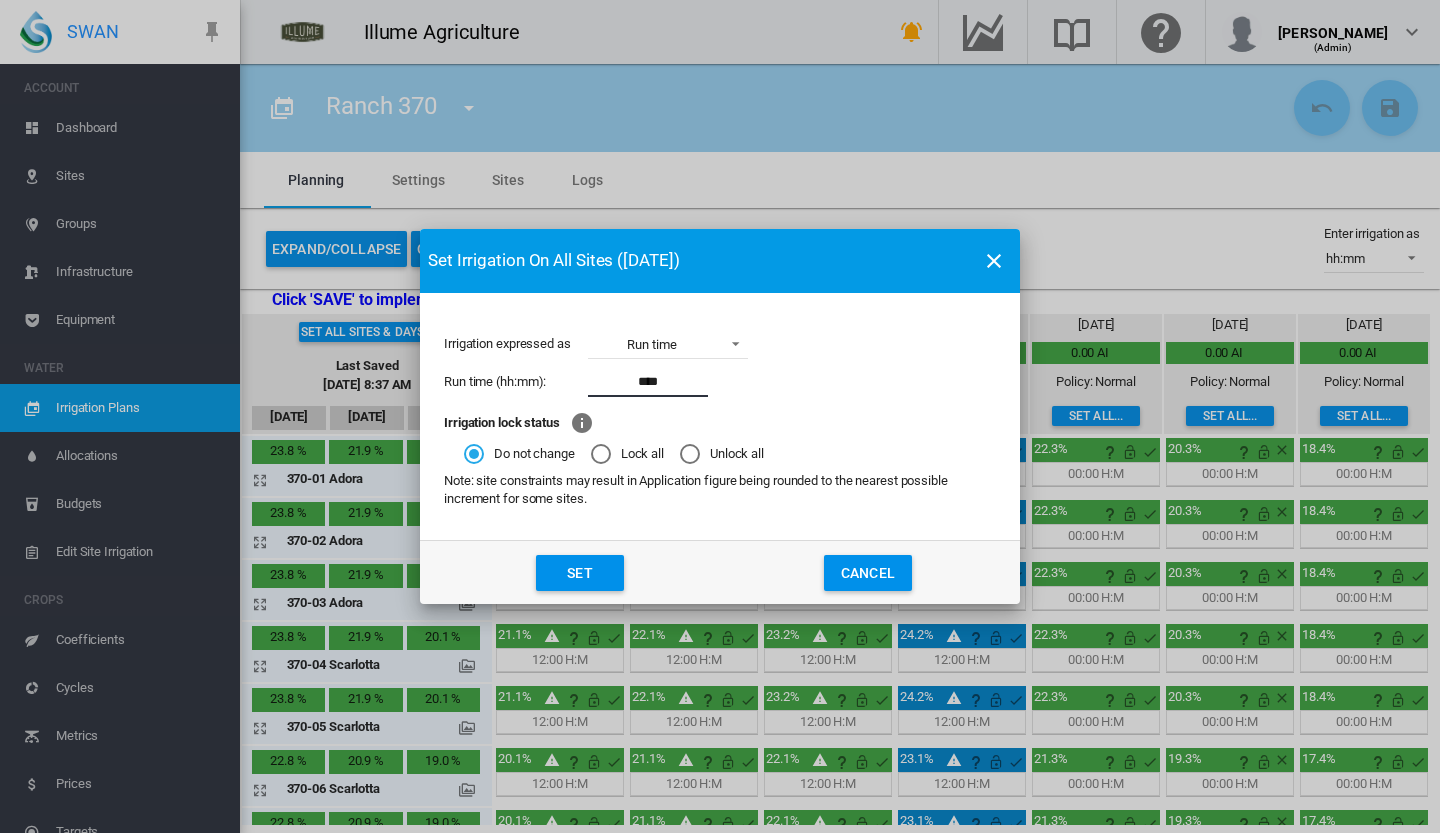 type on "****" 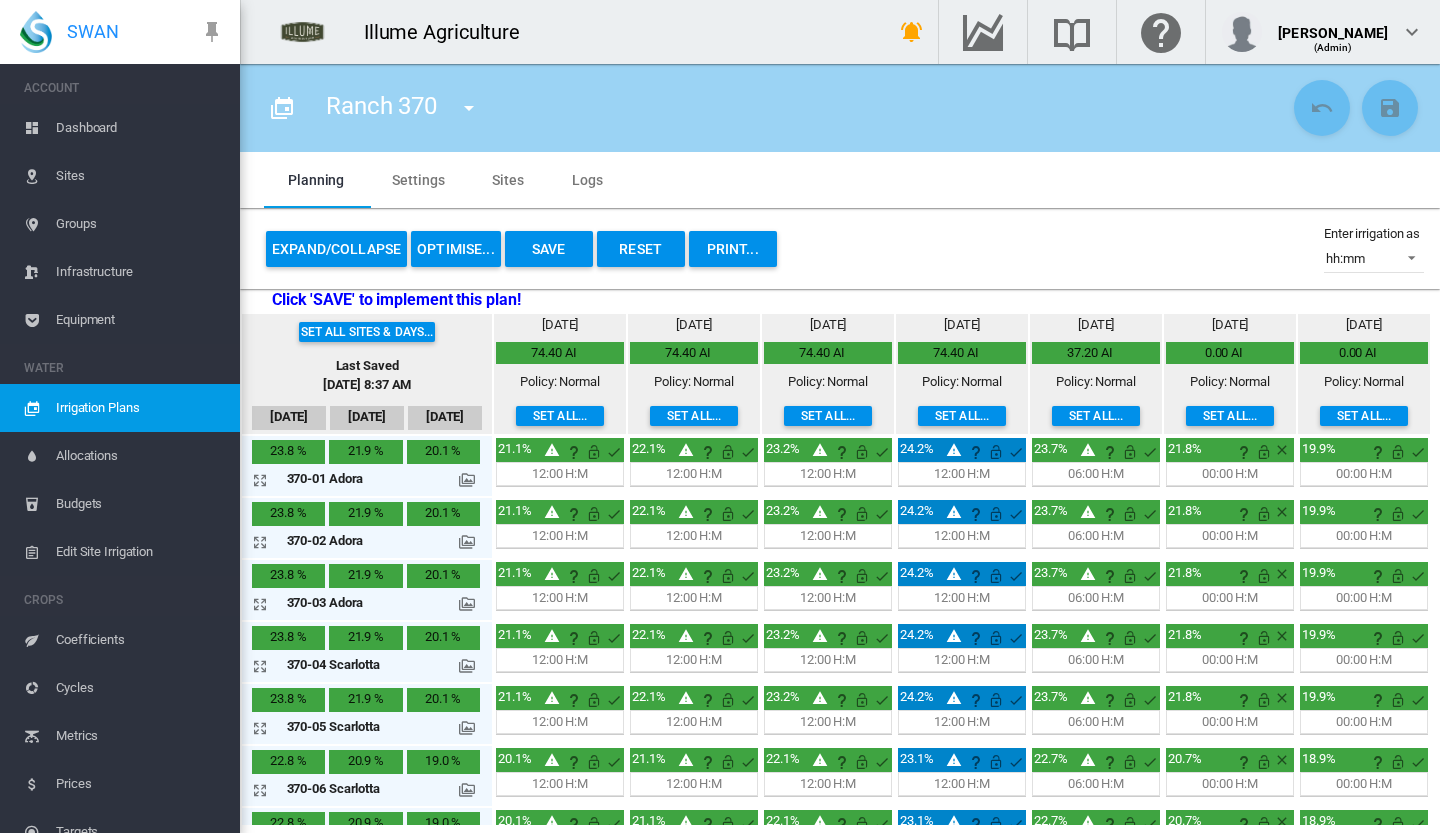 click on "Save" at bounding box center (549, 249) 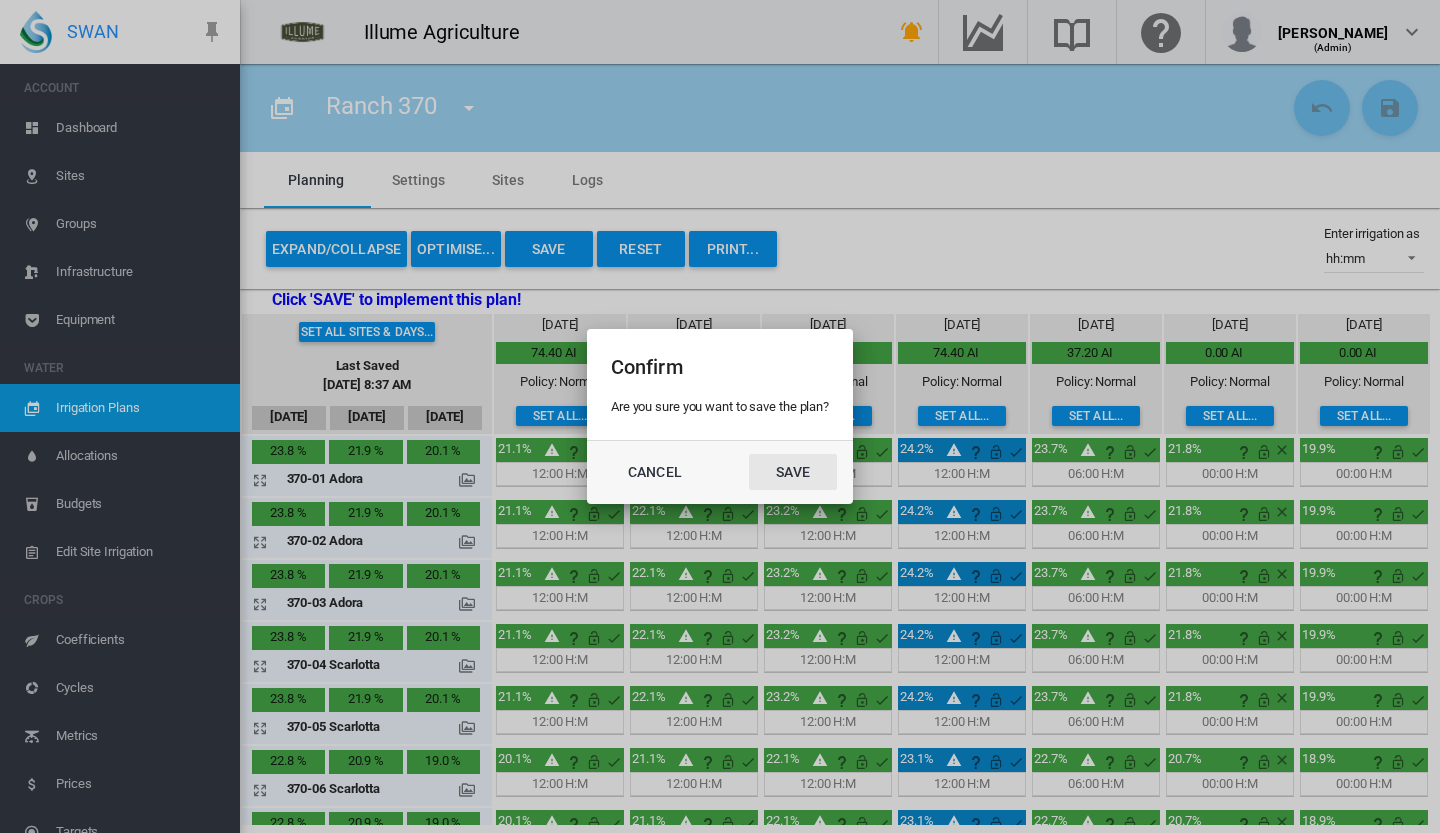 click on "Save" 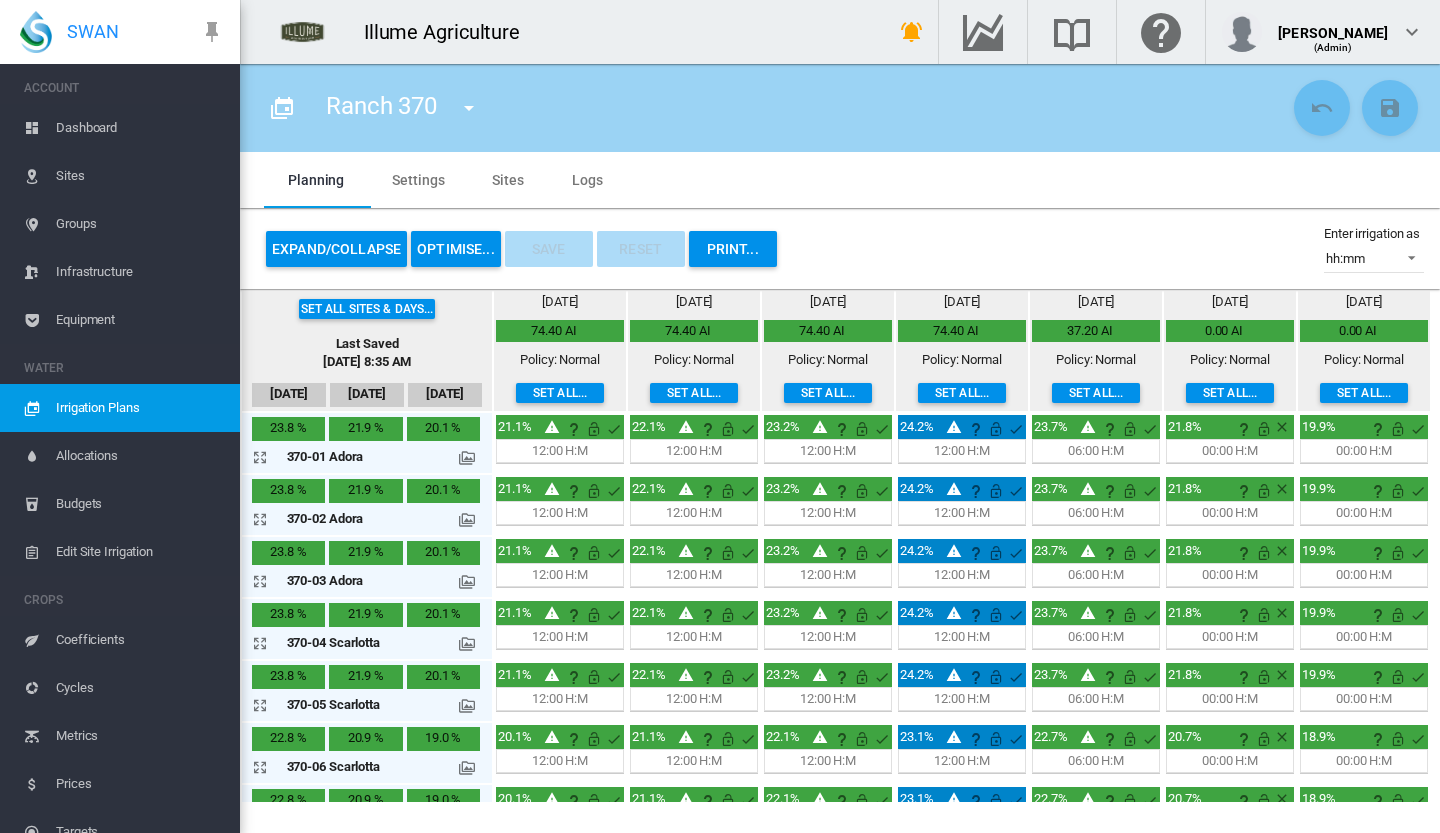click at bounding box center (469, 108) 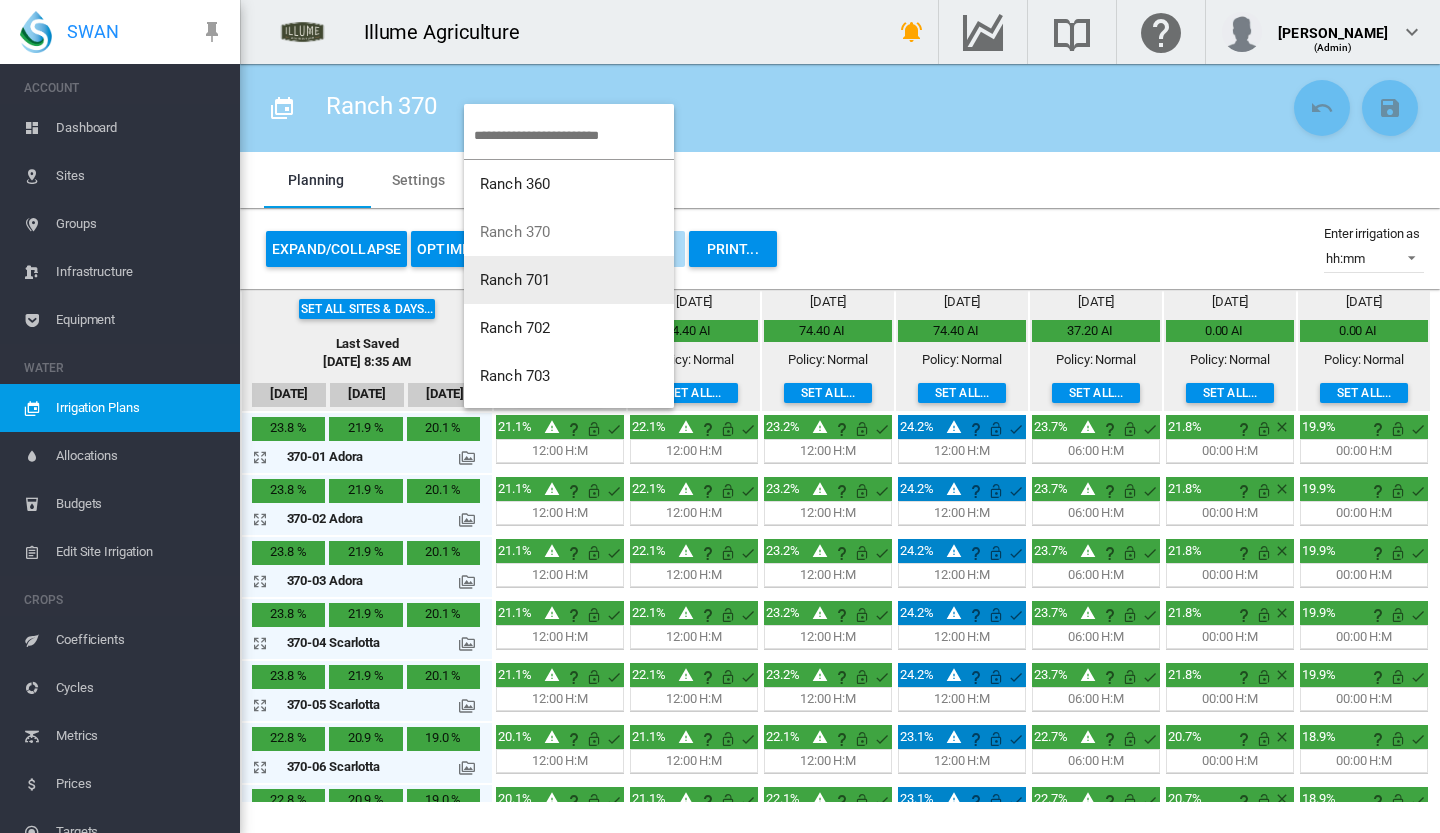 click on "Ranch 701" at bounding box center (515, 280) 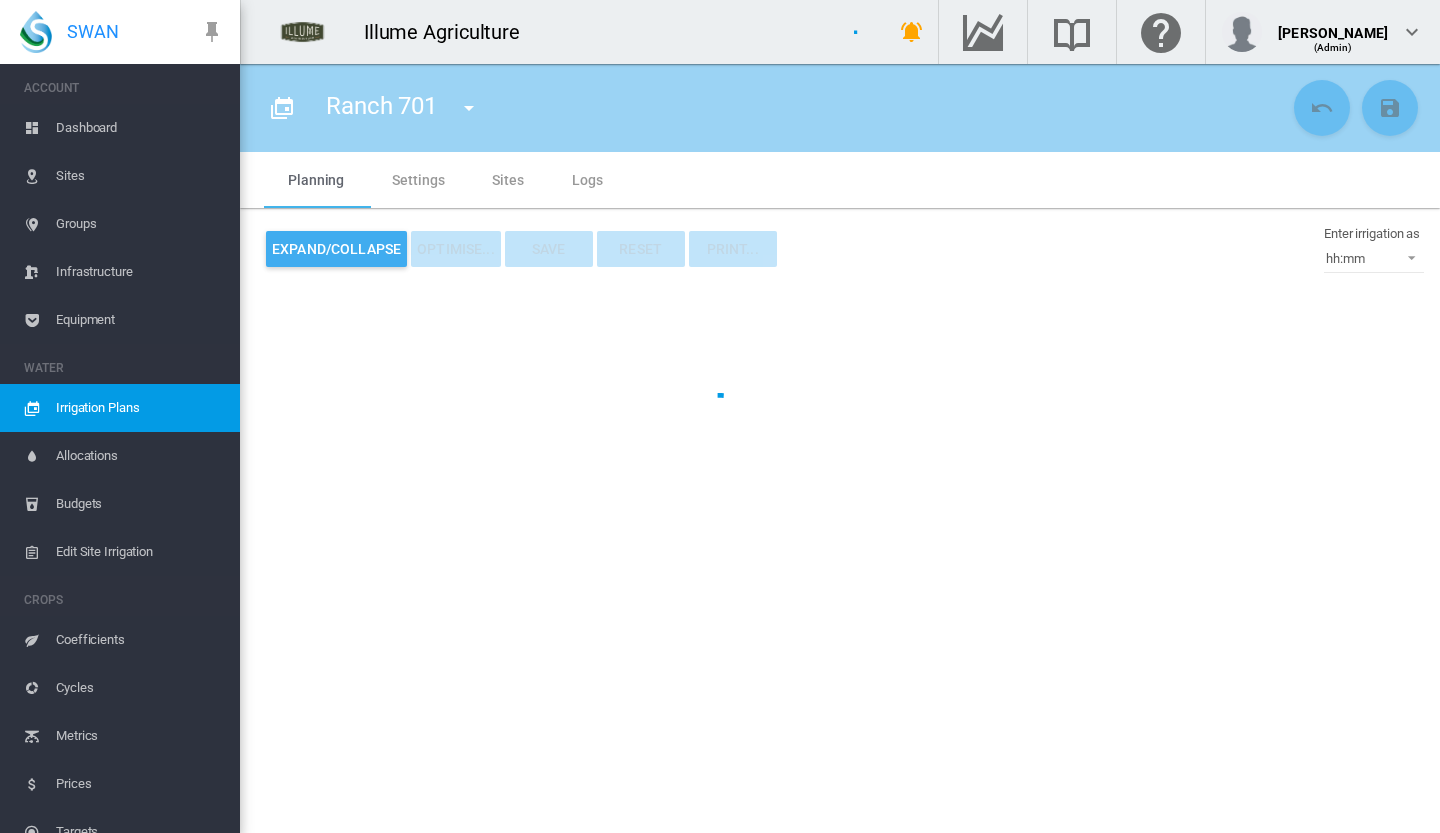 type on "*********" 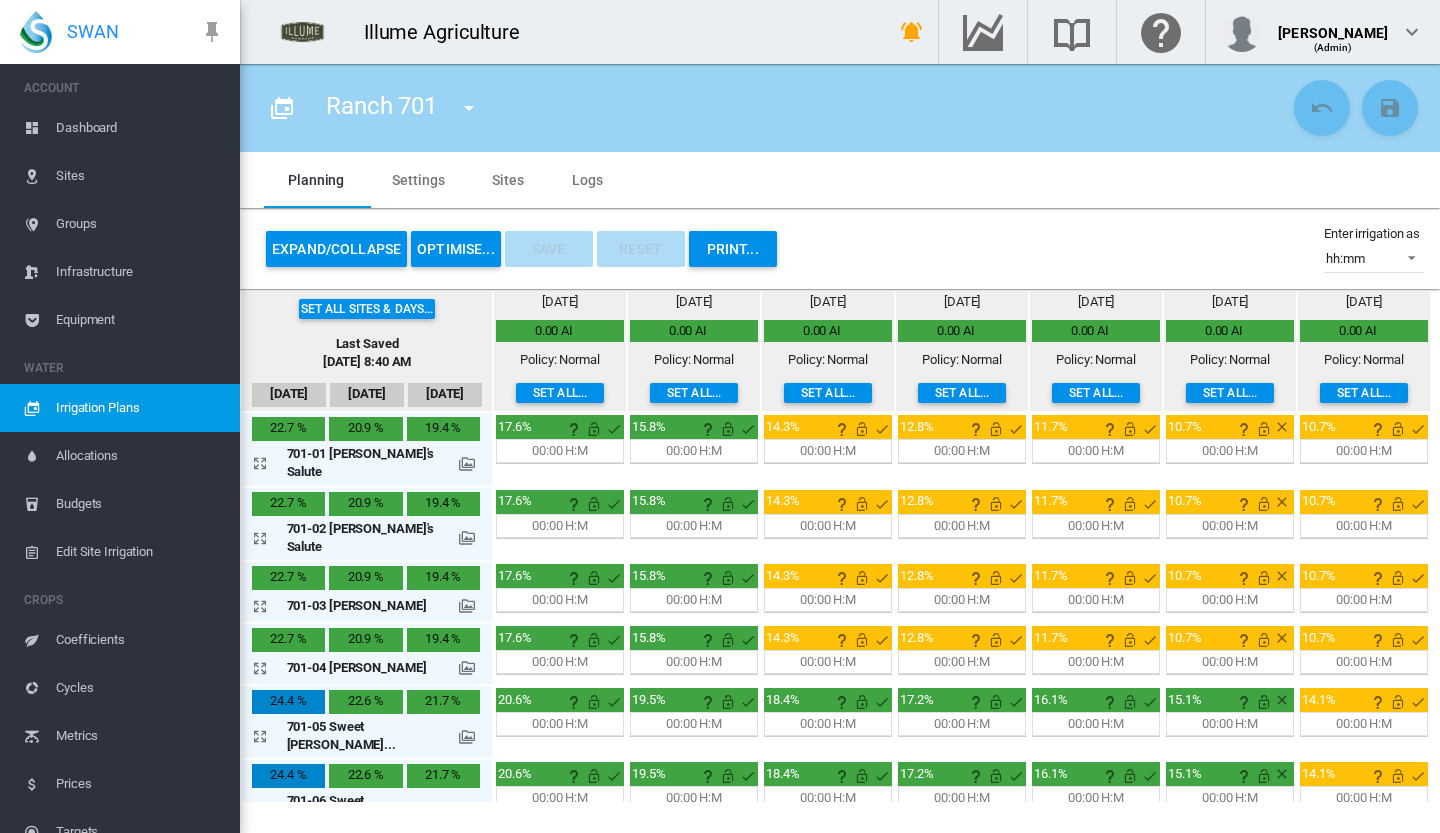 click on "Set all..." at bounding box center [560, 393] 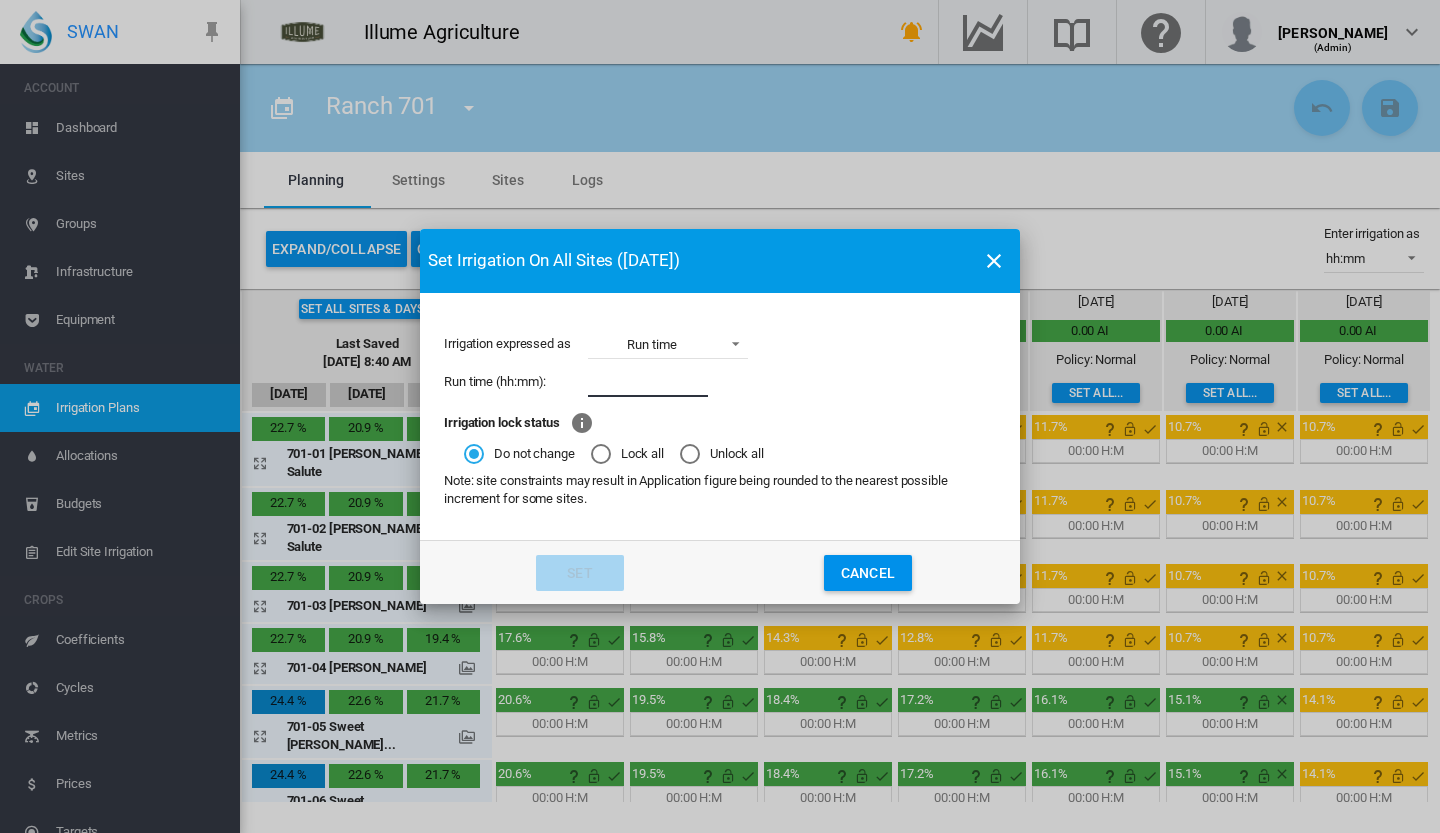 click at bounding box center [648, 382] 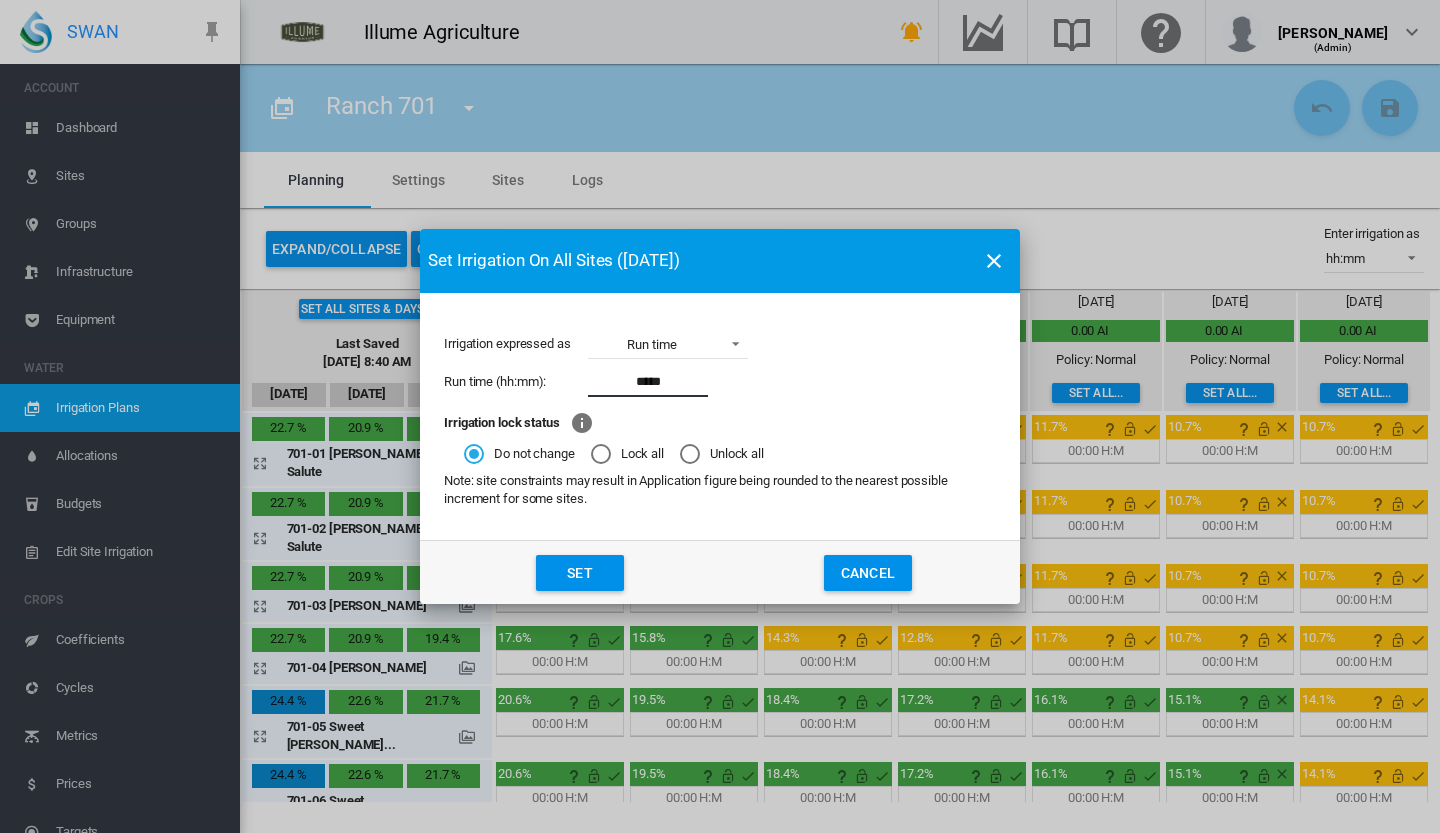 type on "*****" 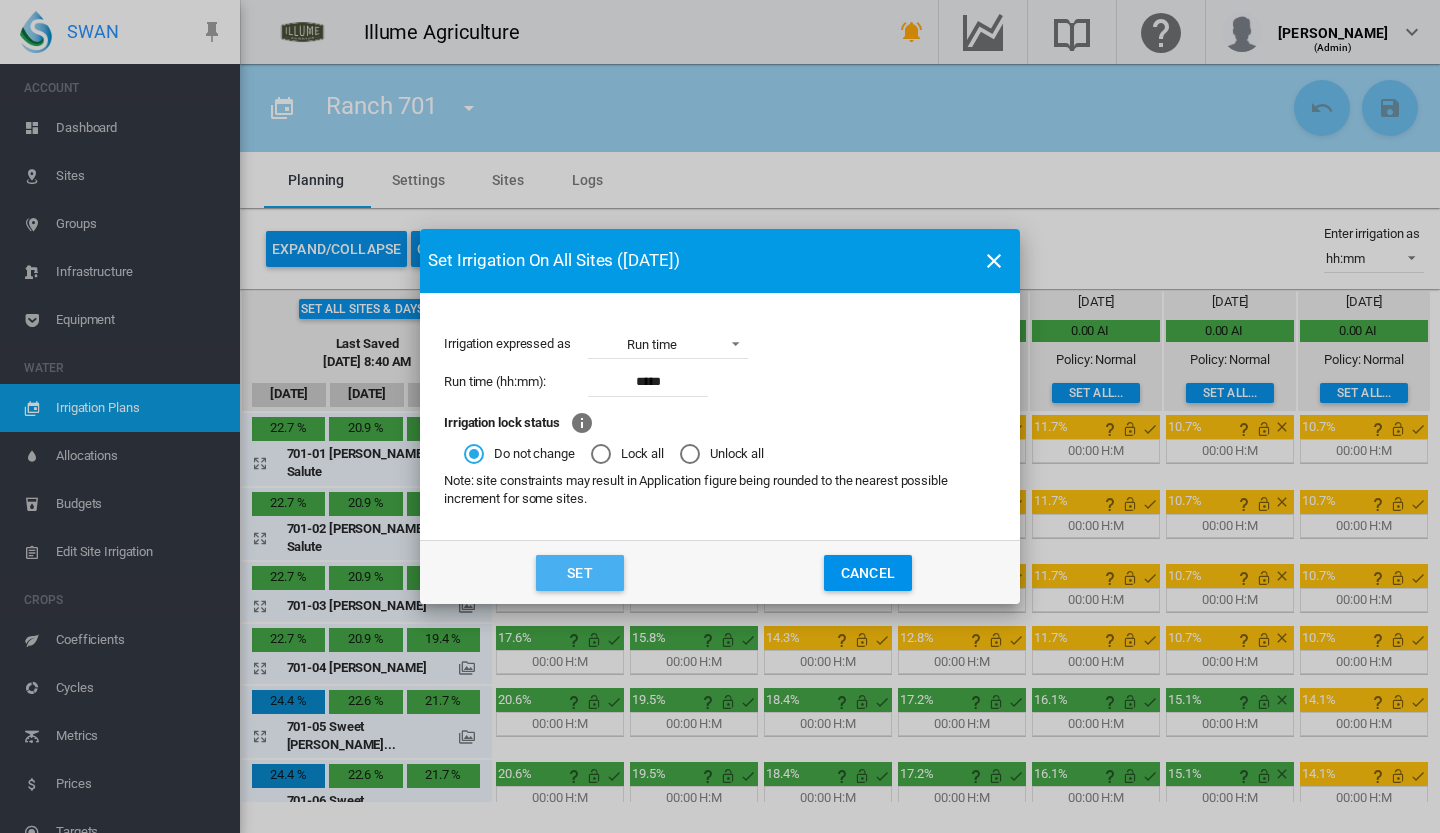 click on "Set" 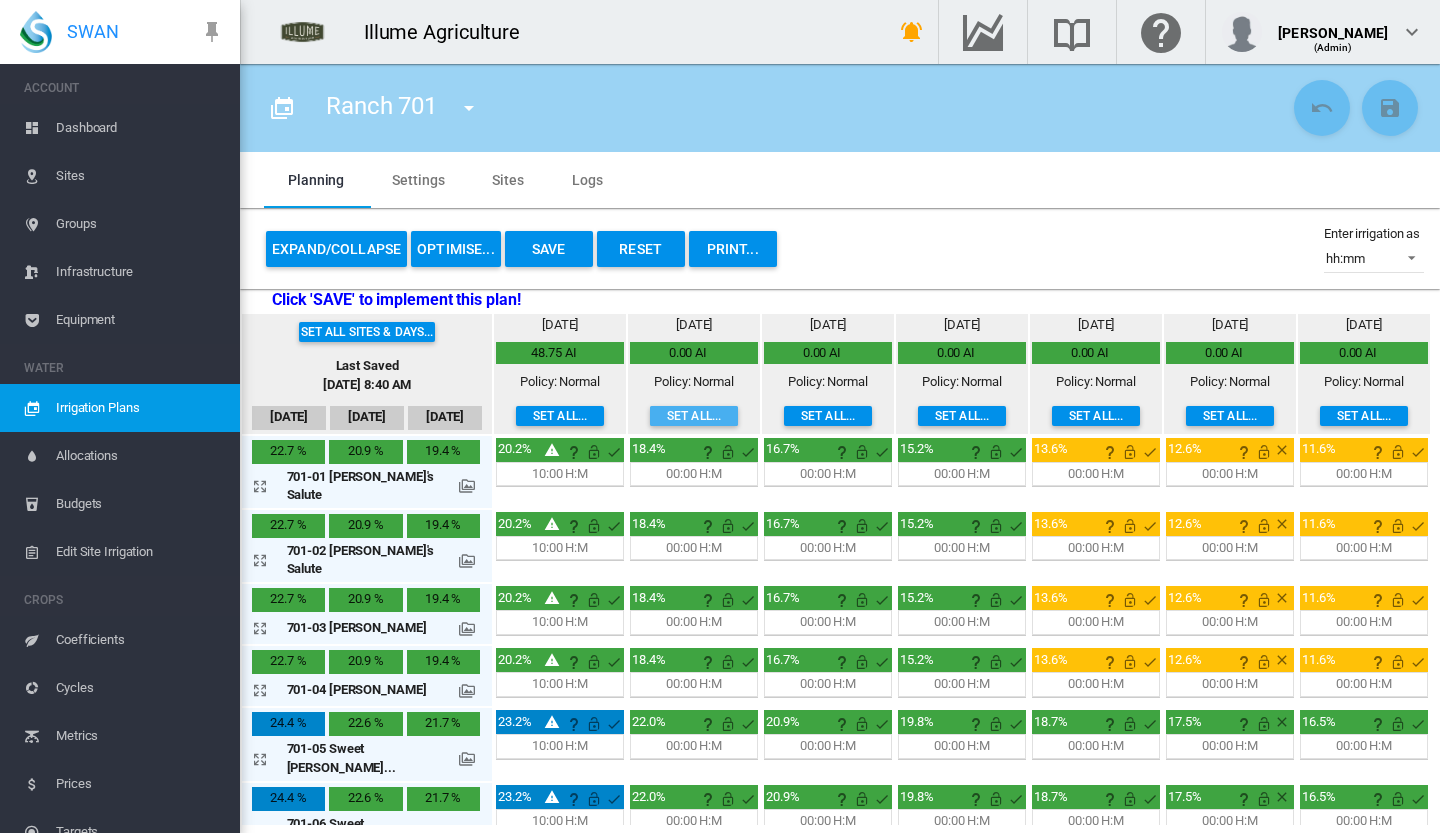 click on "Set all..." at bounding box center [694, 416] 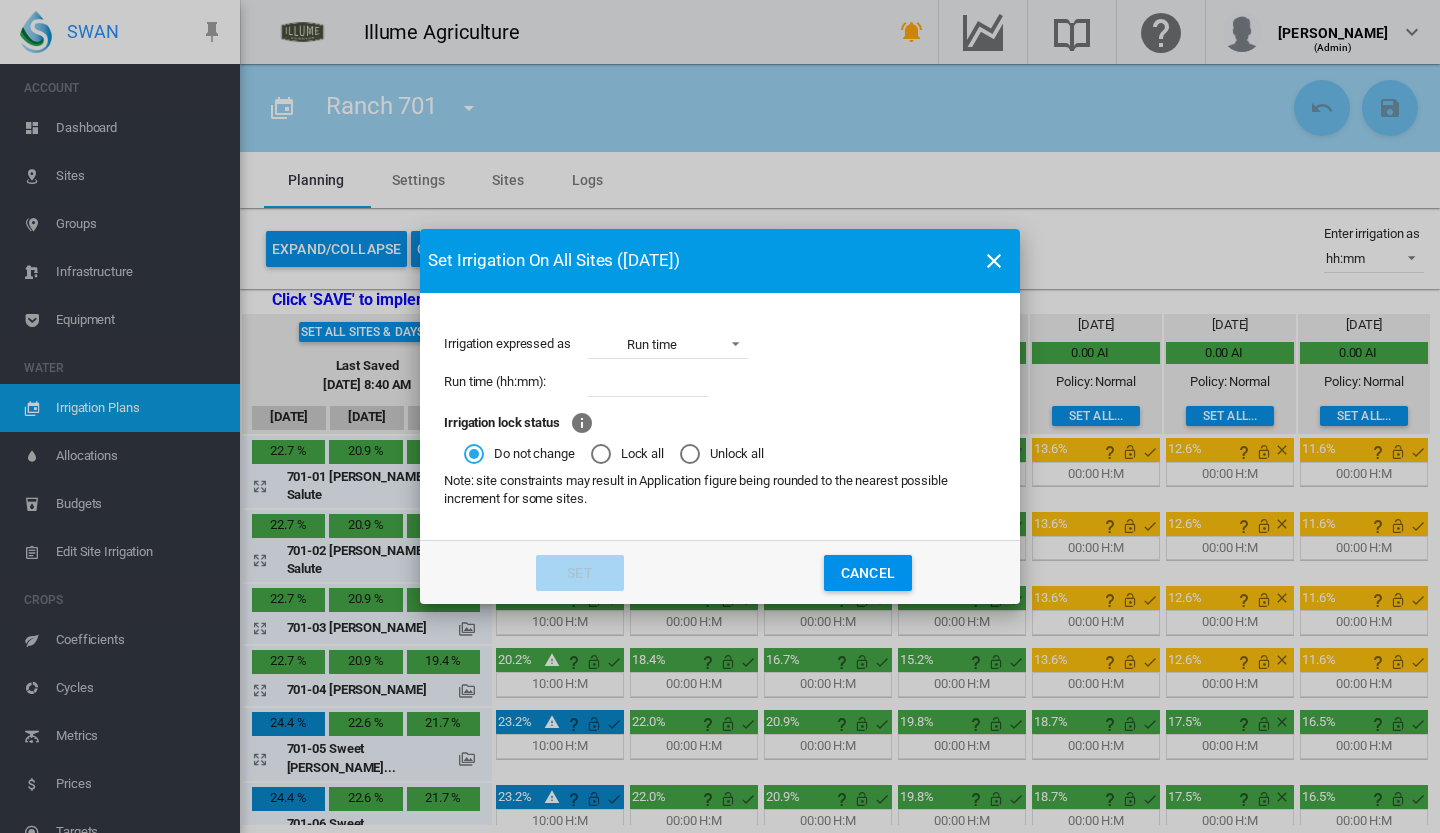 click at bounding box center [648, 382] 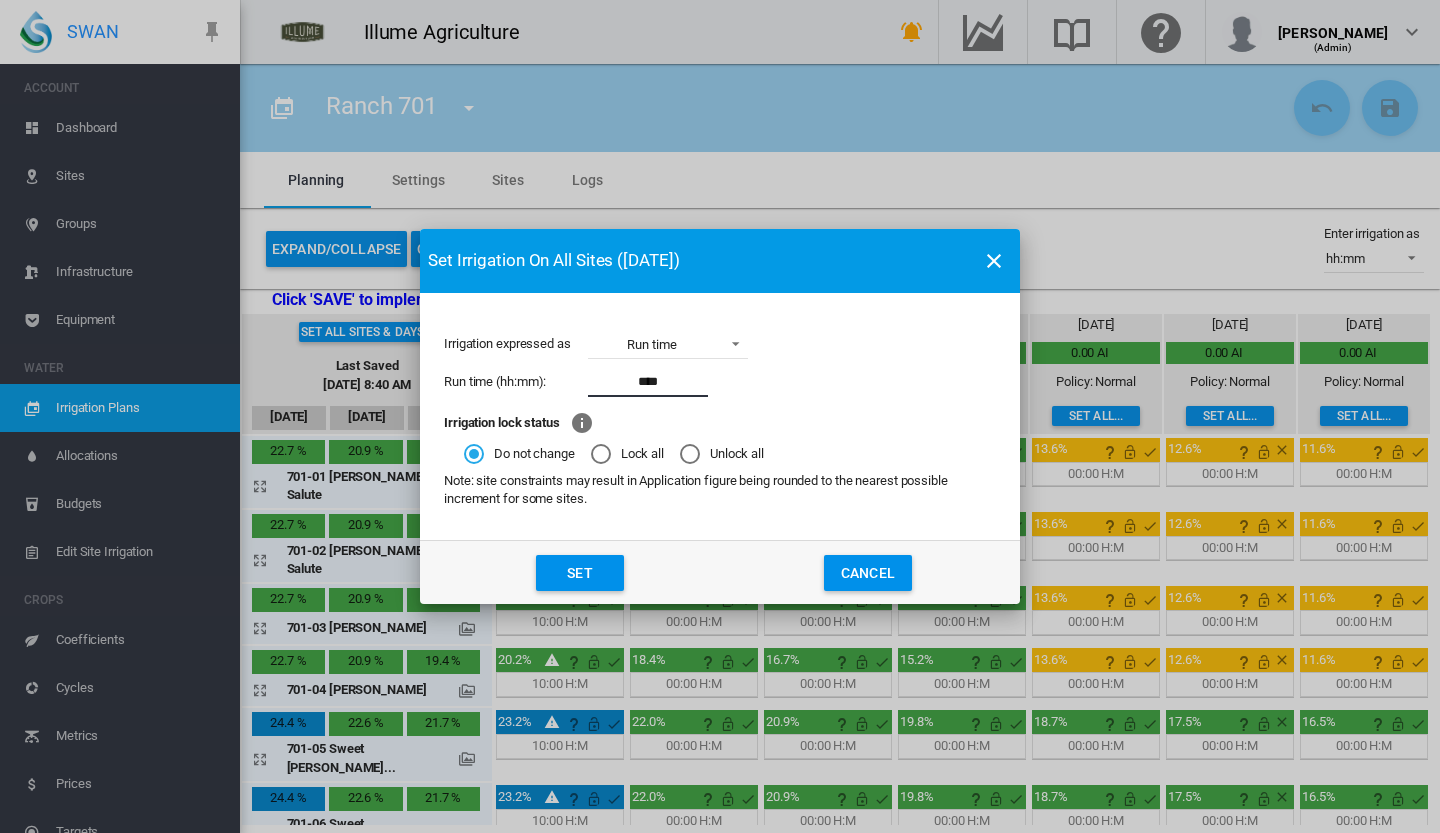 type on "****" 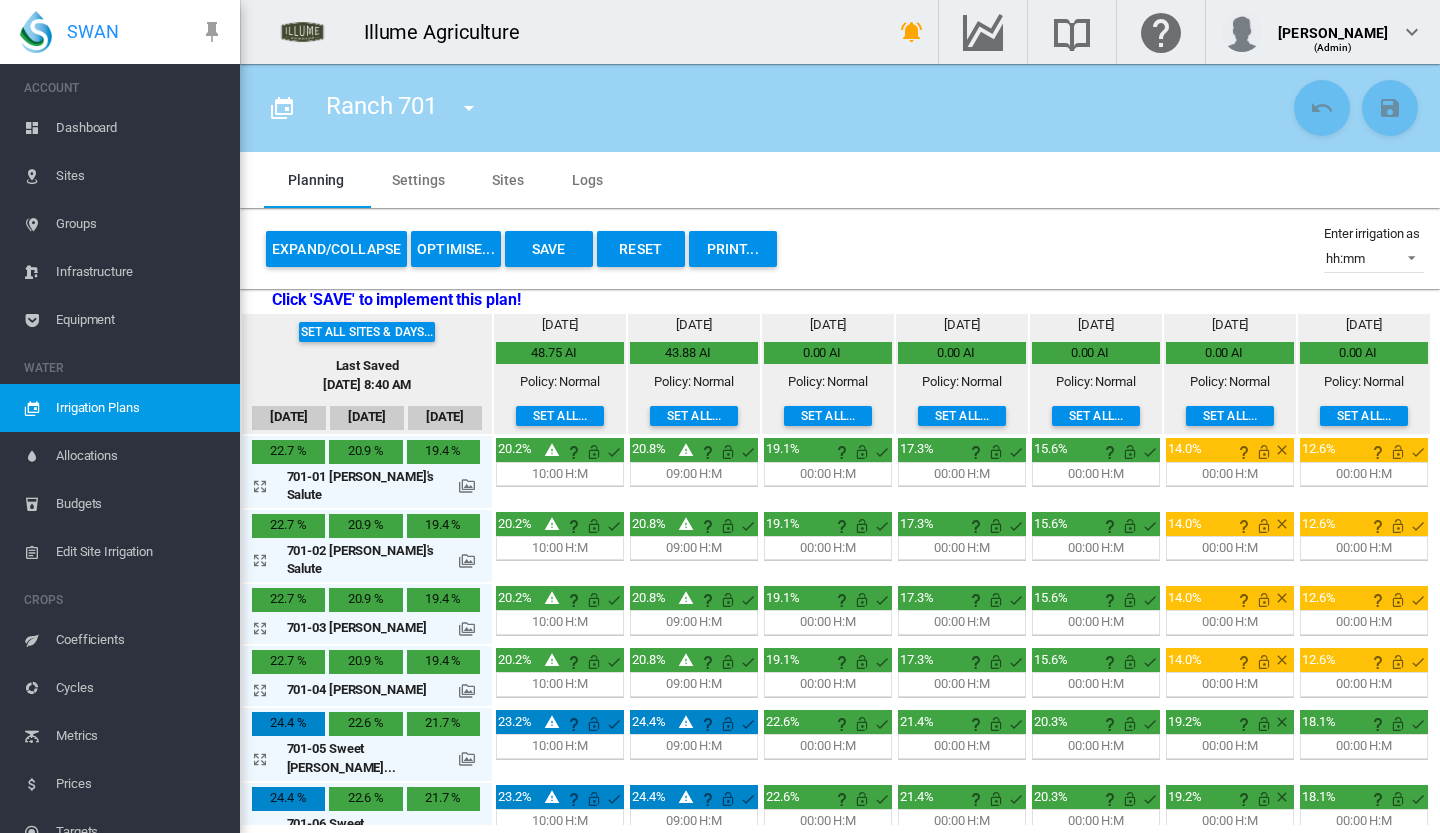 click on "Set all..." at bounding box center (828, 416) 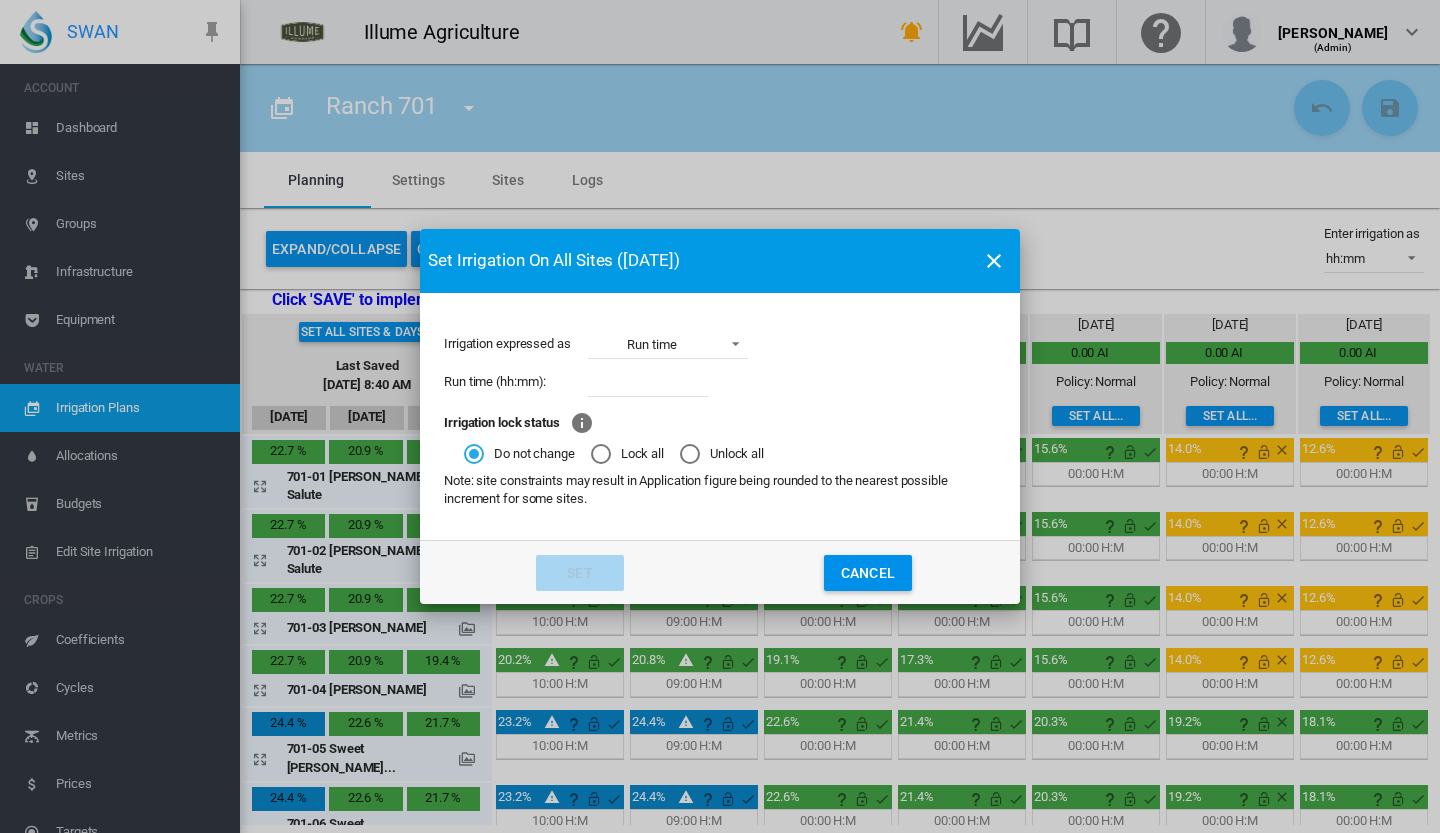 click at bounding box center [648, 382] 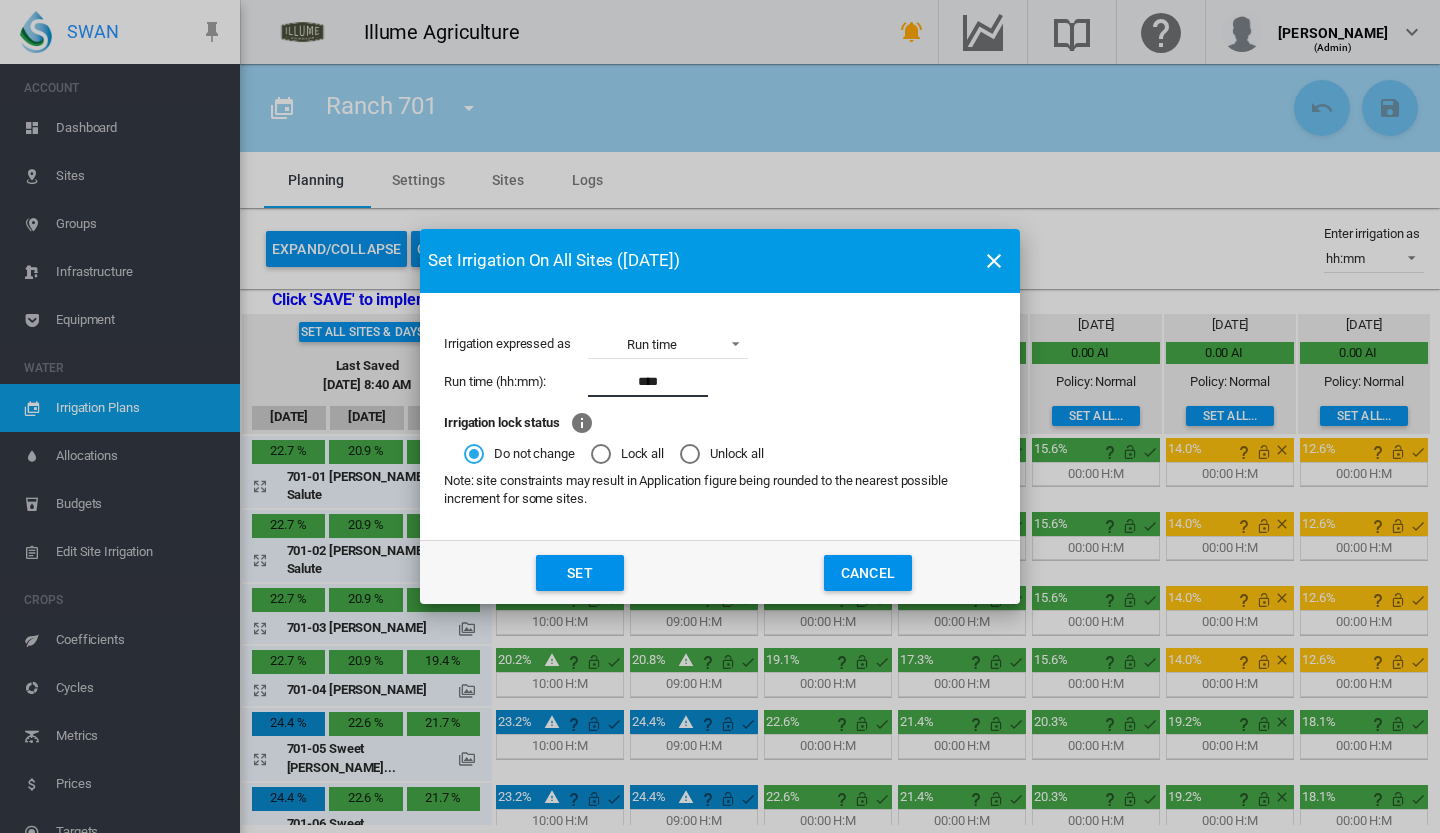 type on "****" 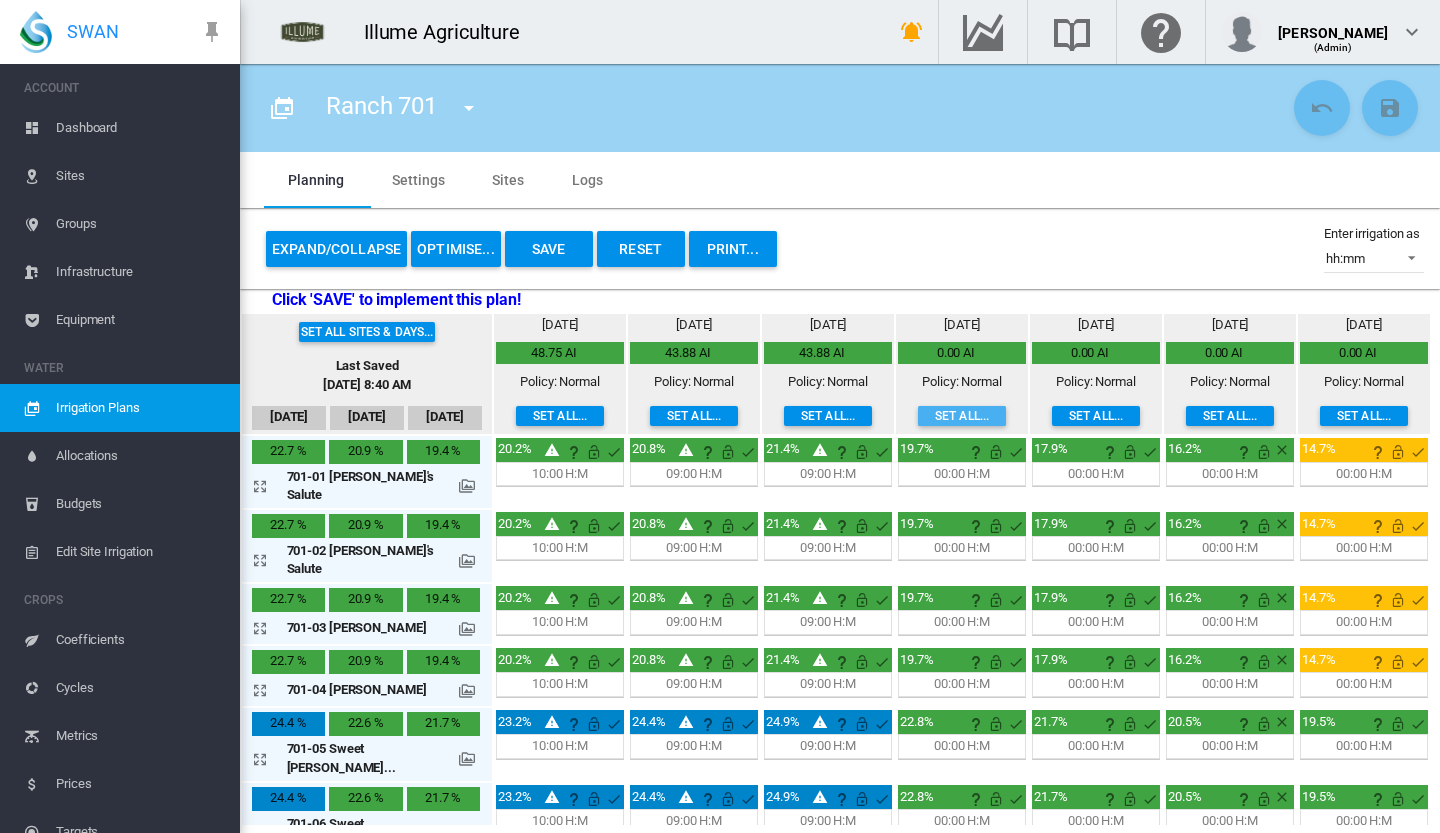 click on "Set all..." at bounding box center (962, 416) 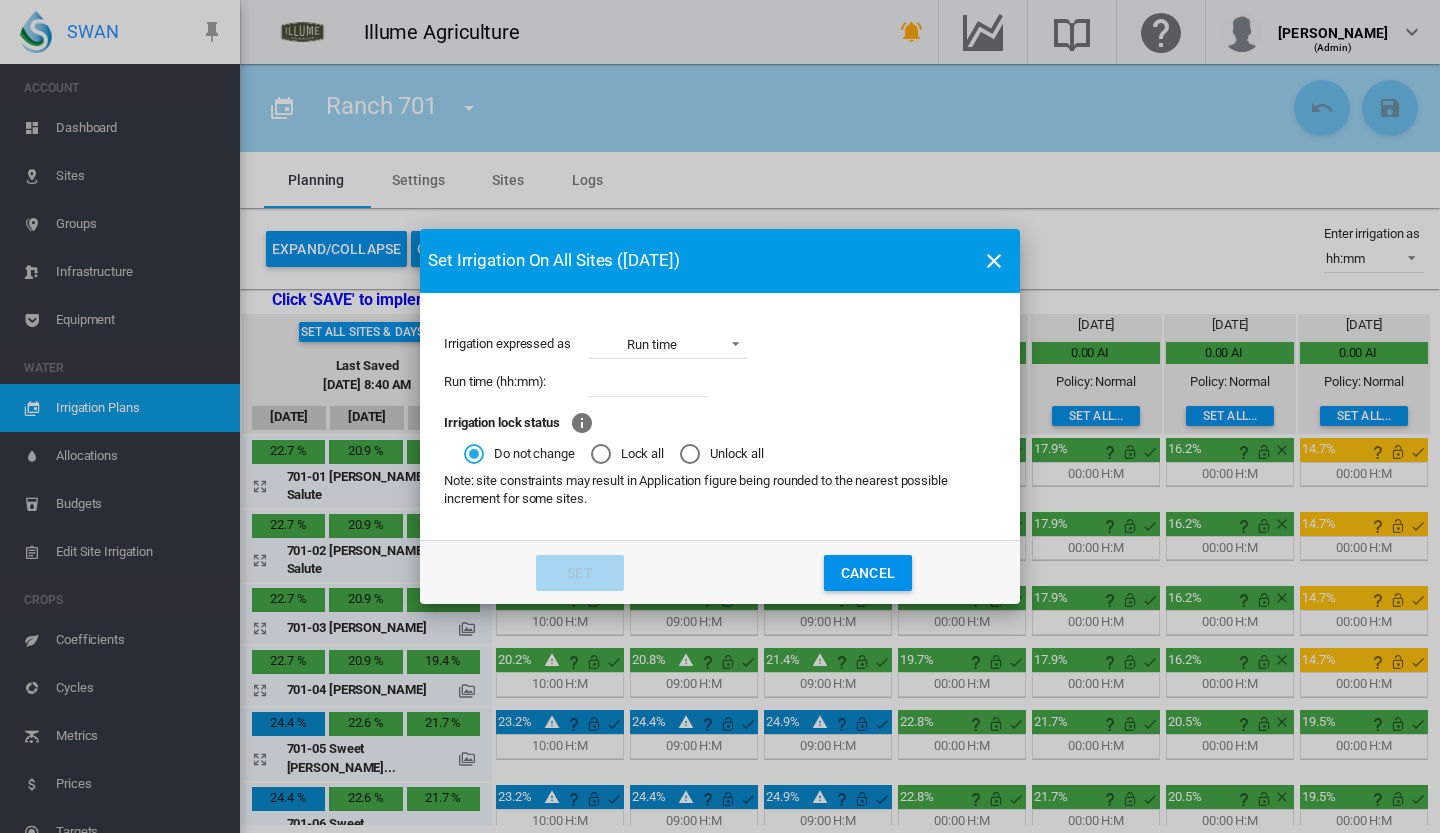 click at bounding box center (648, 382) 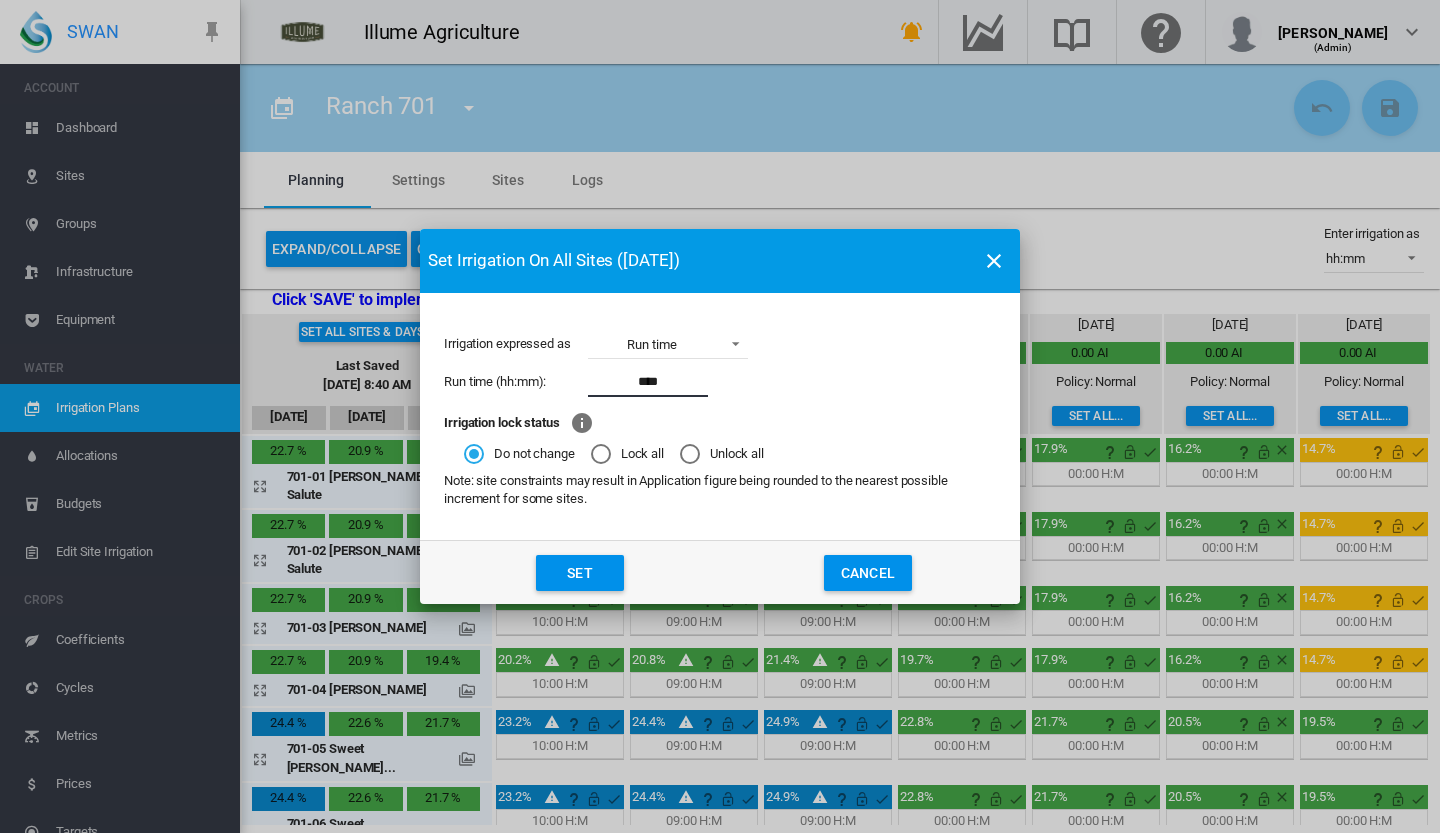 type on "****" 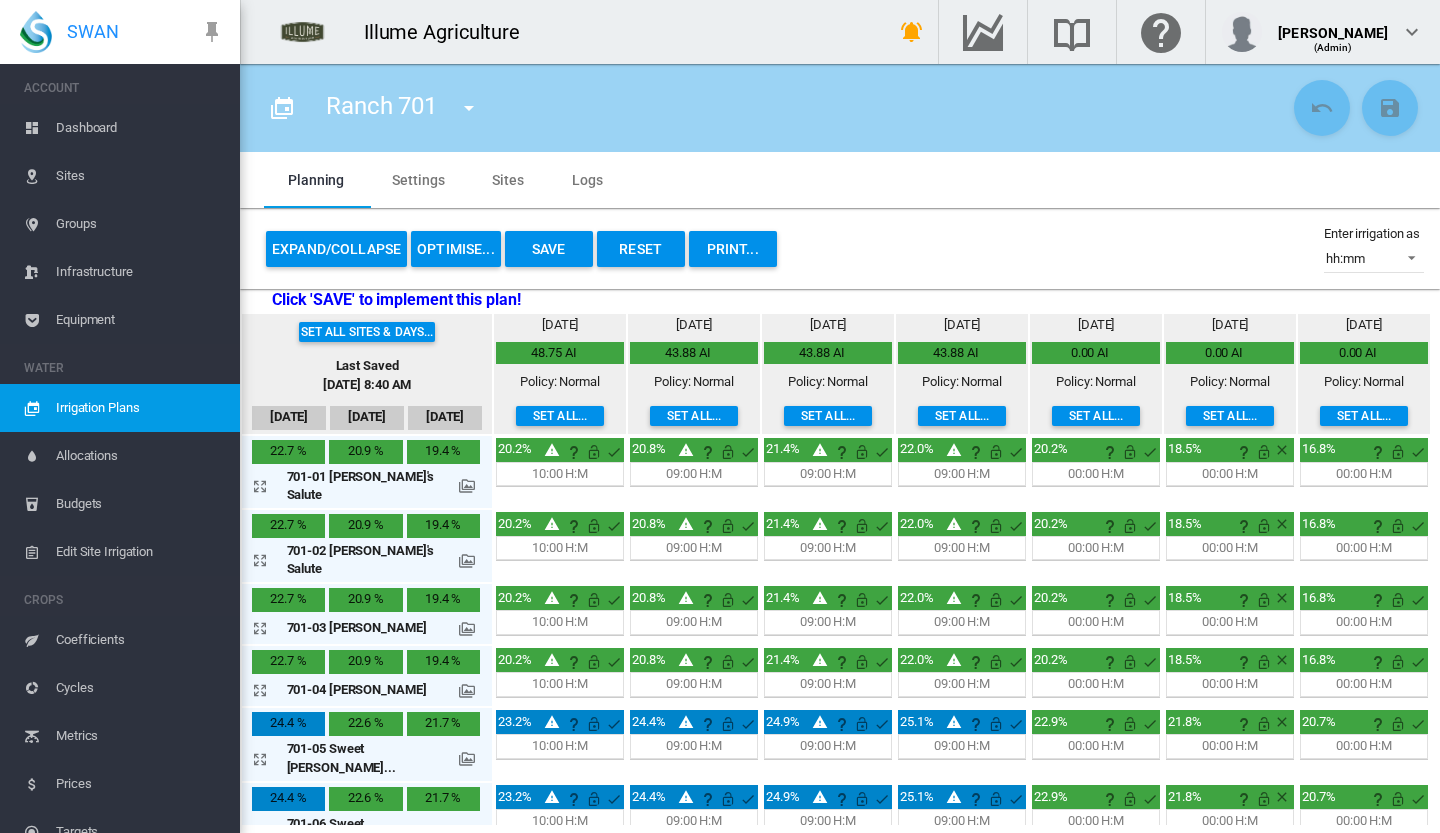 click on "Set all..." at bounding box center (1096, 416) 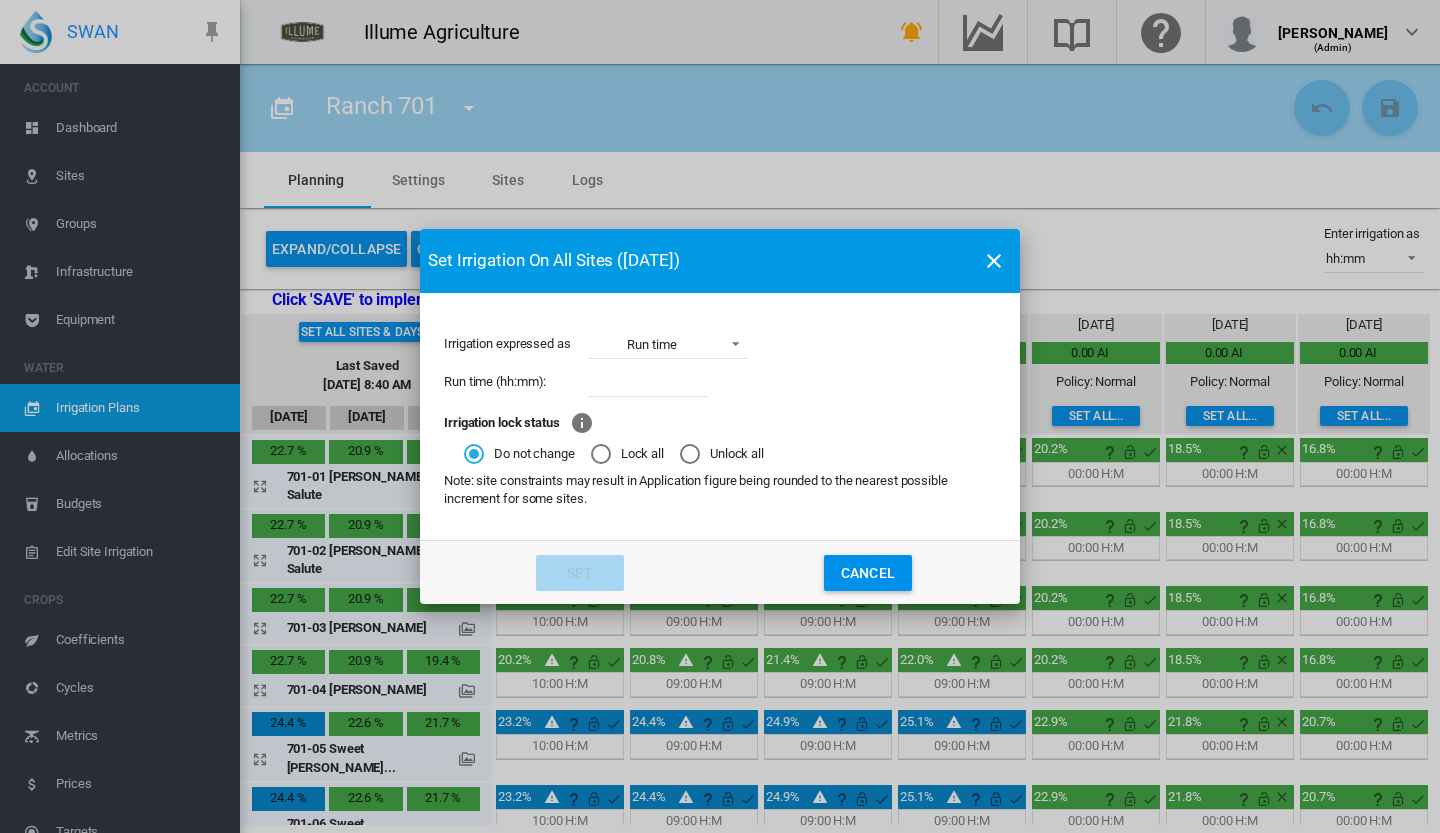 click at bounding box center [648, 382] 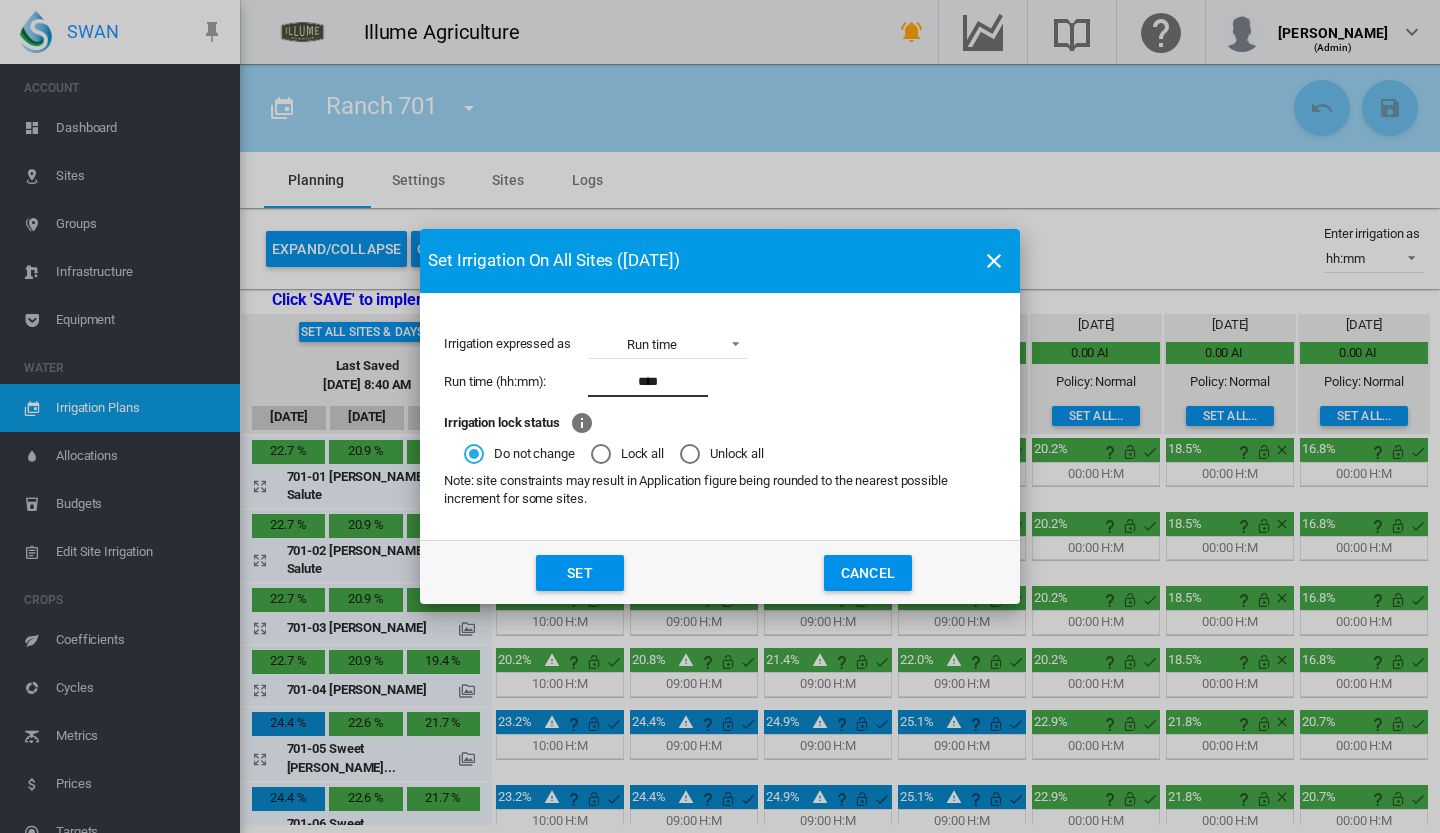 type on "****" 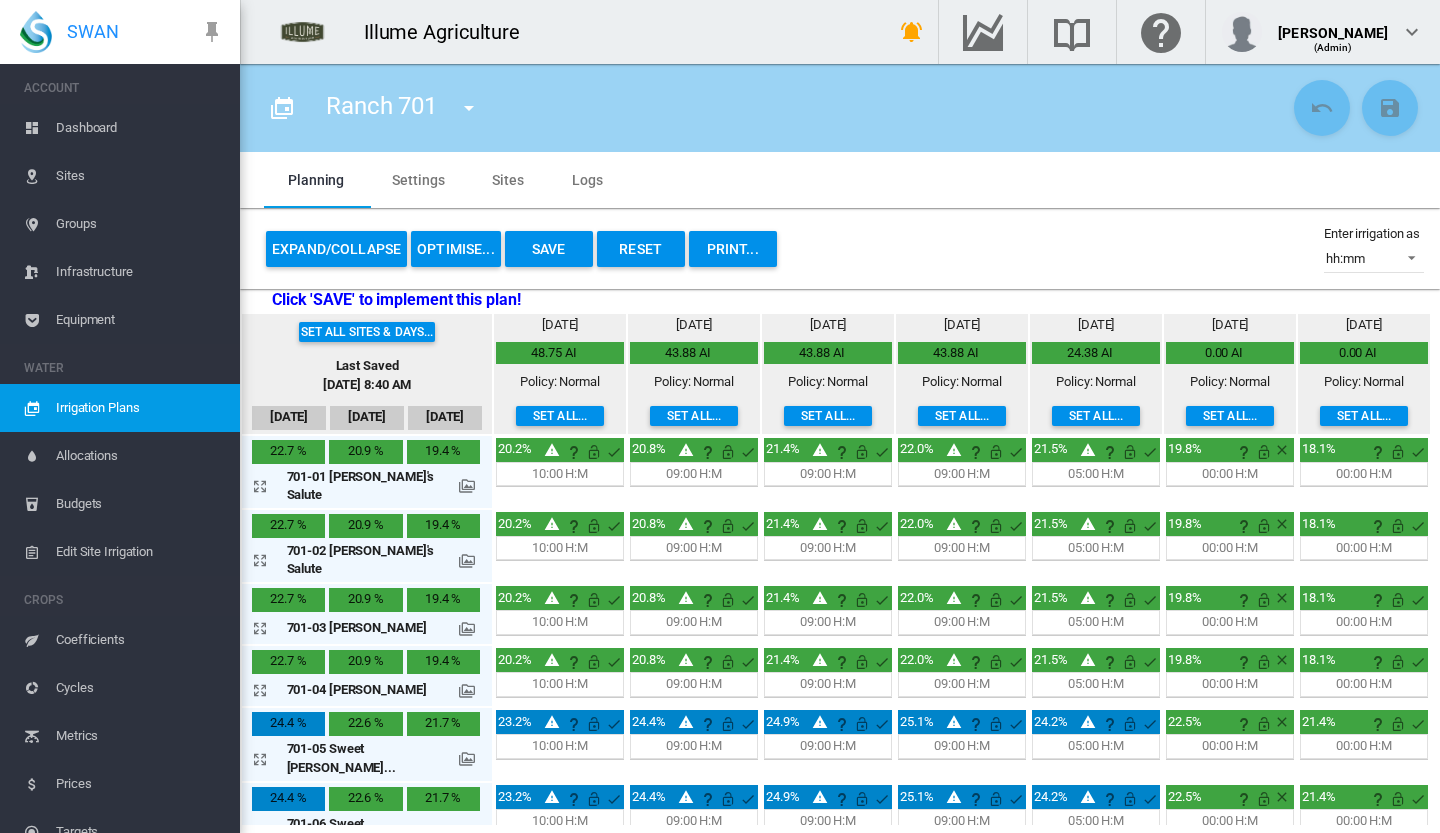 click on "Save" at bounding box center (549, 249) 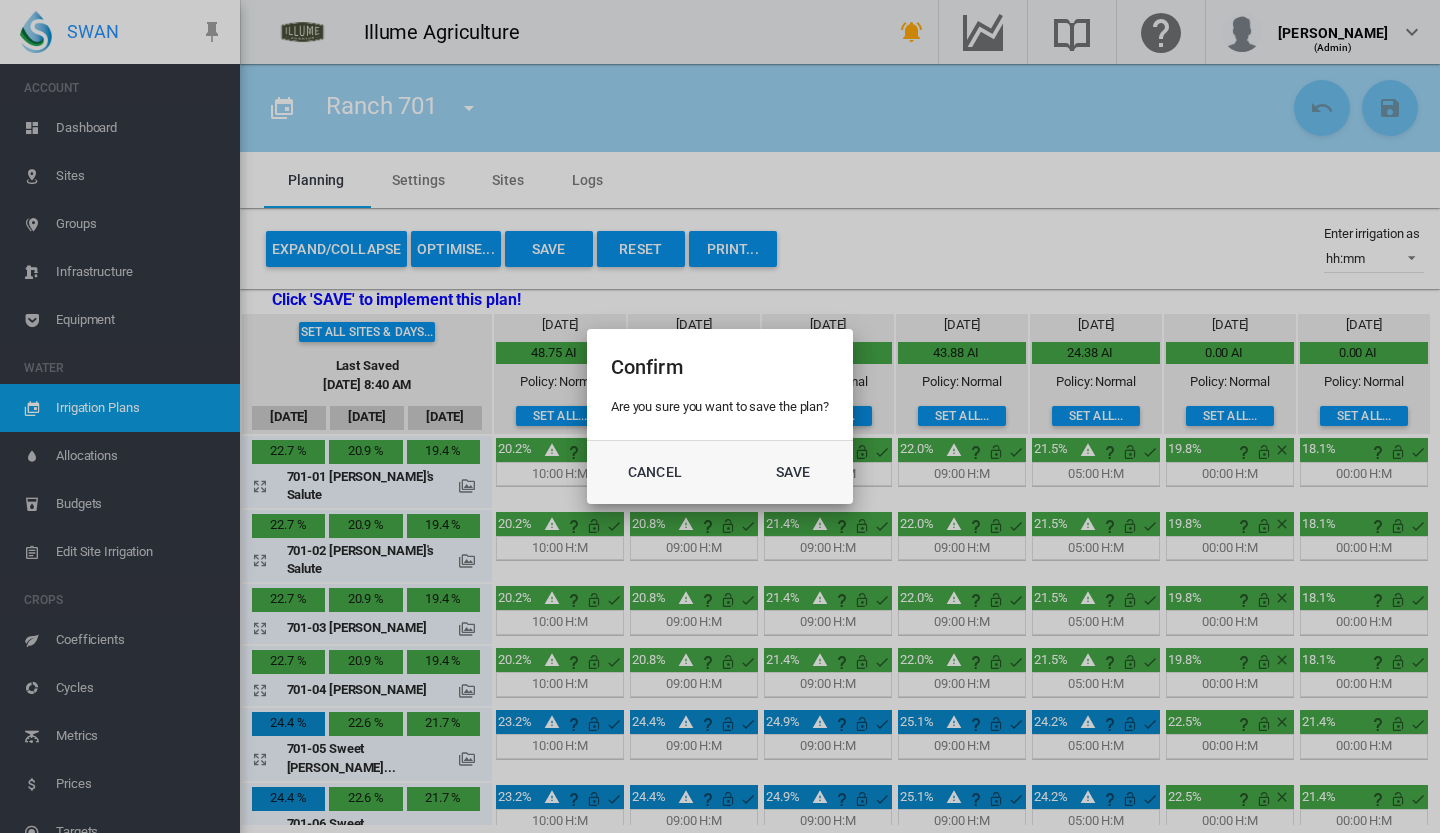click on "Cancel Save" 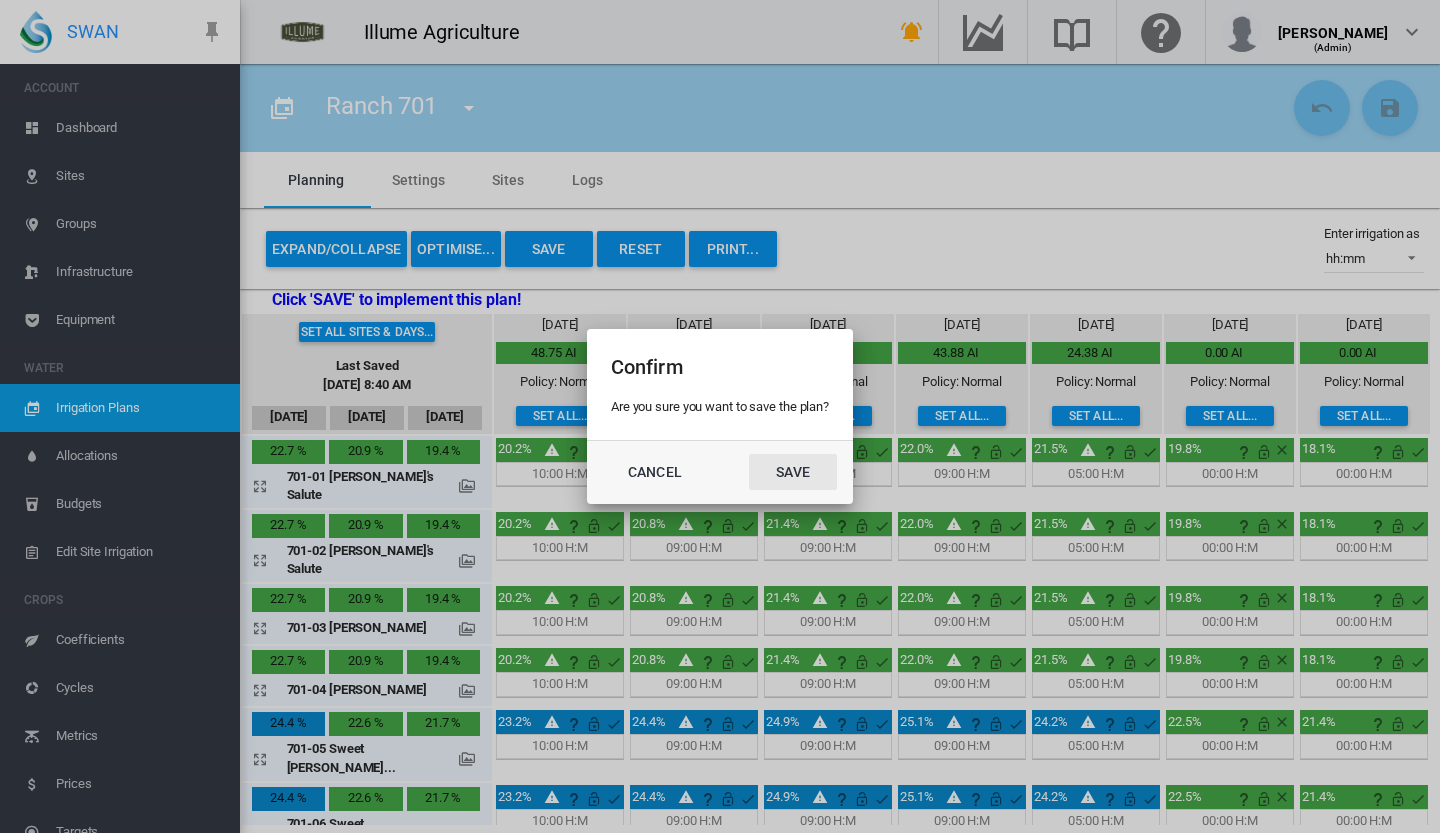 click on "Save" 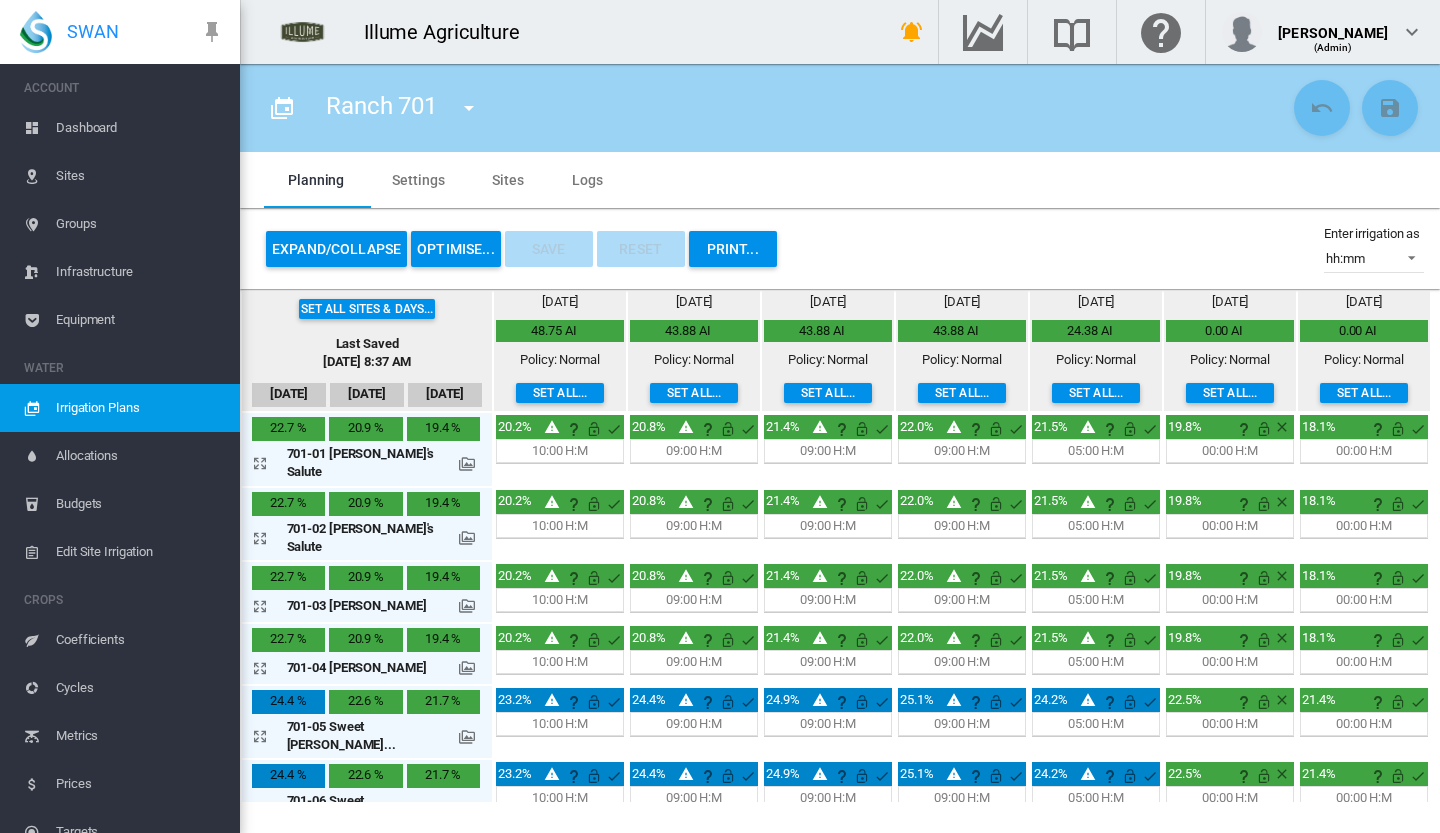 click at bounding box center [469, 108] 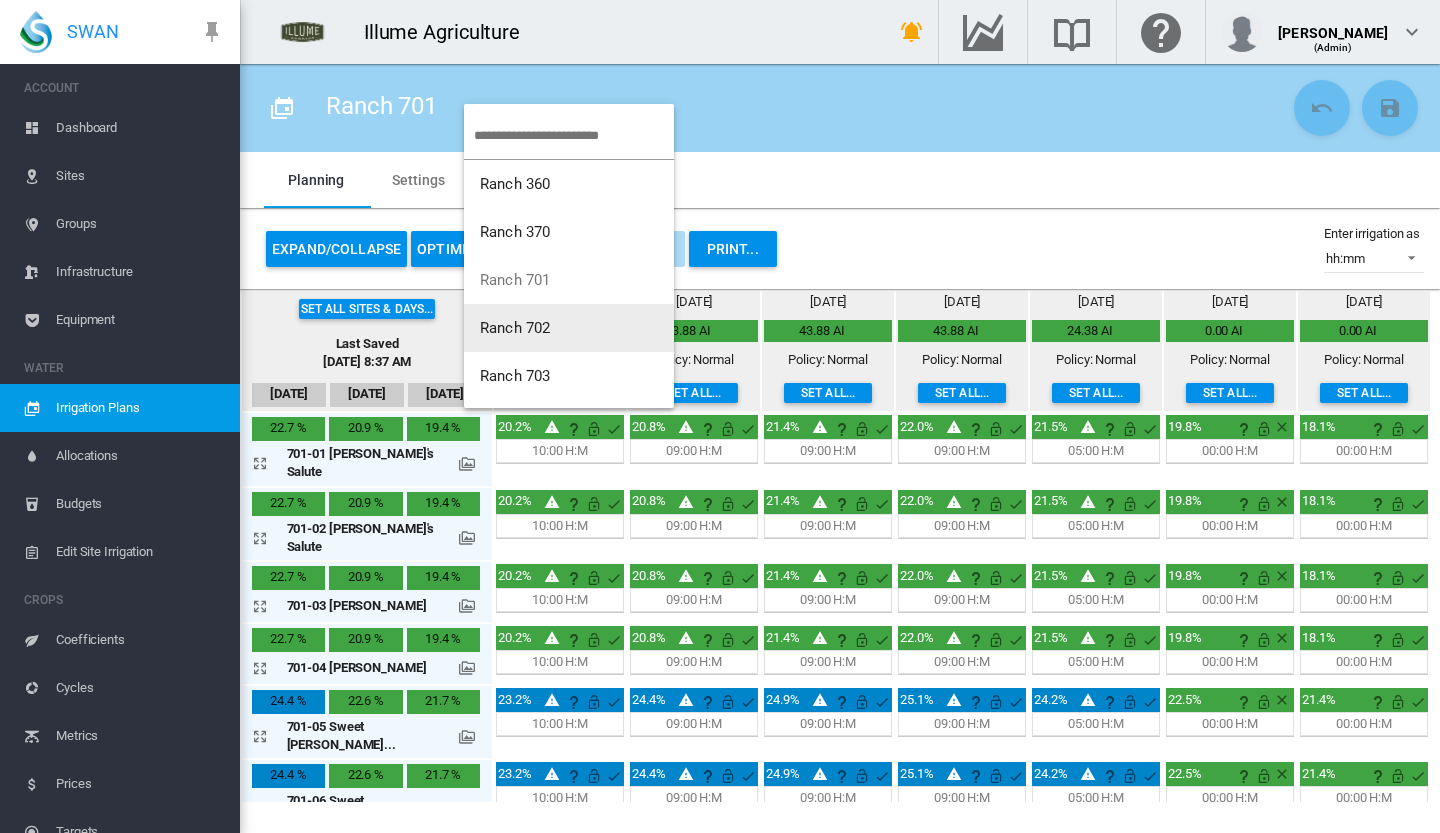 click on "Ranch 702" at bounding box center [569, 328] 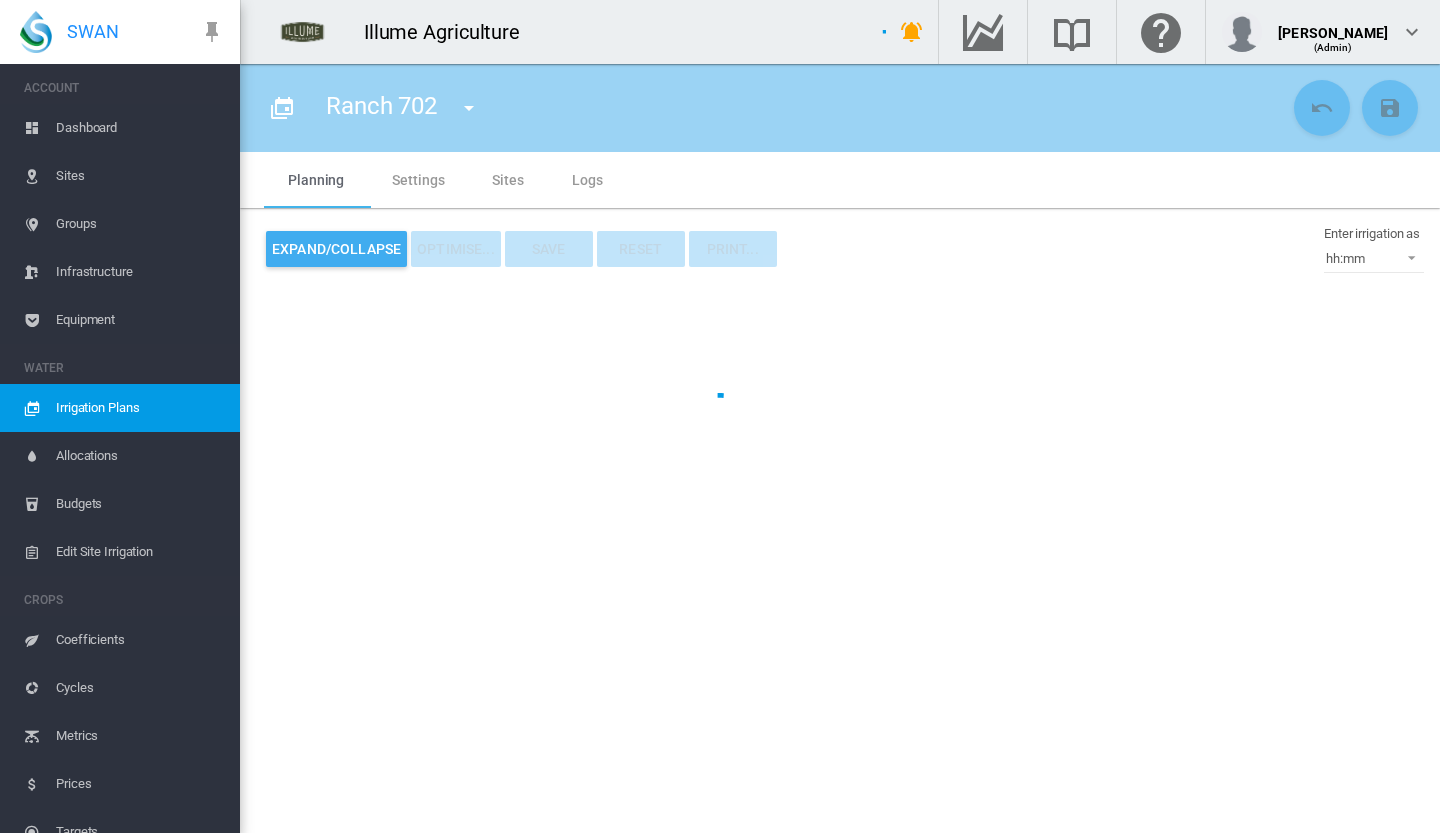 type on "*********" 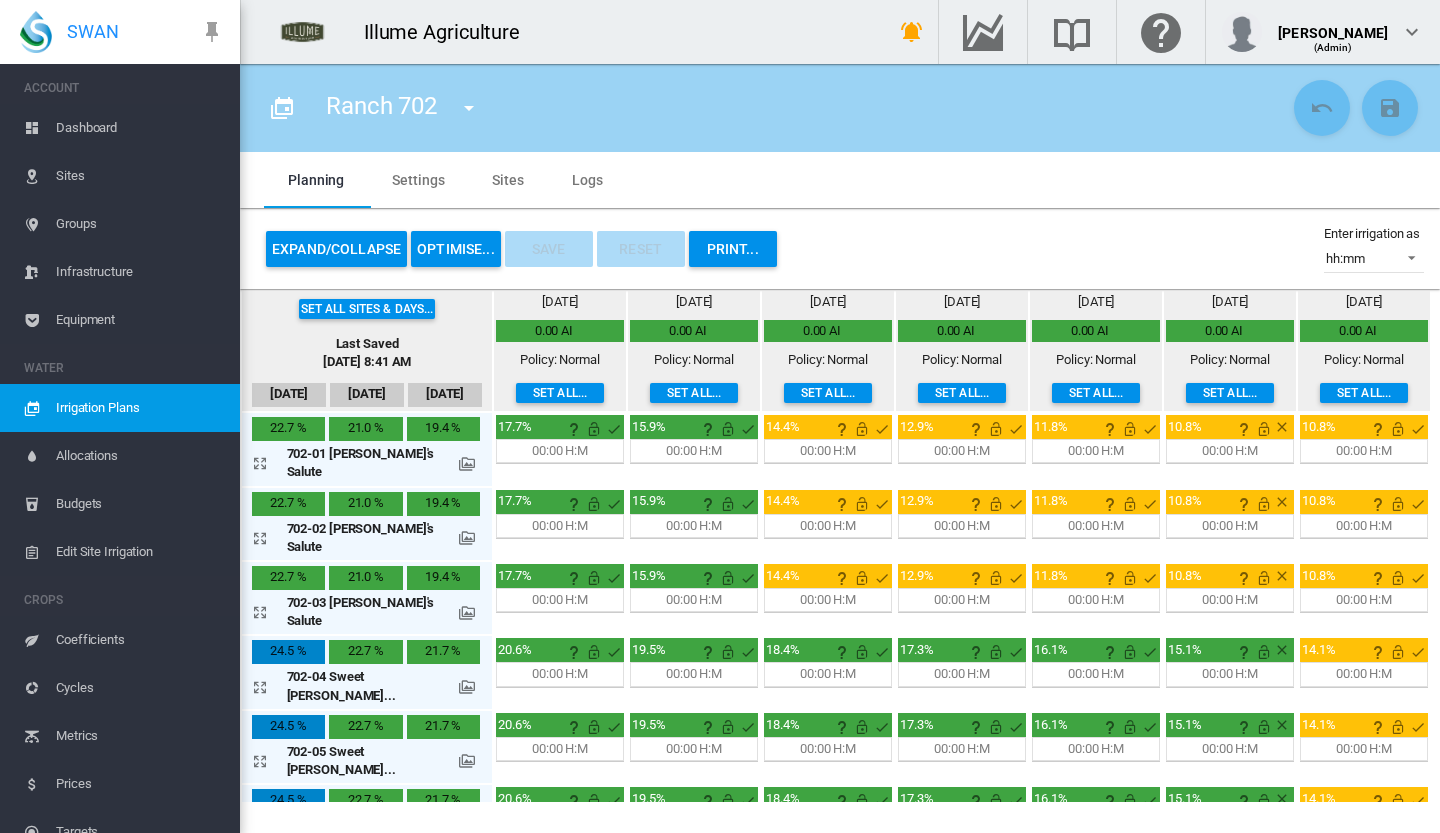 click on "Set all..." at bounding box center [560, 393] 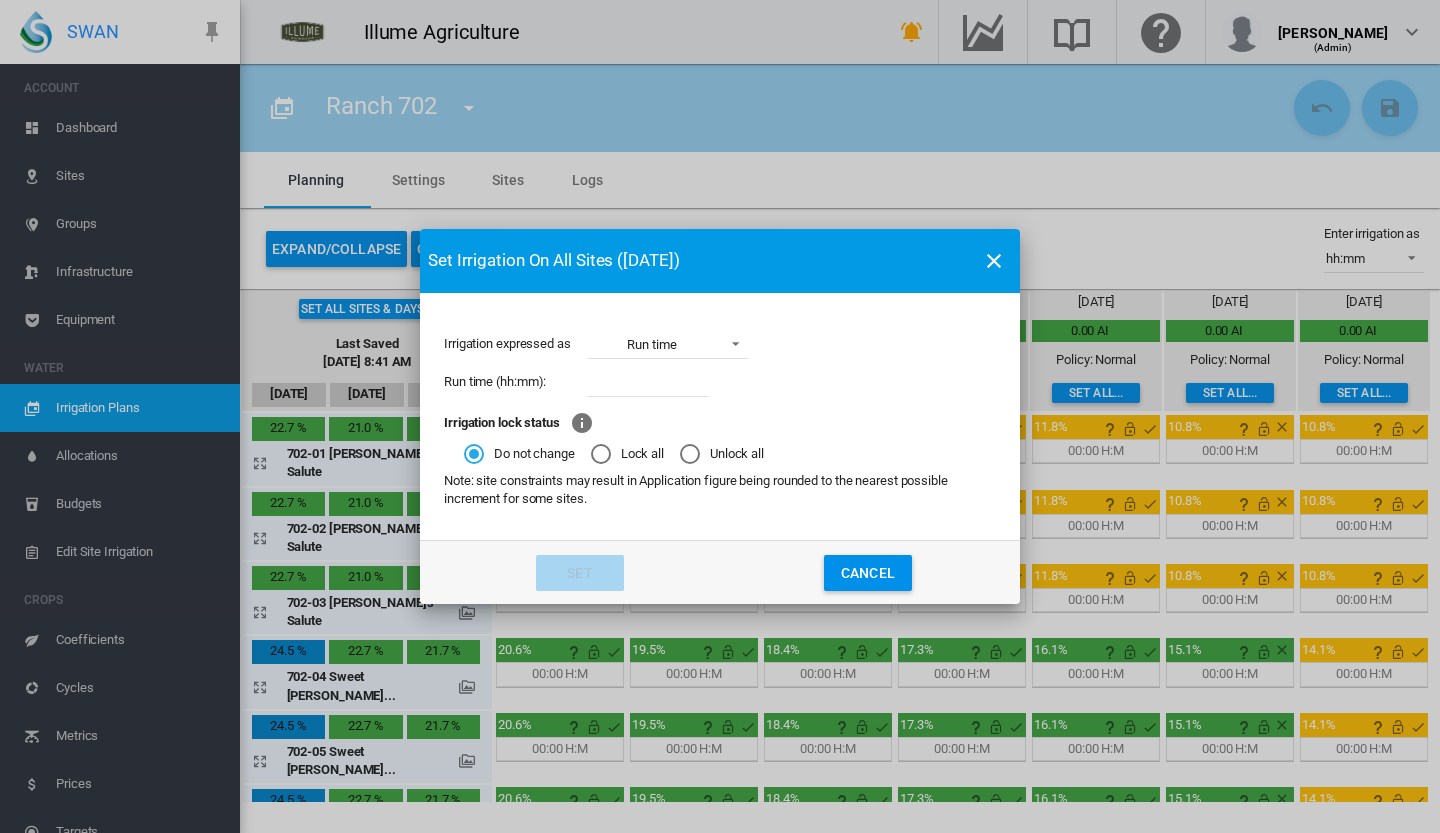 click at bounding box center [648, 382] 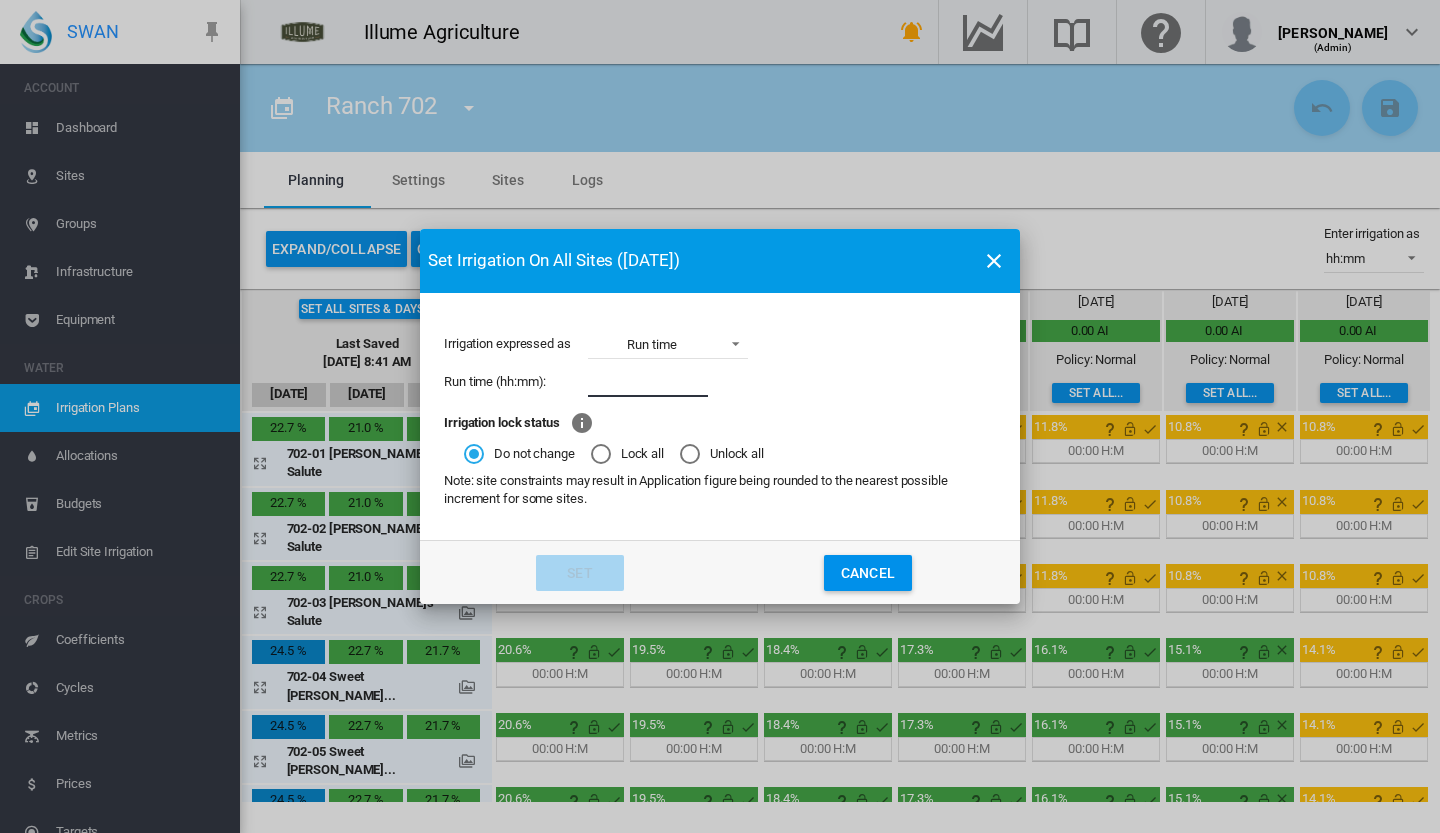 type on "*" 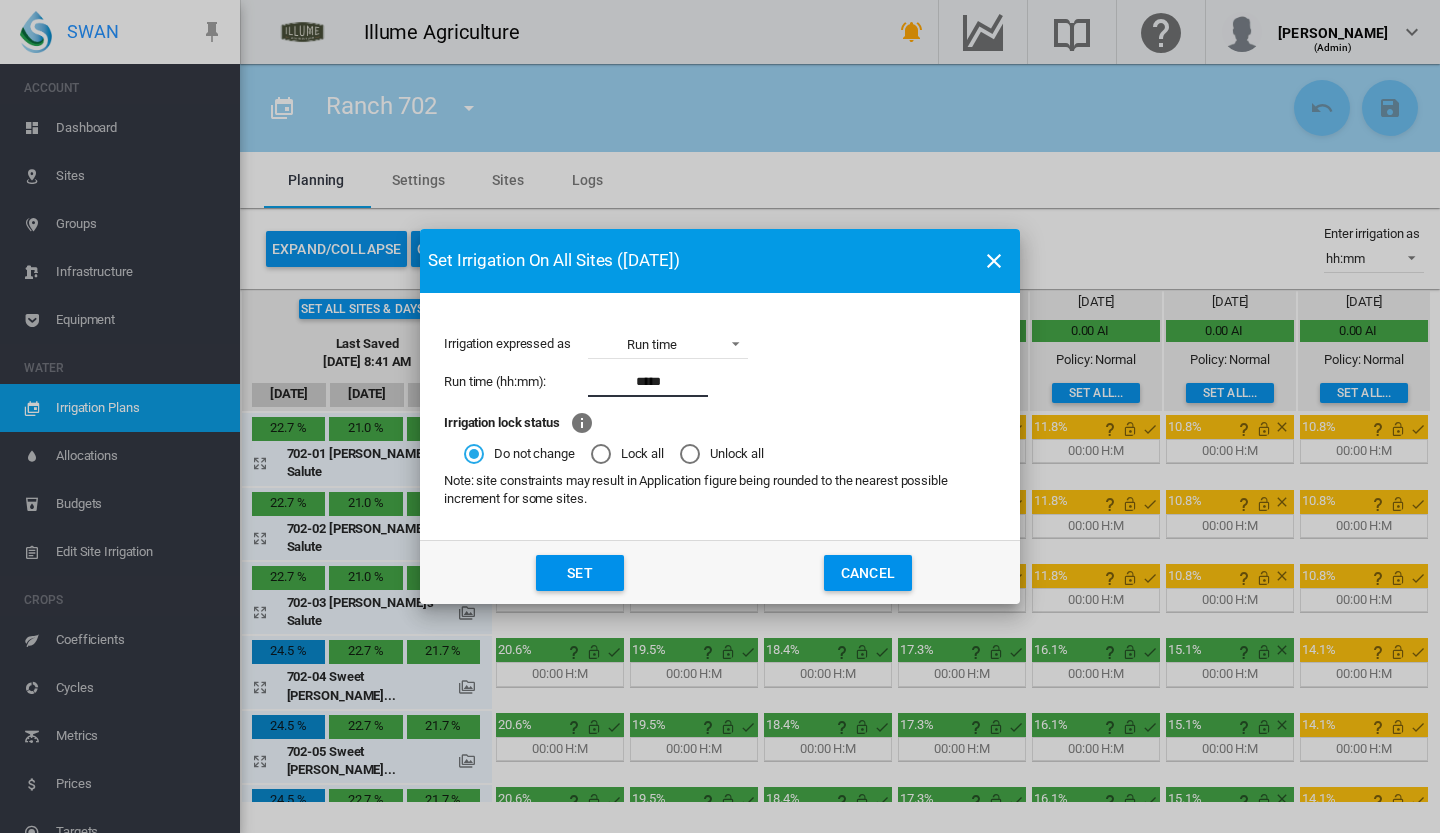 type on "*****" 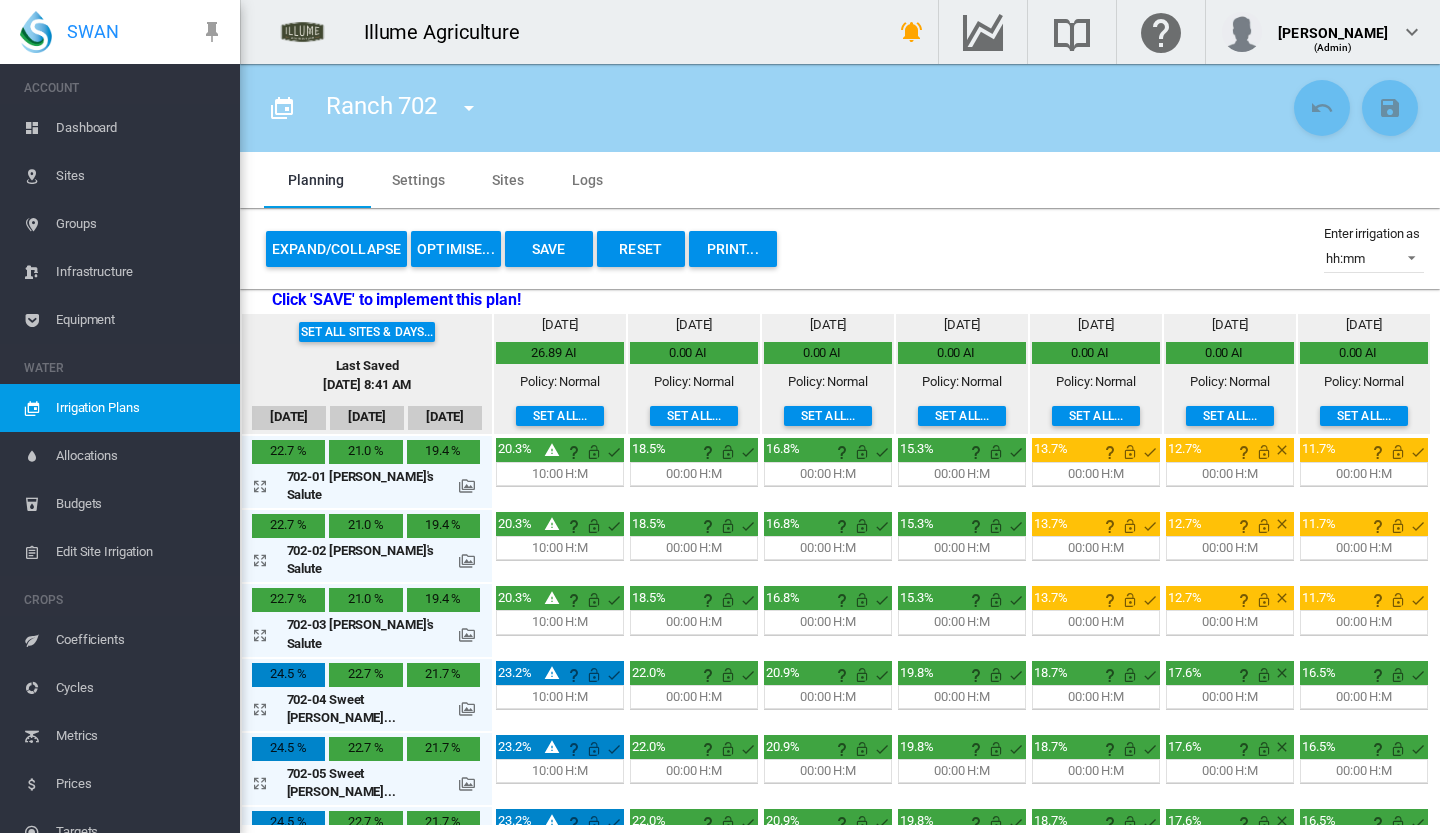click on "Set all..." at bounding box center (694, 416) 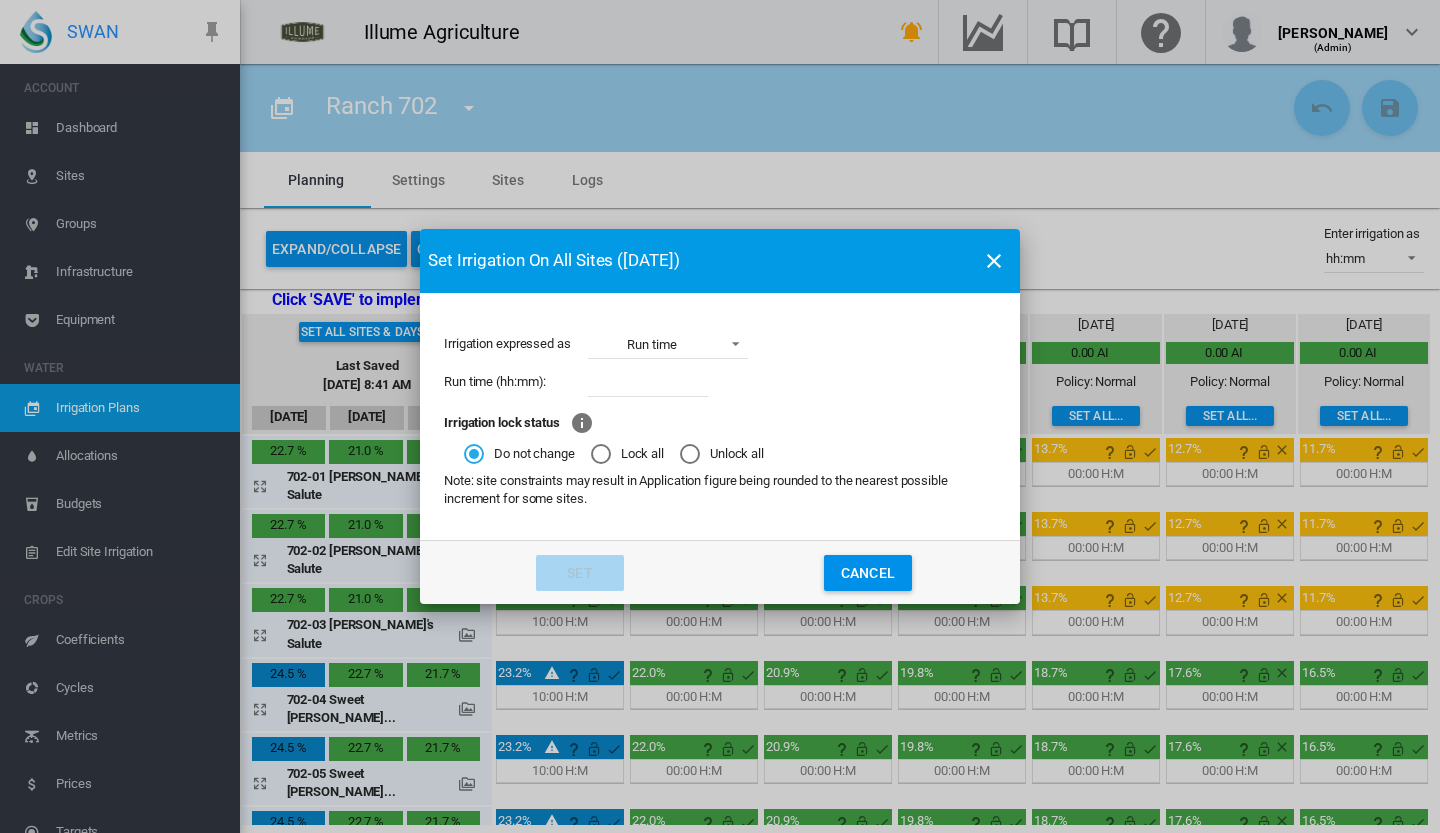 type 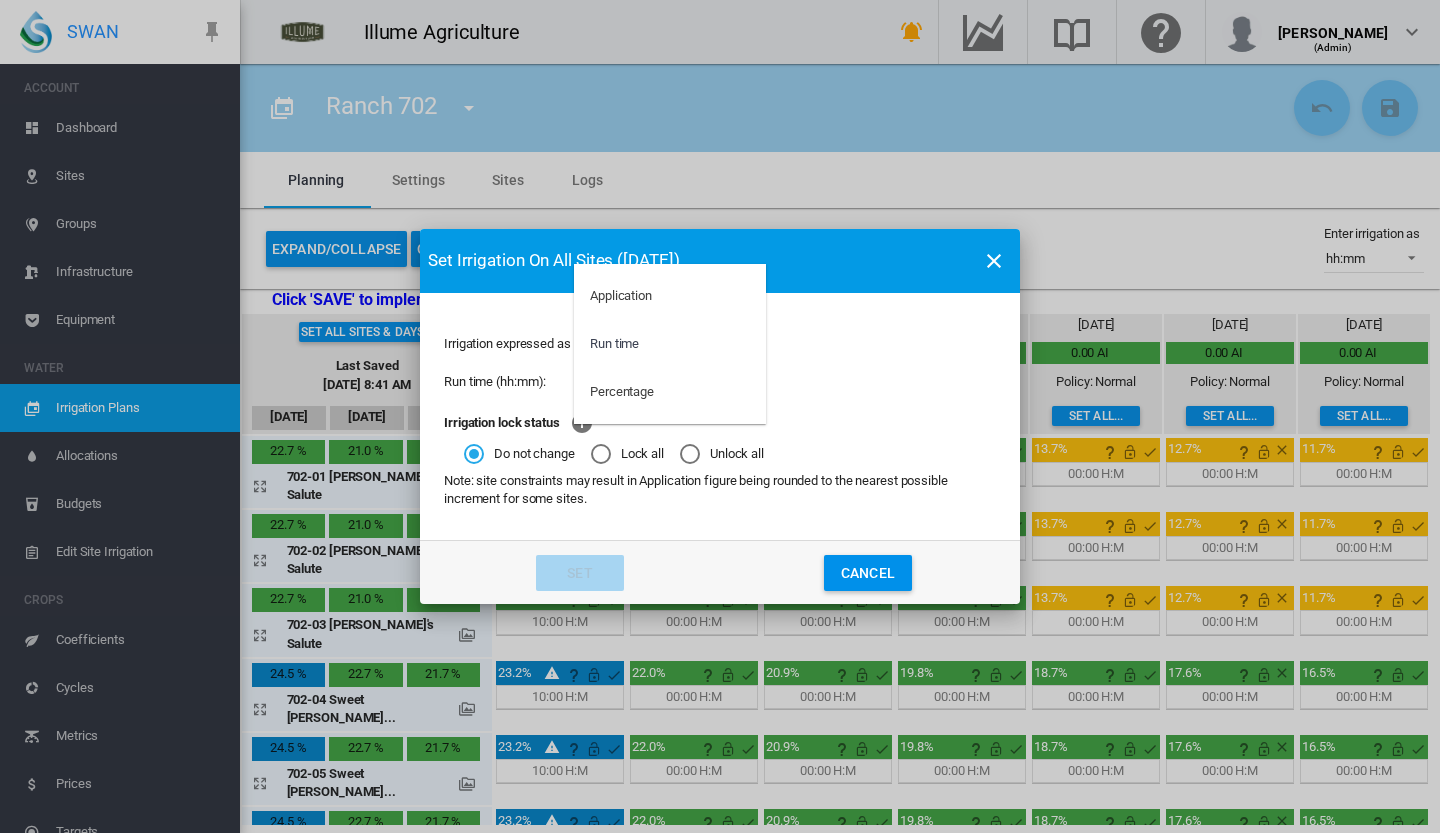 click at bounding box center (720, 416) 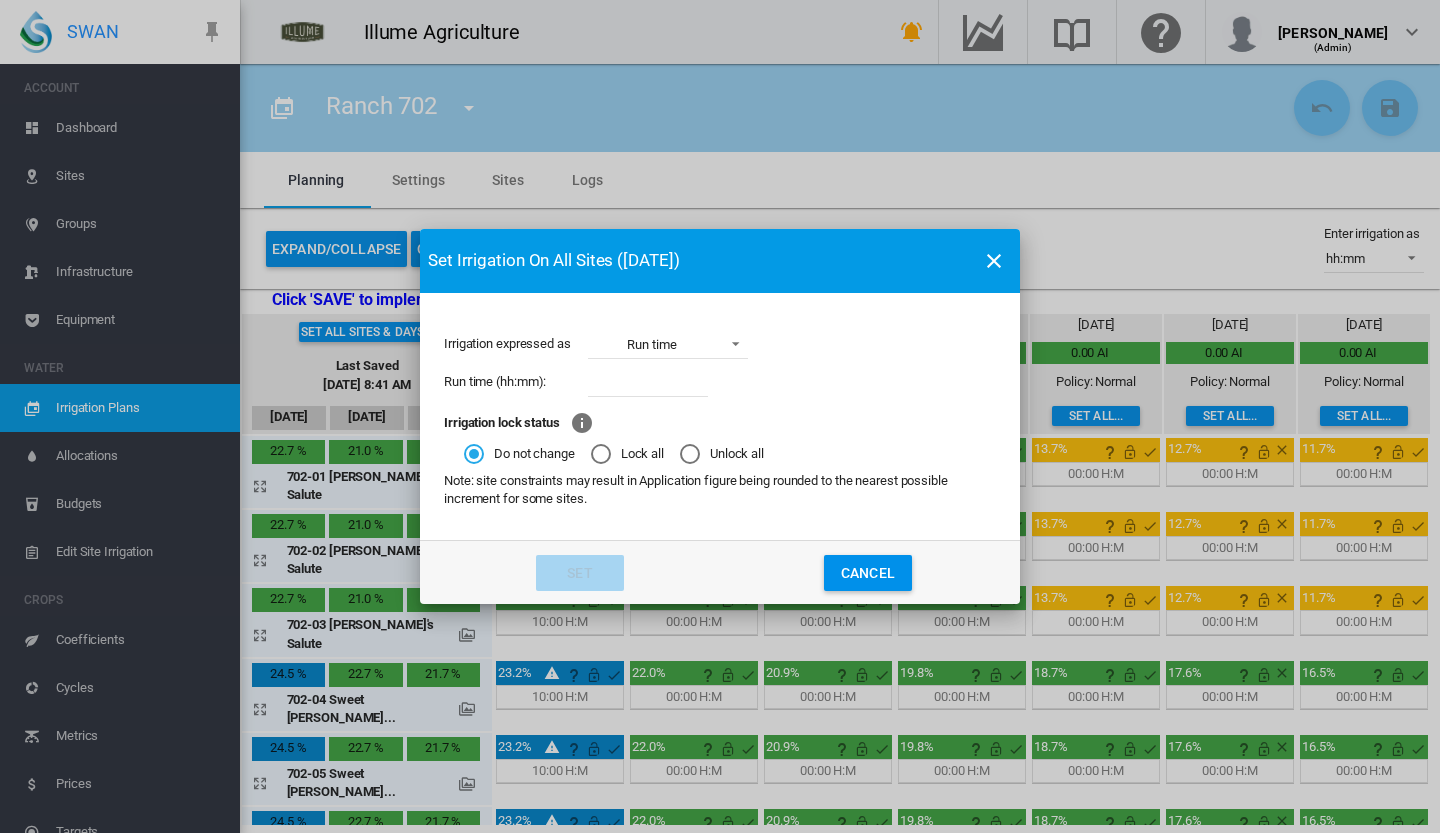 click at bounding box center [648, 382] 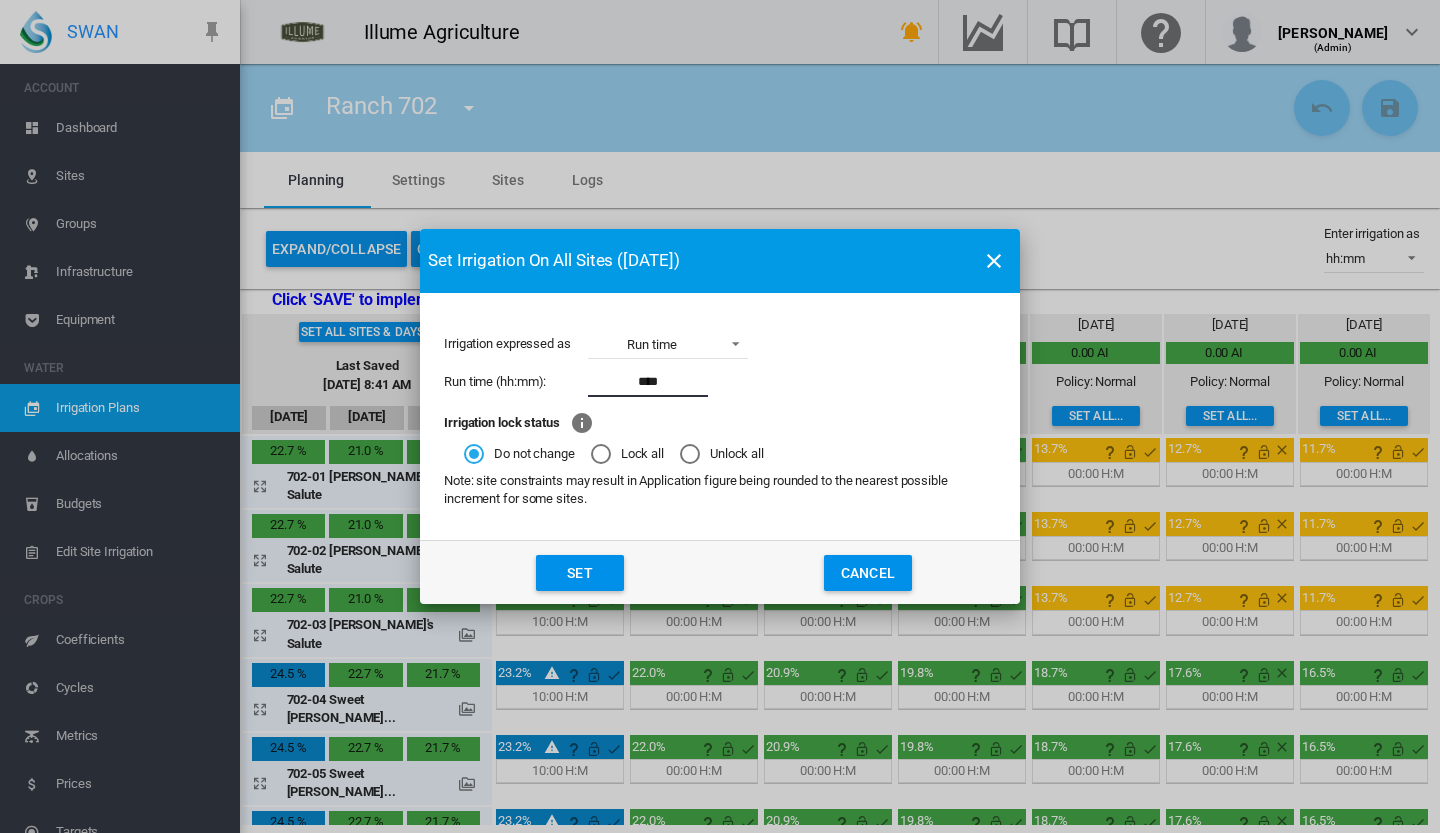 type on "****" 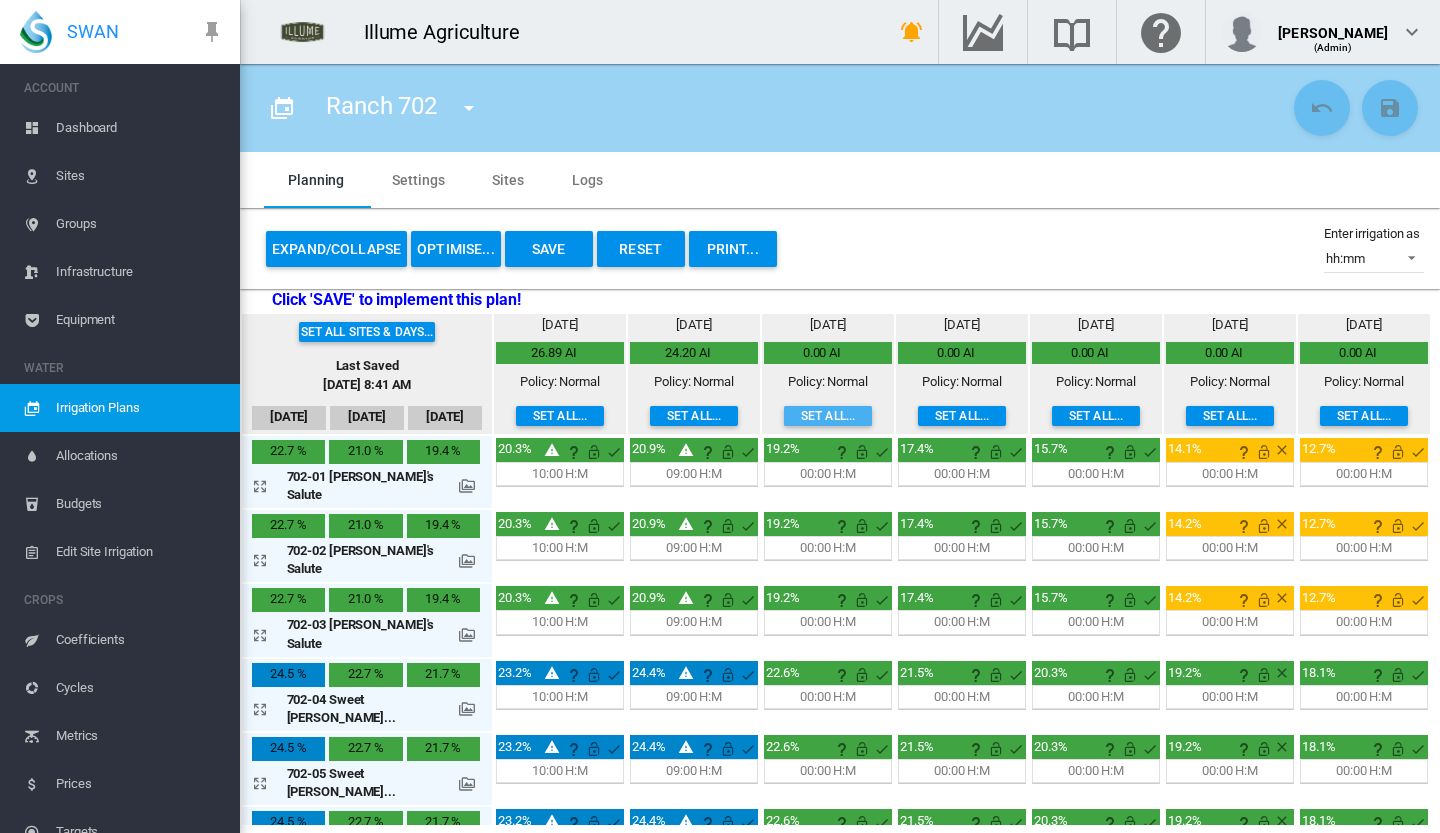 click on "Set all..." at bounding box center [828, 416] 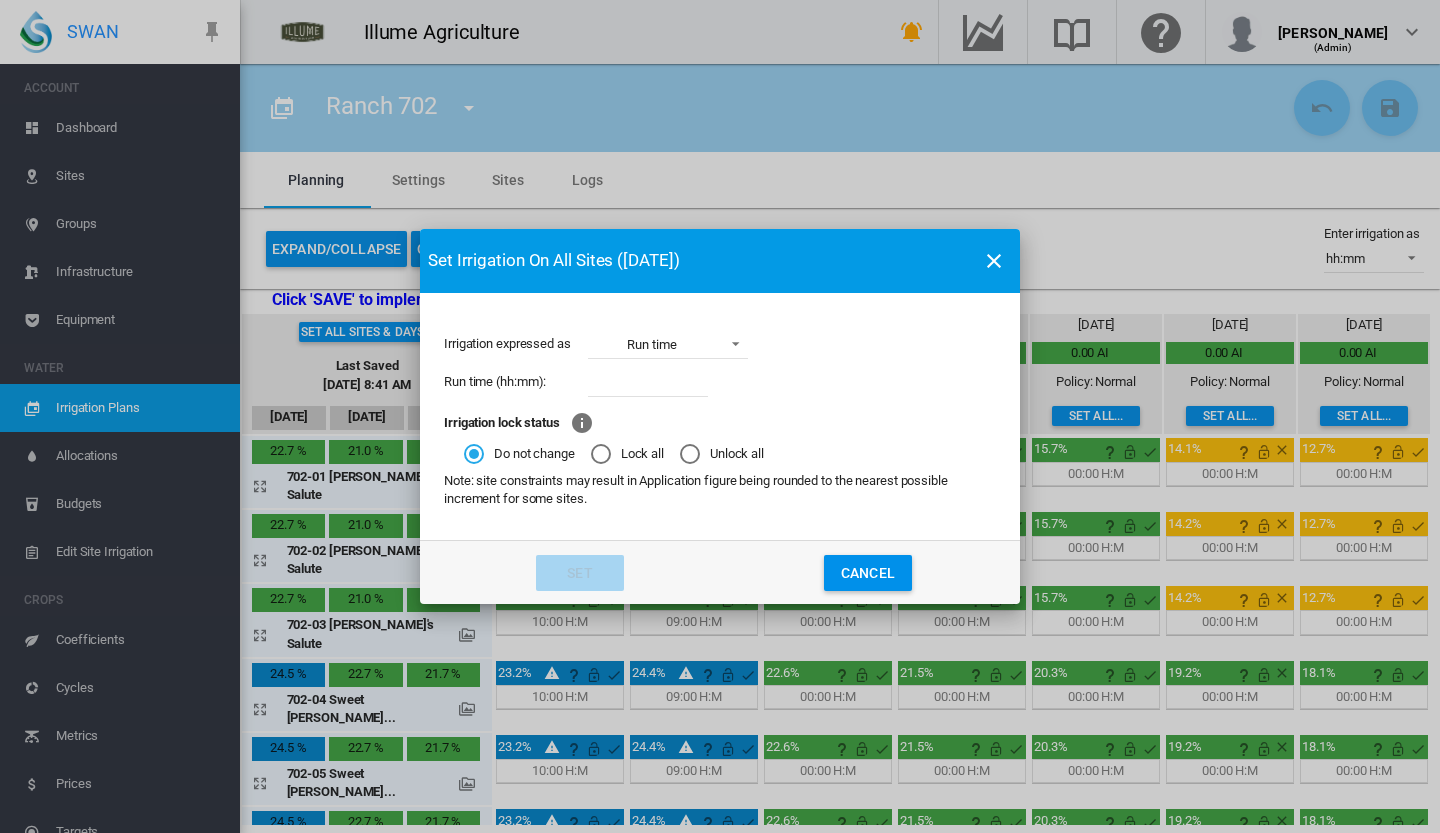 click at bounding box center [648, 382] 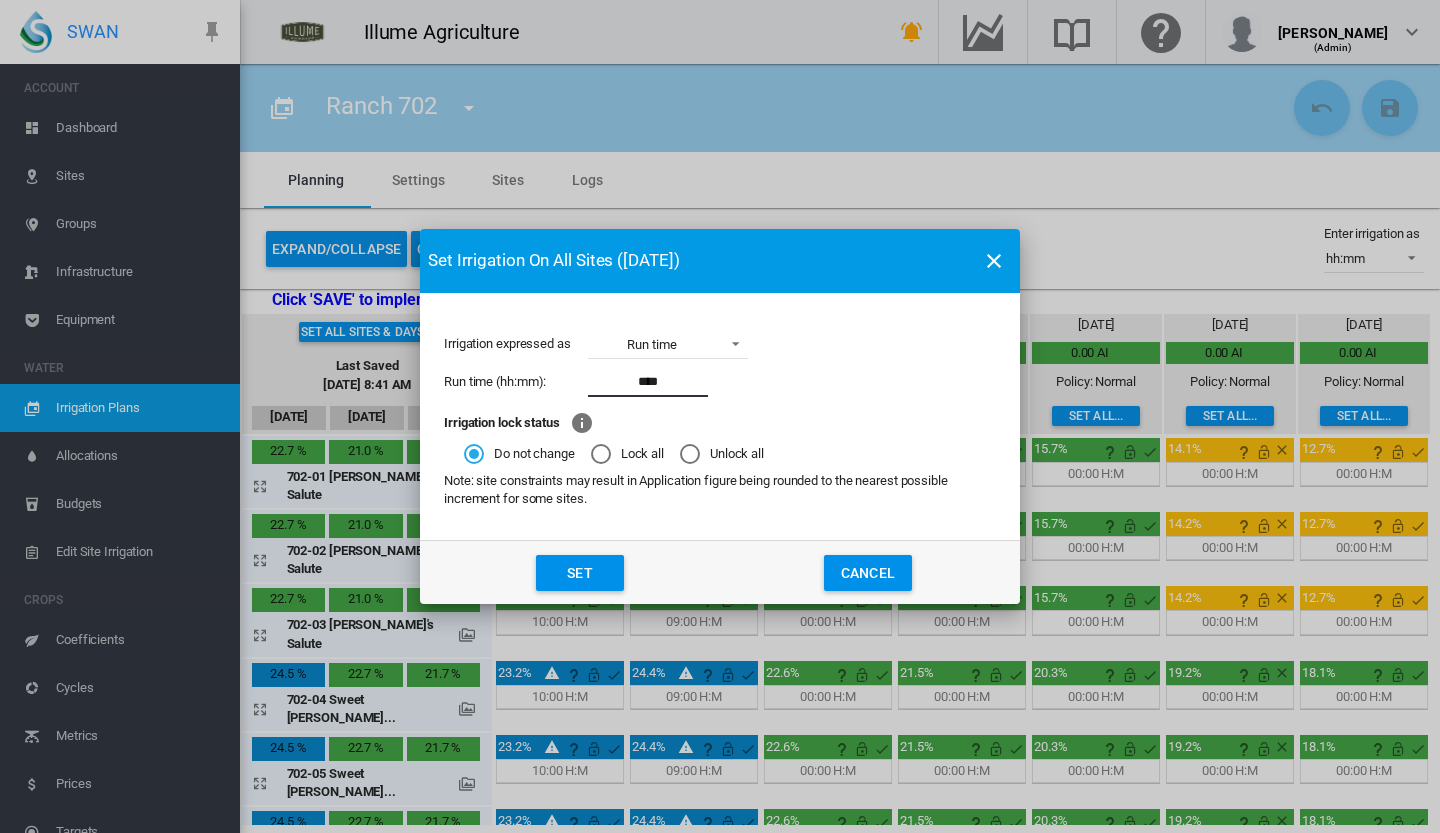 type on "****" 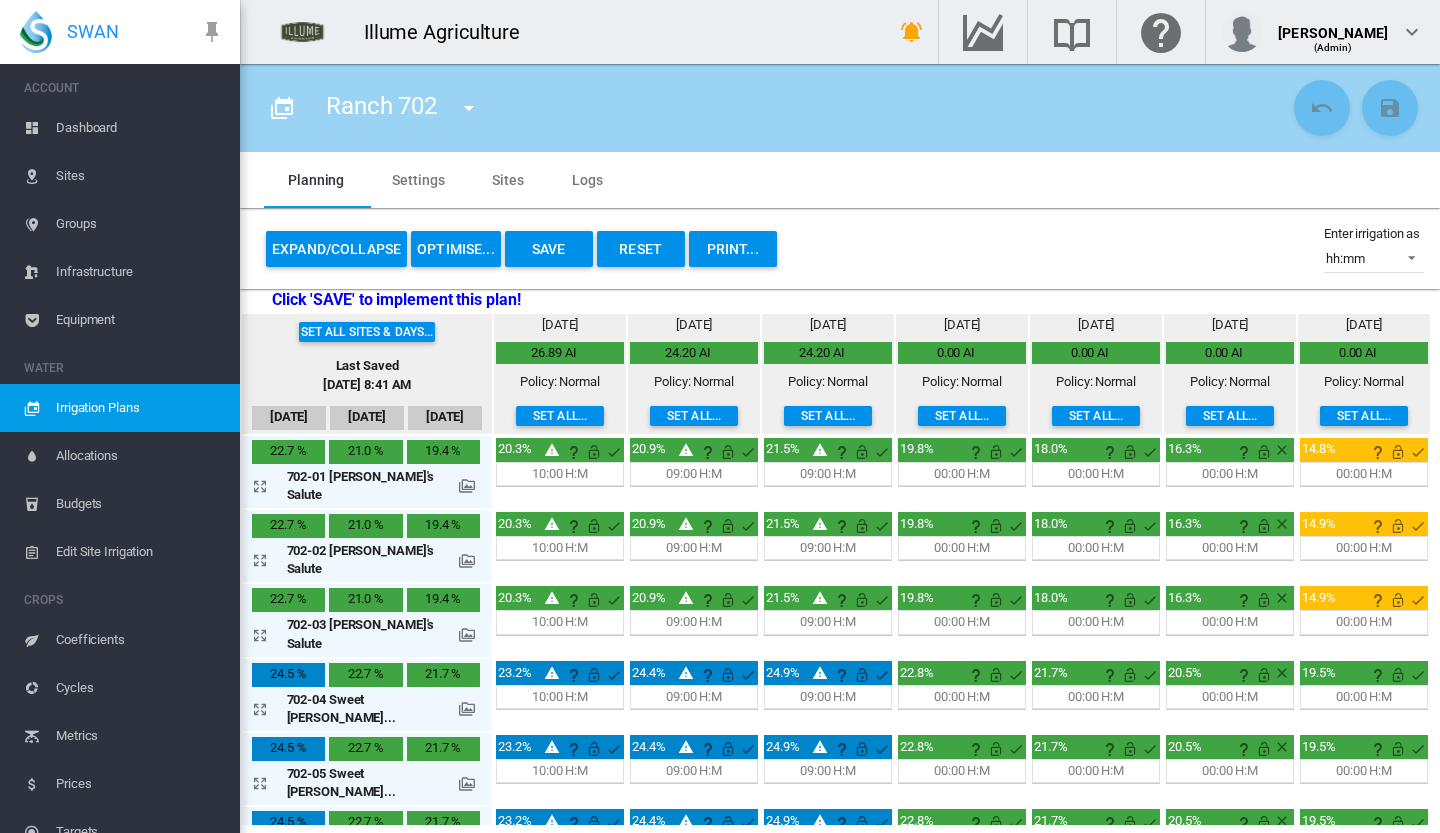 click on "Set all..." at bounding box center [962, 416] 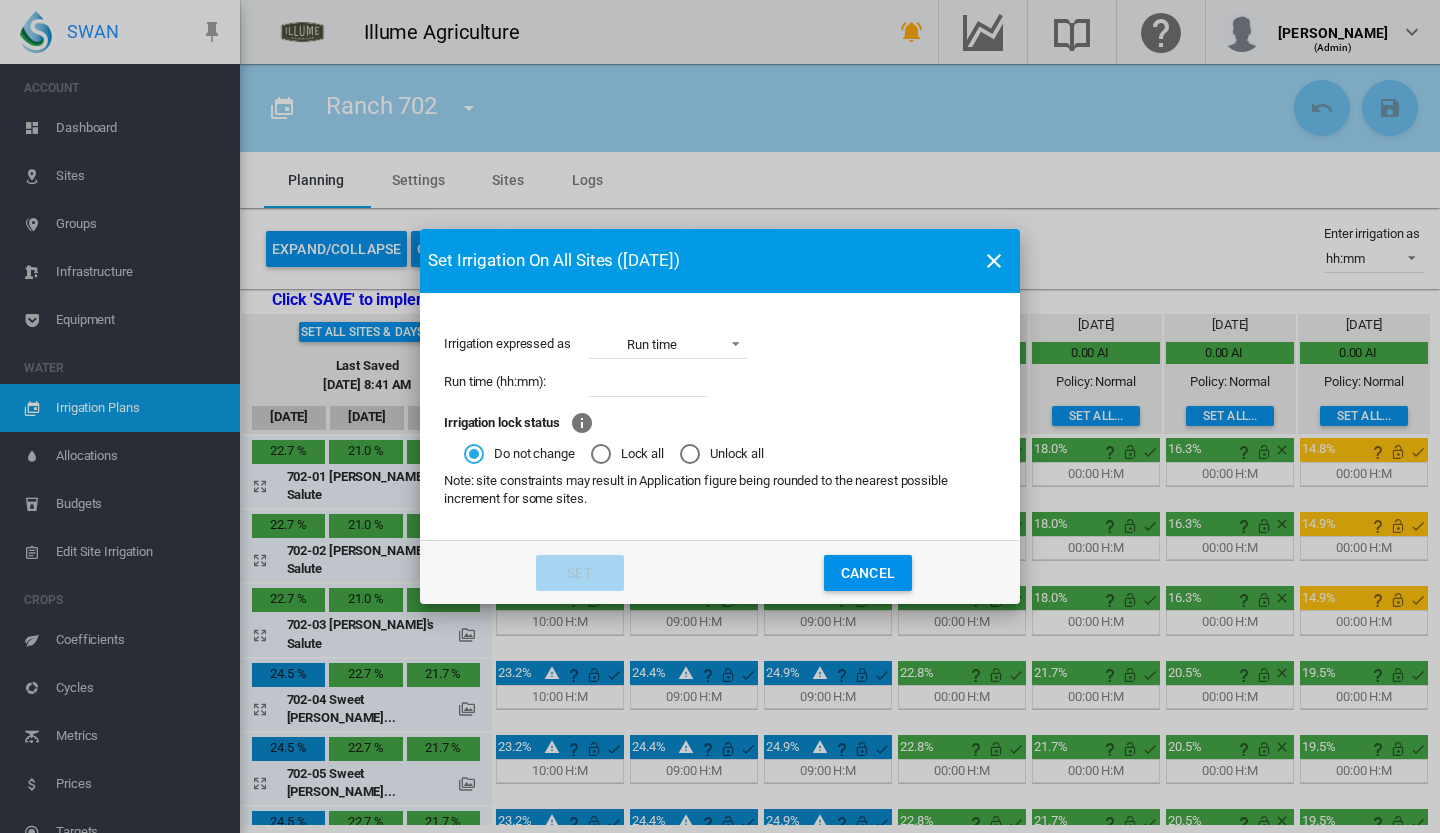 click at bounding box center [648, 382] 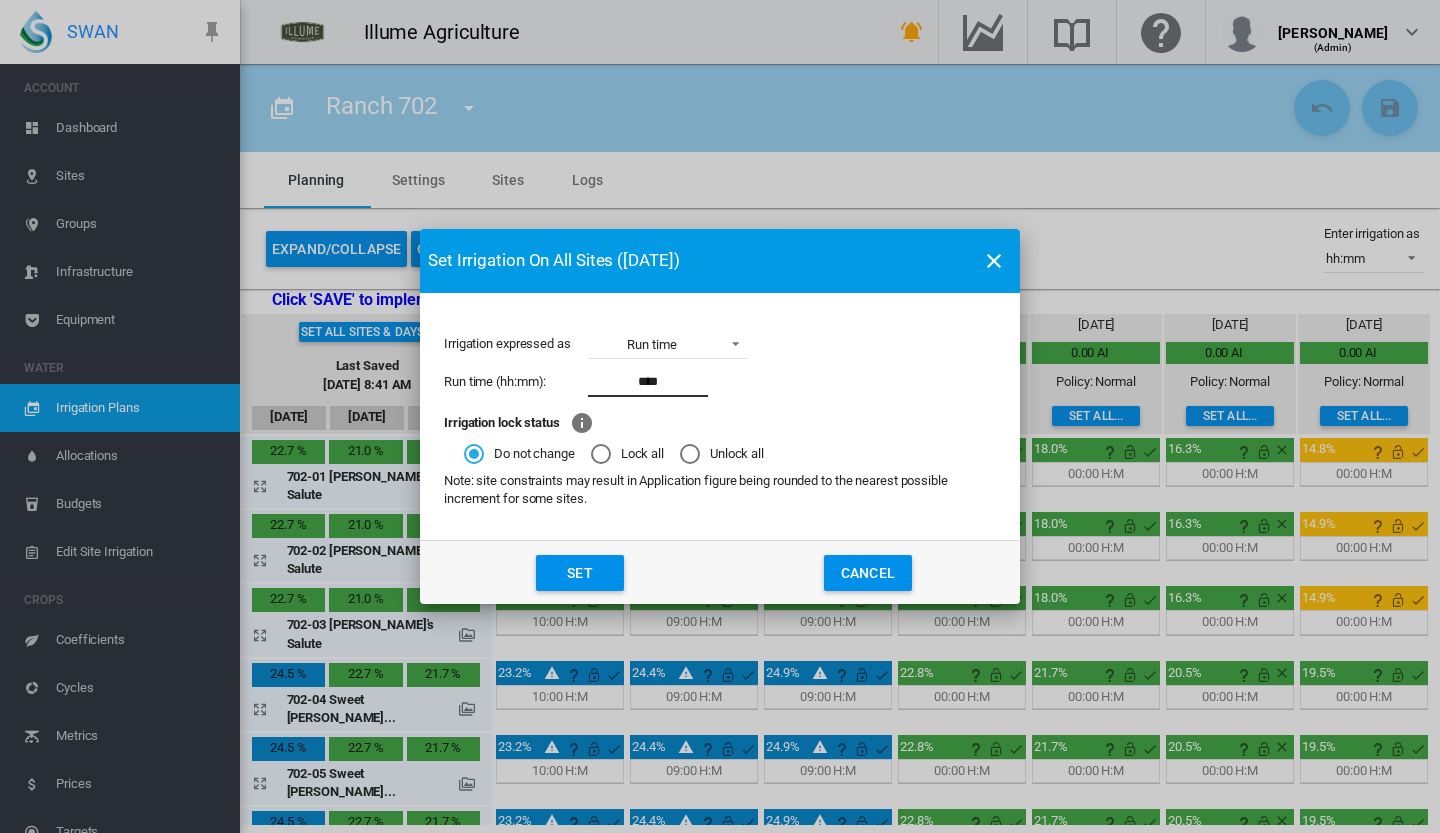 type on "****" 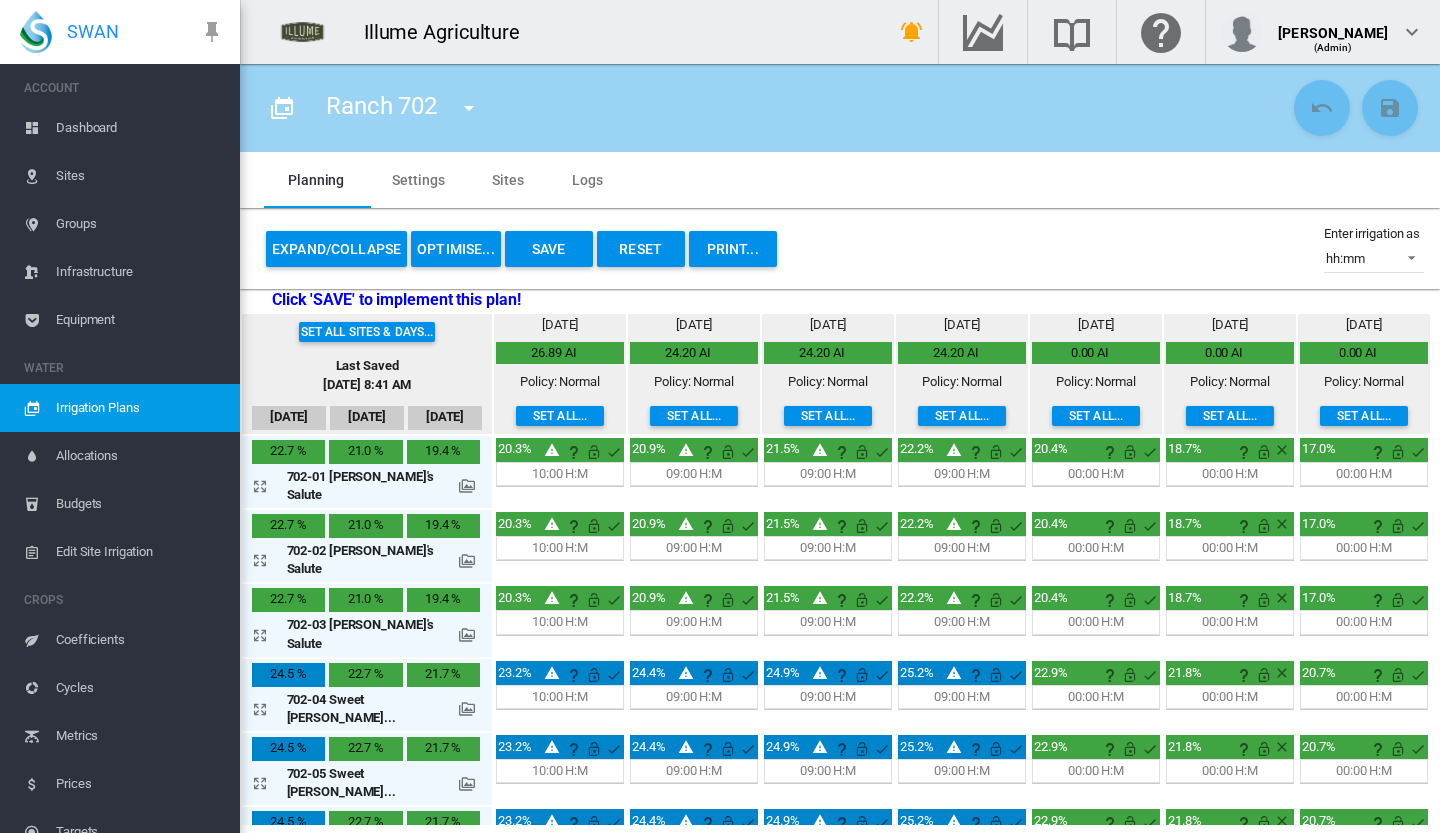 click on "Set all..." at bounding box center [1096, 416] 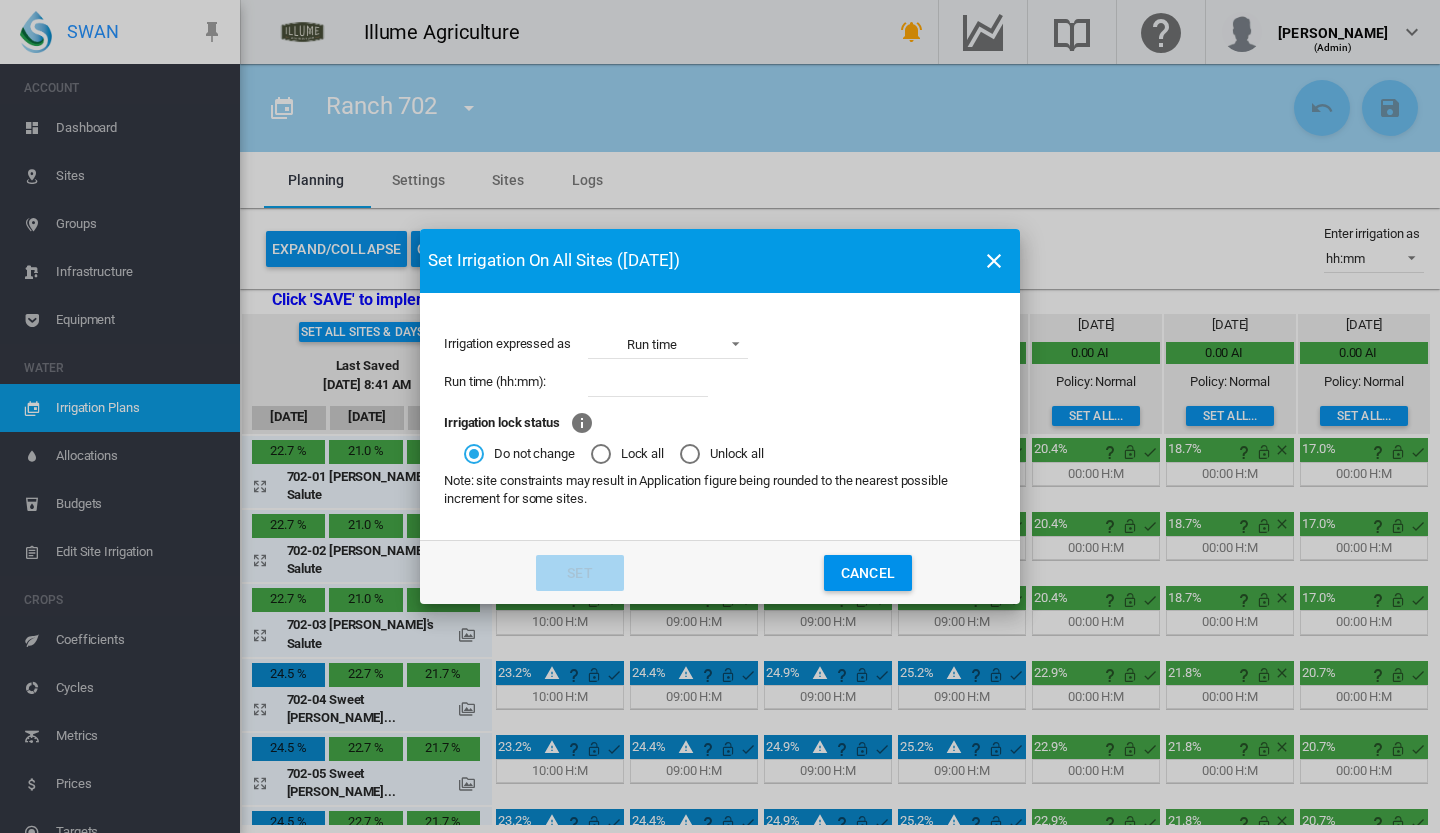 click at bounding box center [648, 382] 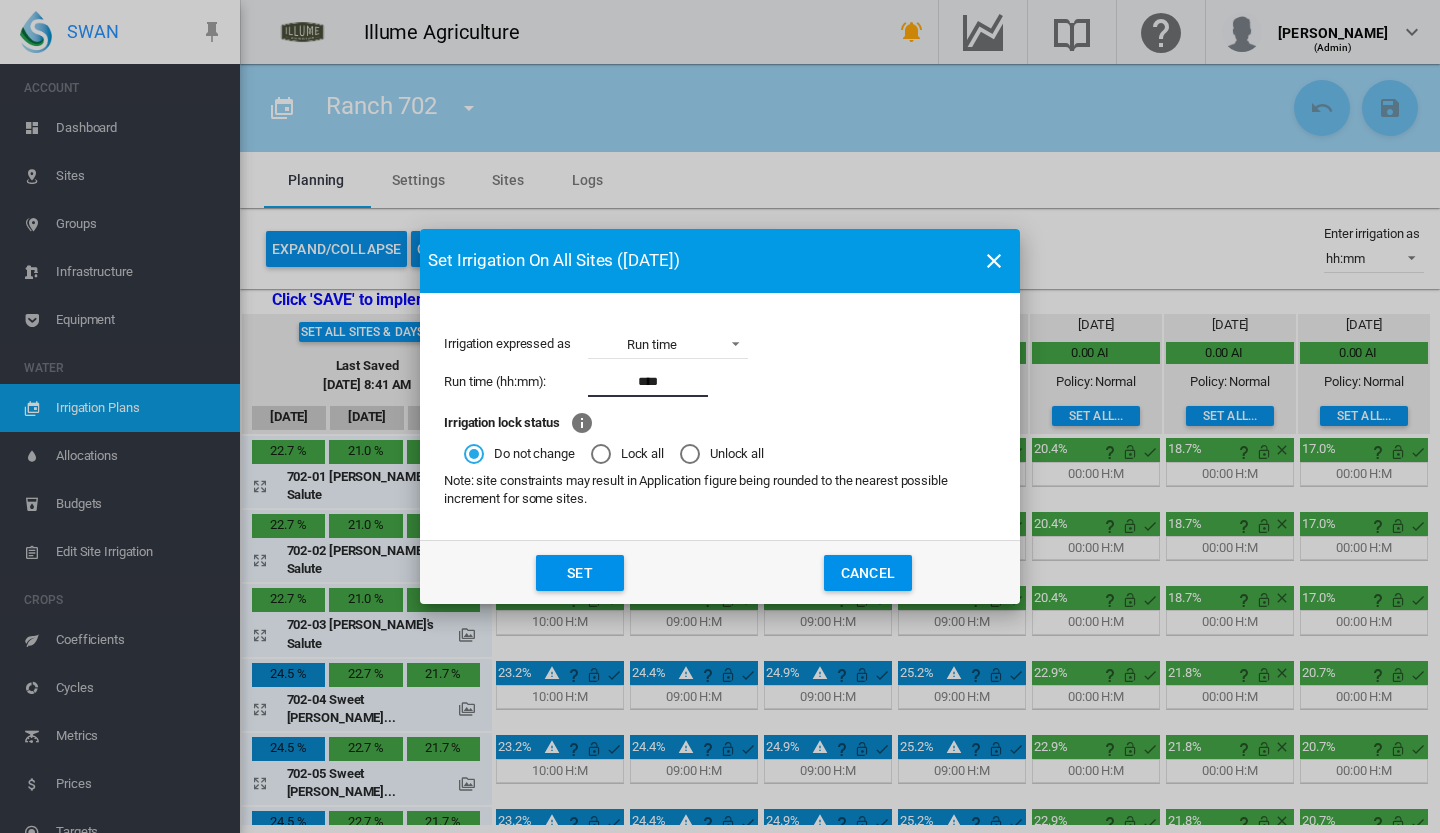 type on "****" 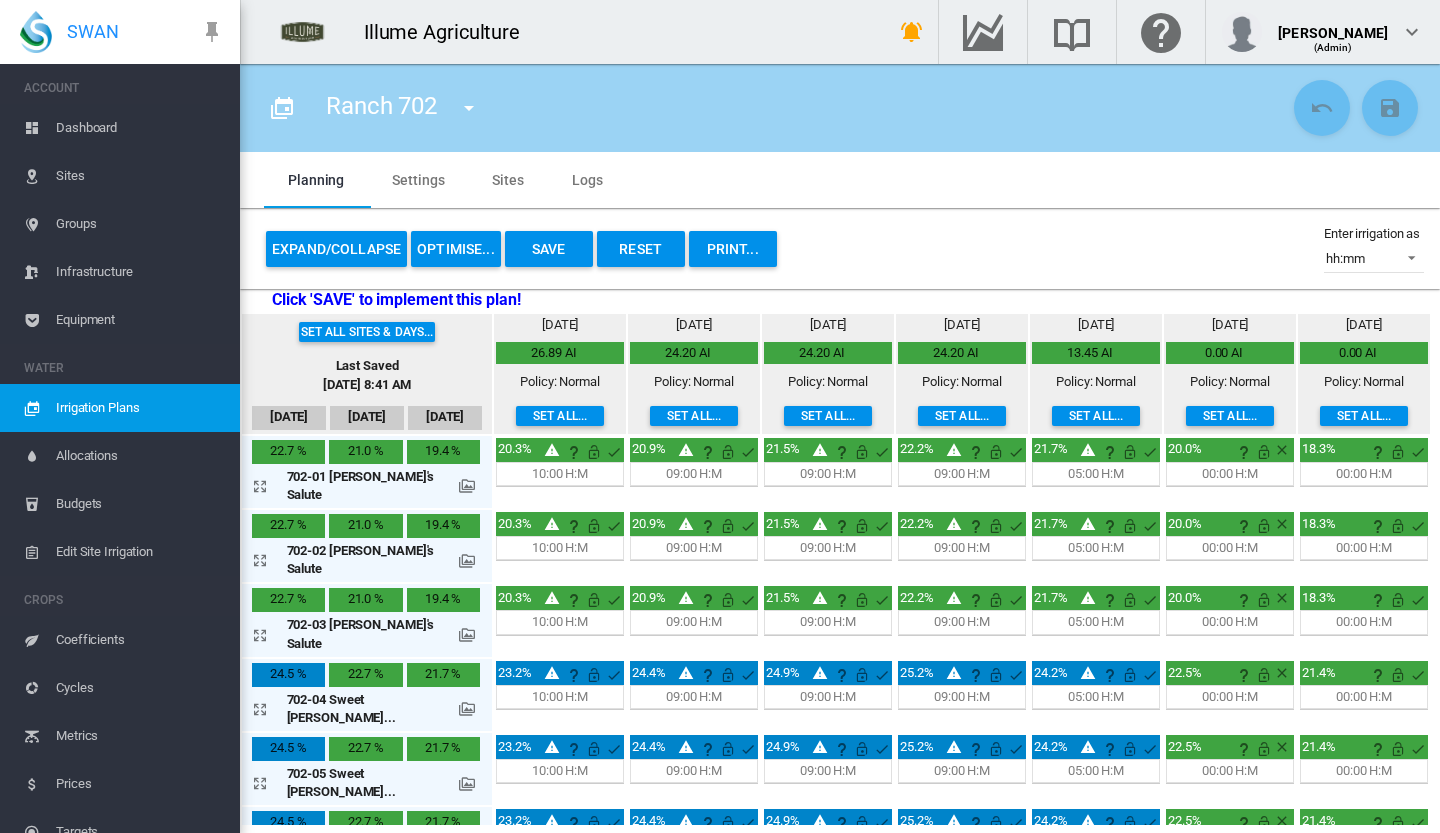 click on "Save" at bounding box center (549, 249) 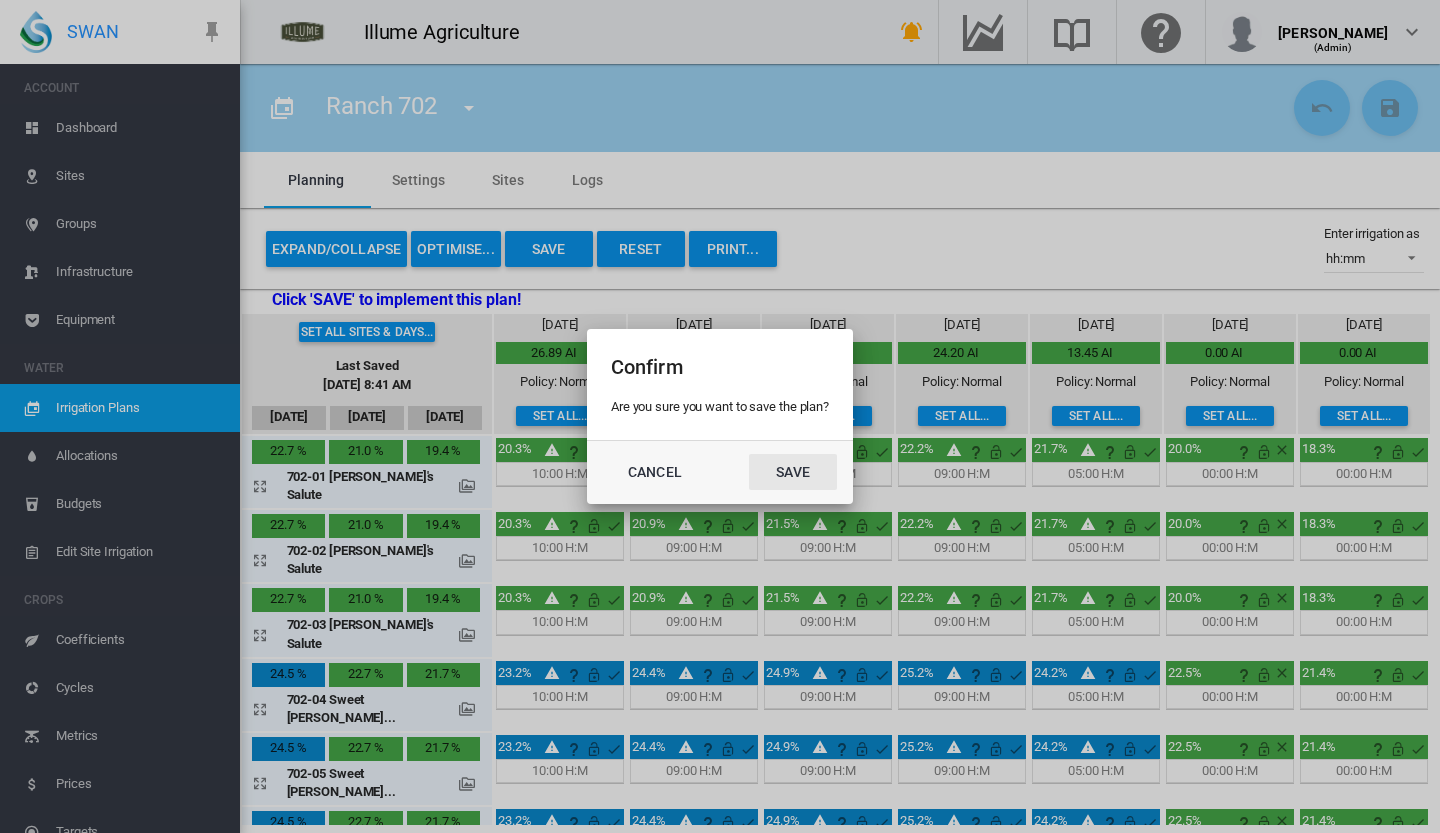 click on "Save" 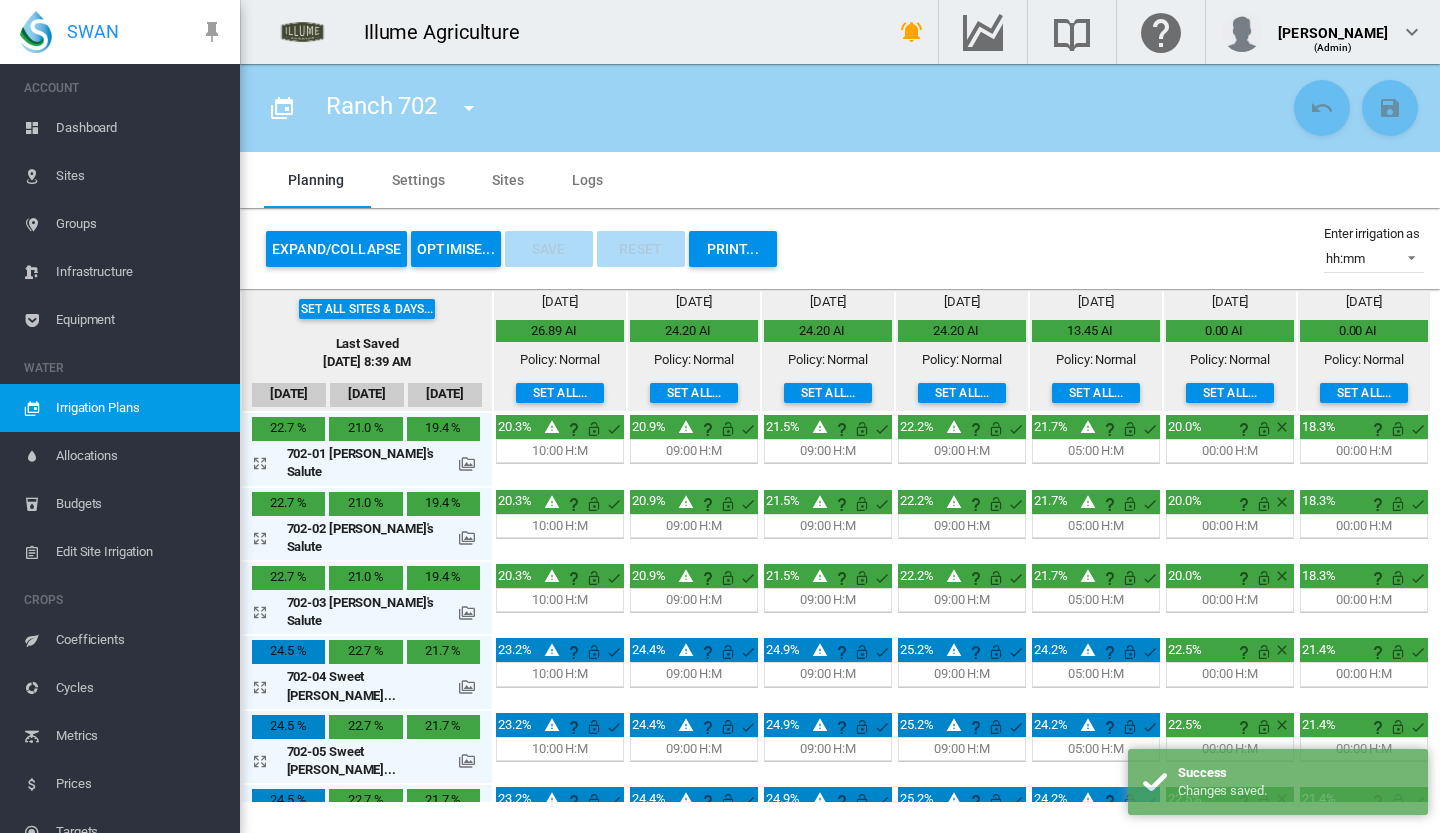 click at bounding box center [469, 108] 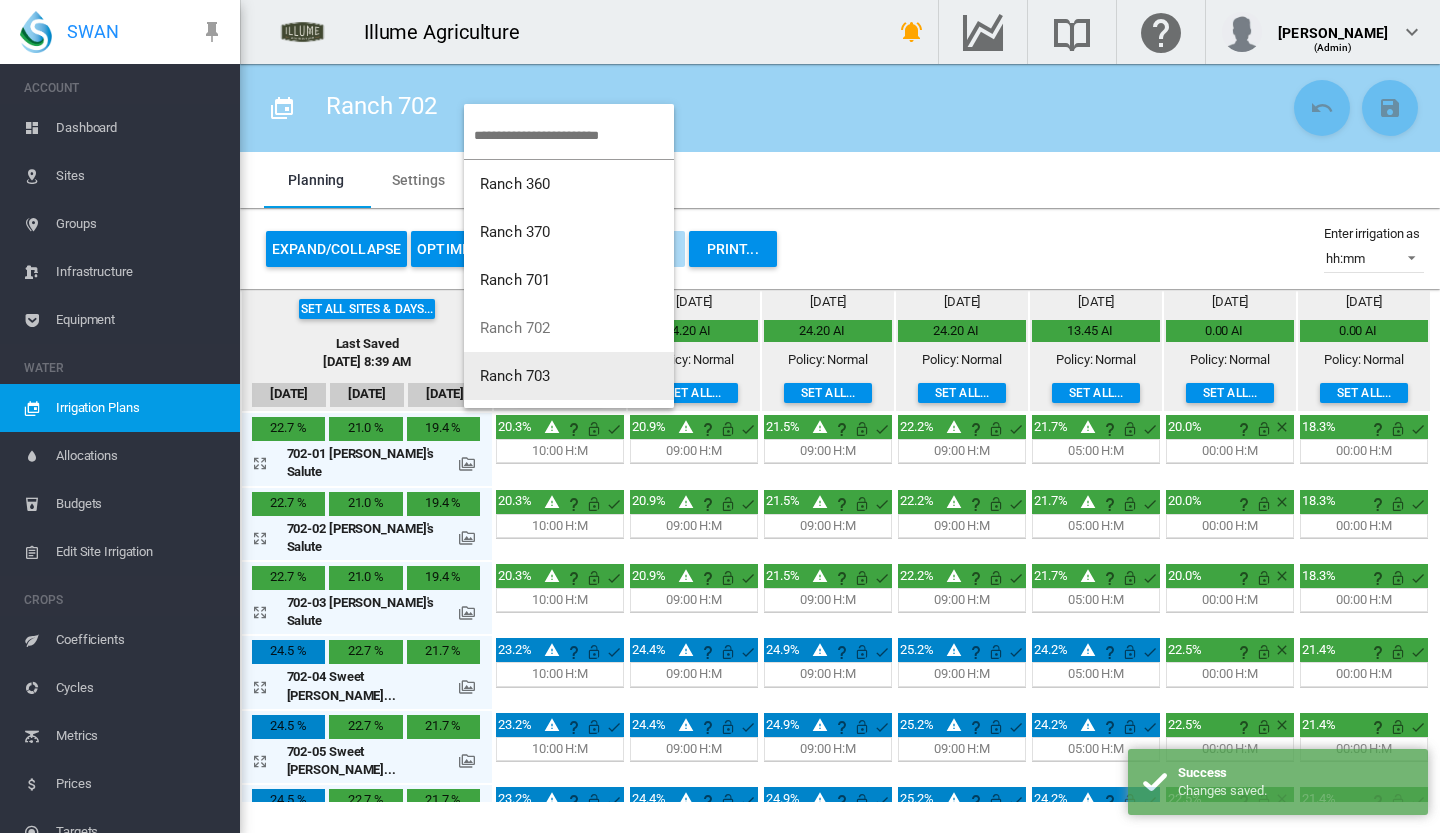 click on "Ranch 703" at bounding box center (515, 376) 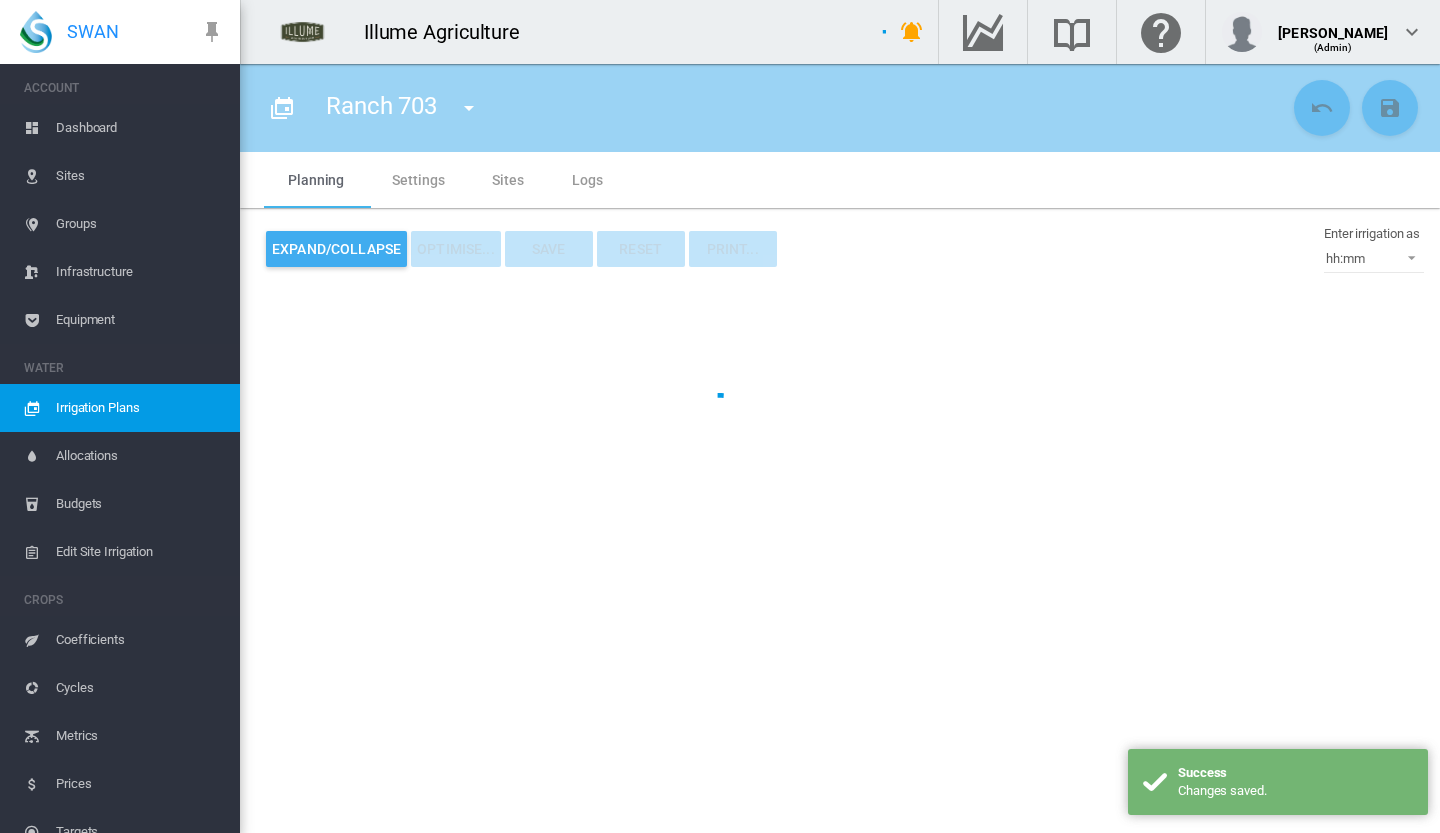 type on "*********" 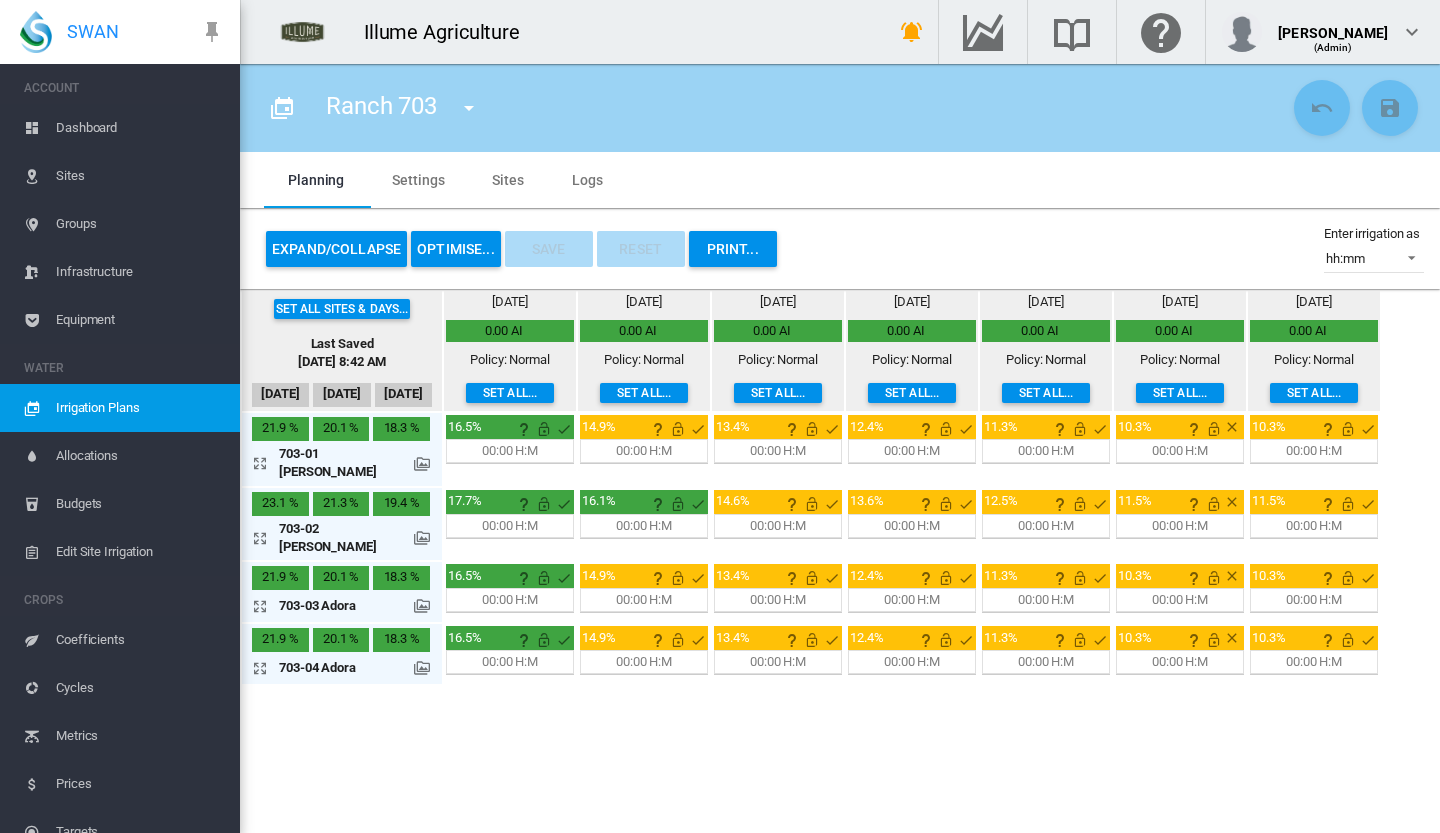 click on "Set all..." at bounding box center [510, 393] 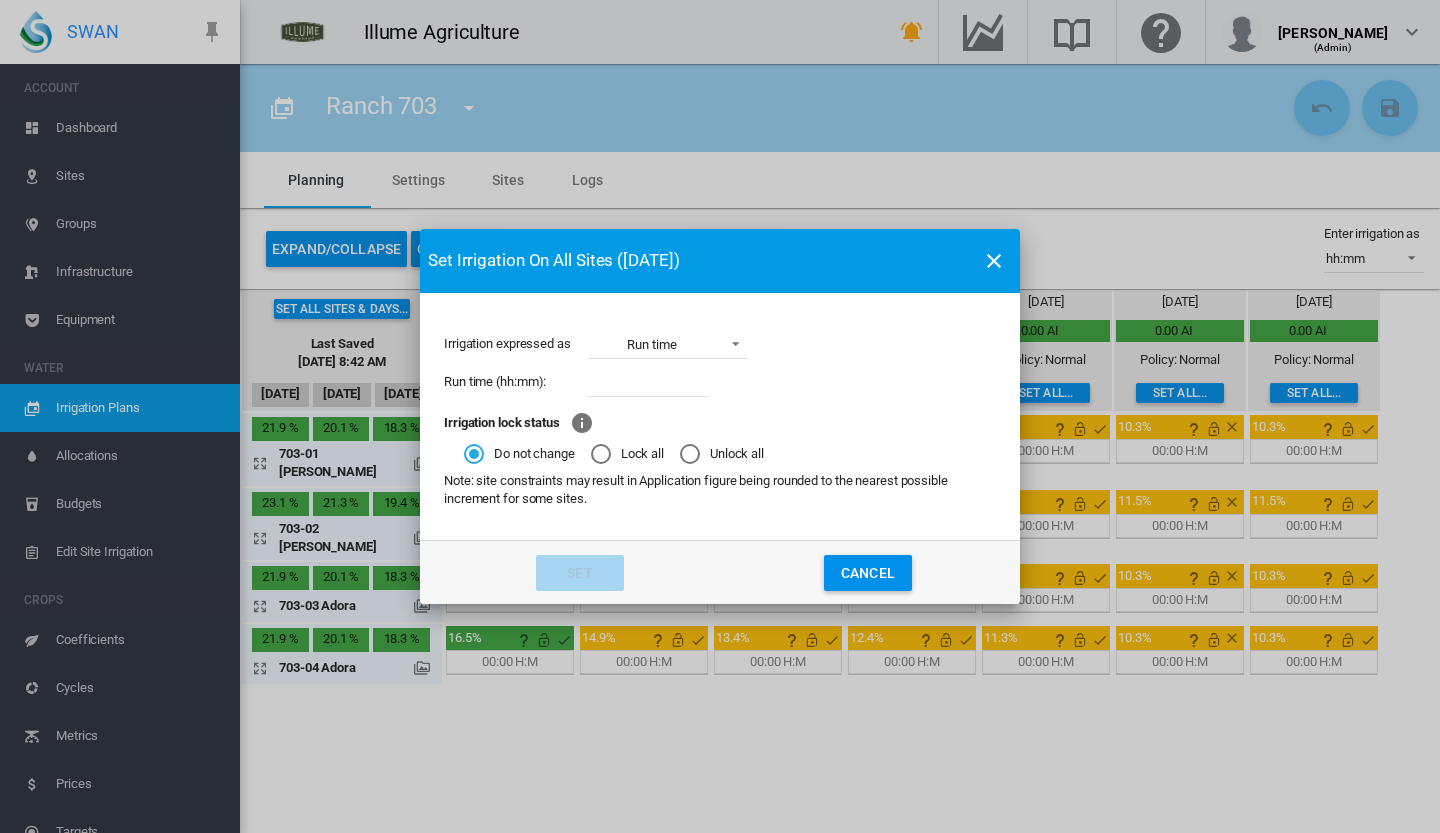 click at bounding box center [648, 382] 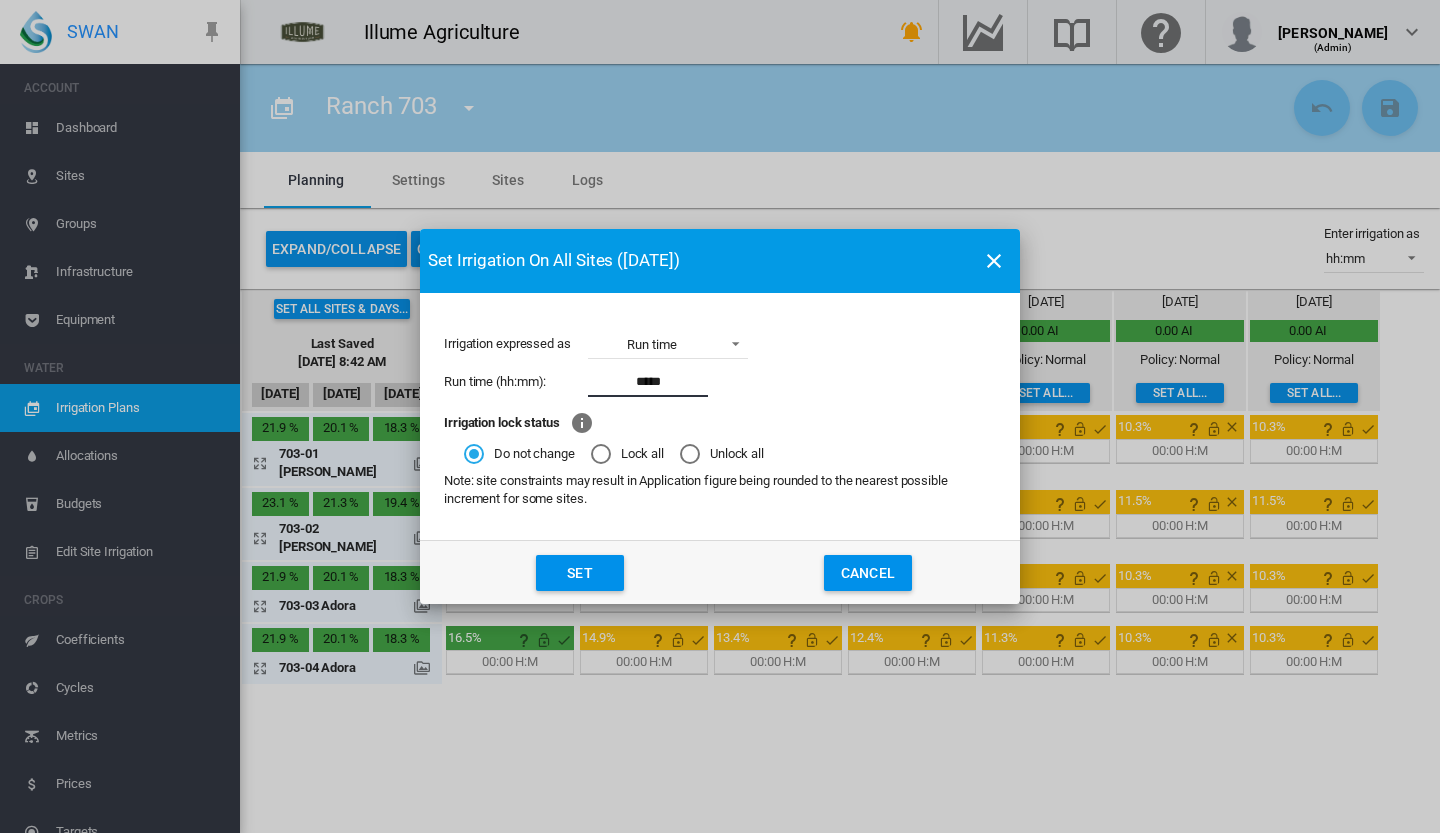 type on "*****" 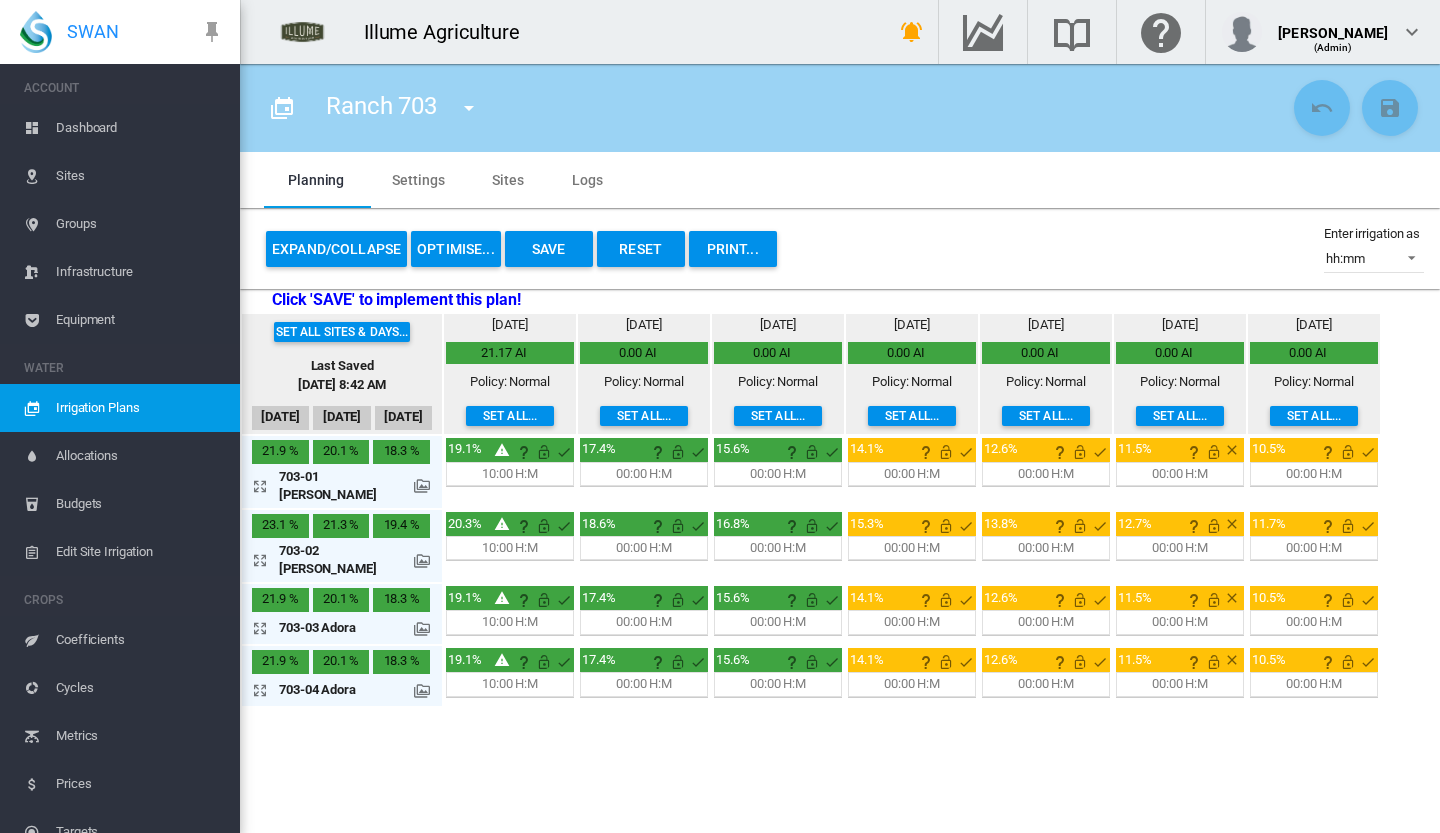 click on "Set all..." at bounding box center [644, 416] 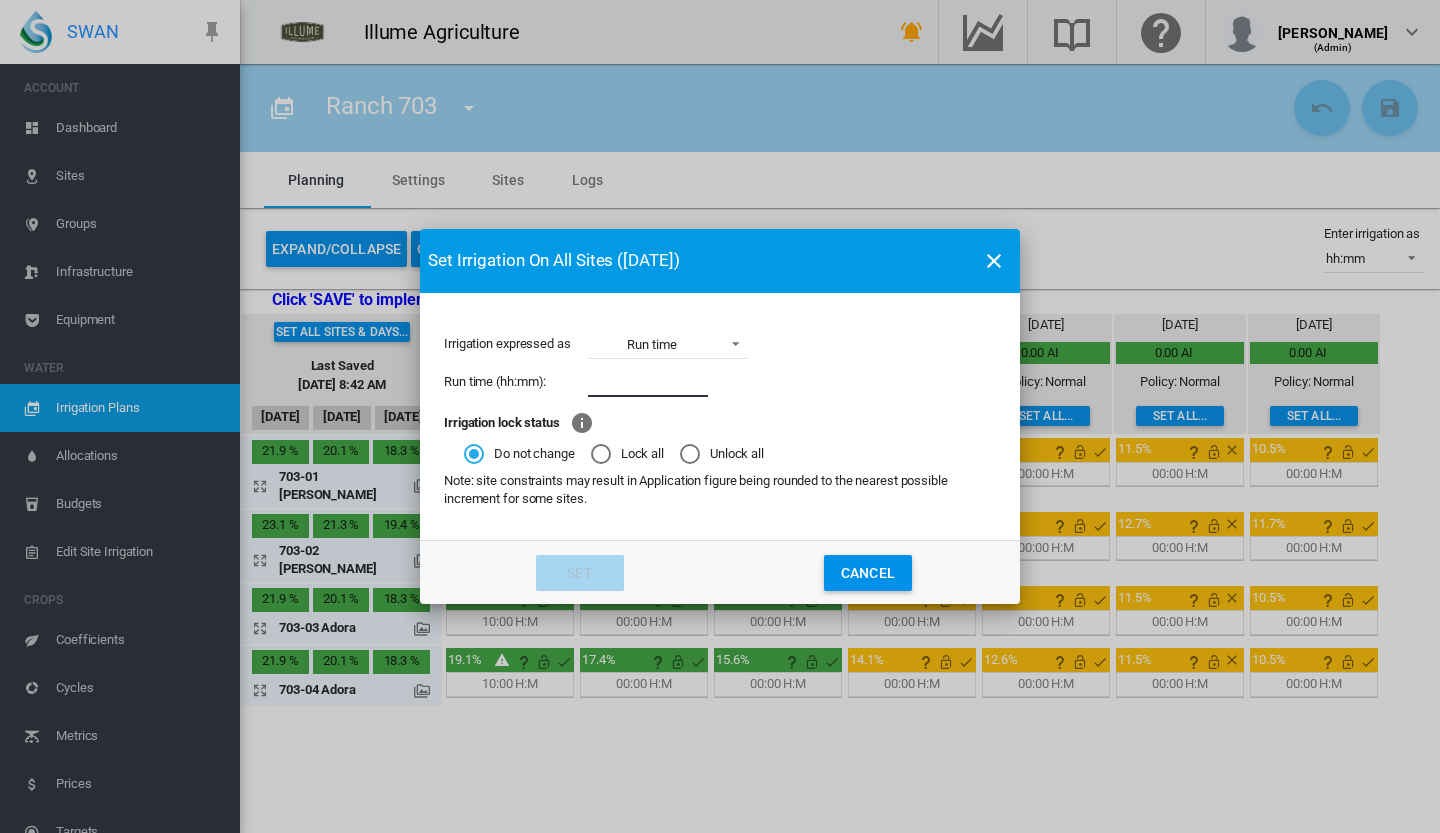 click at bounding box center (648, 382) 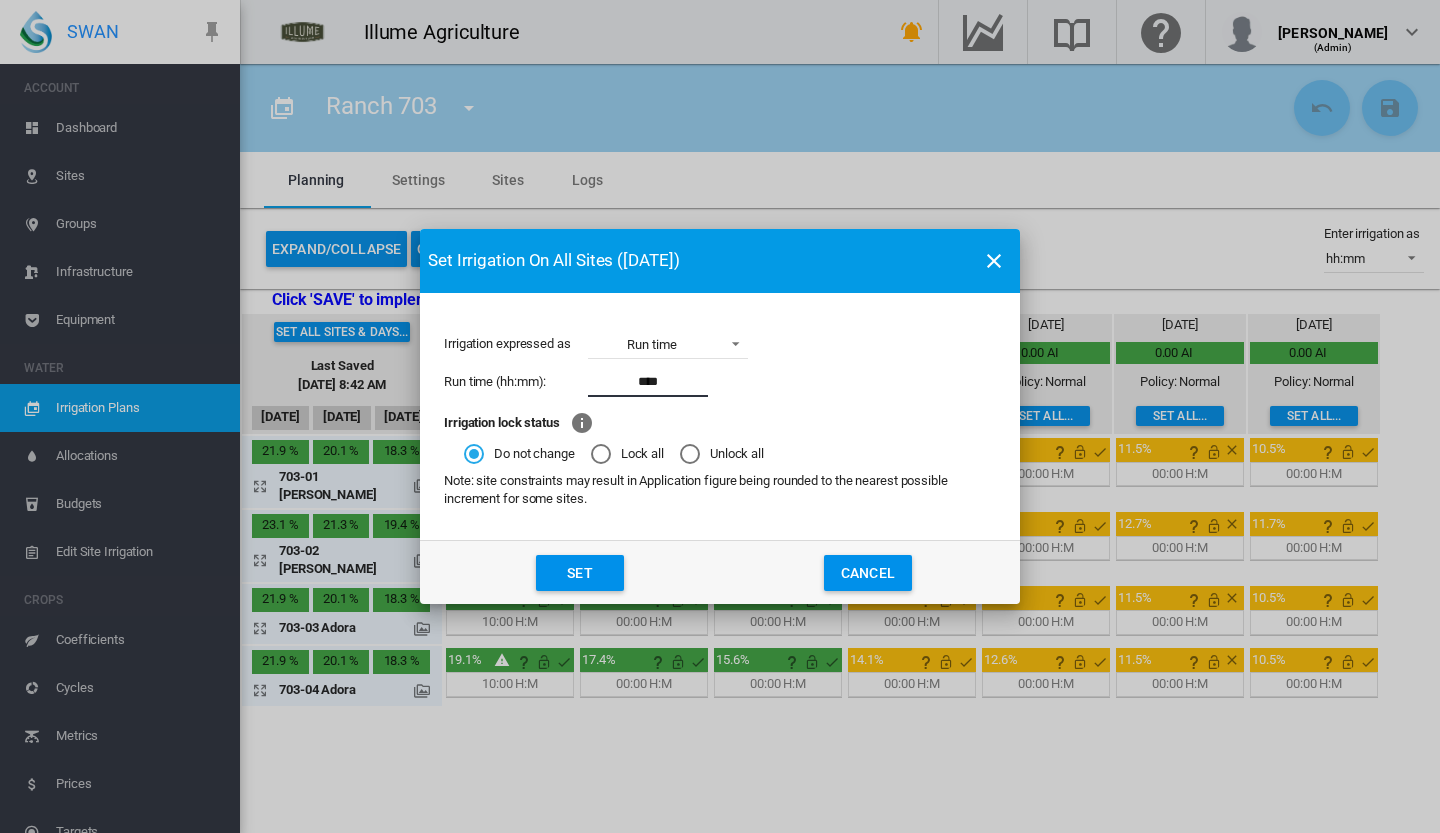 type on "****" 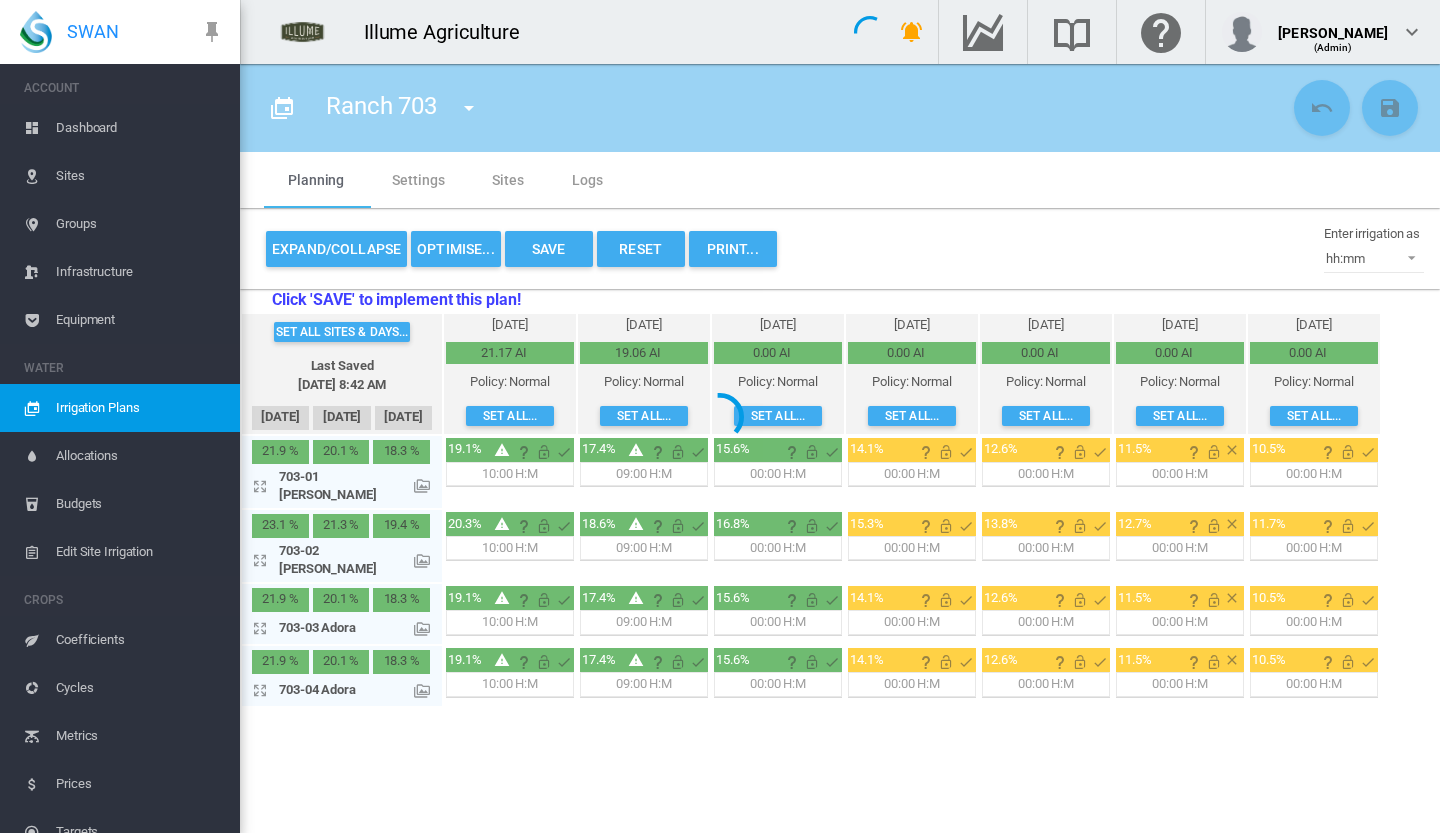 scroll, scrollTop: 0, scrollLeft: 0, axis: both 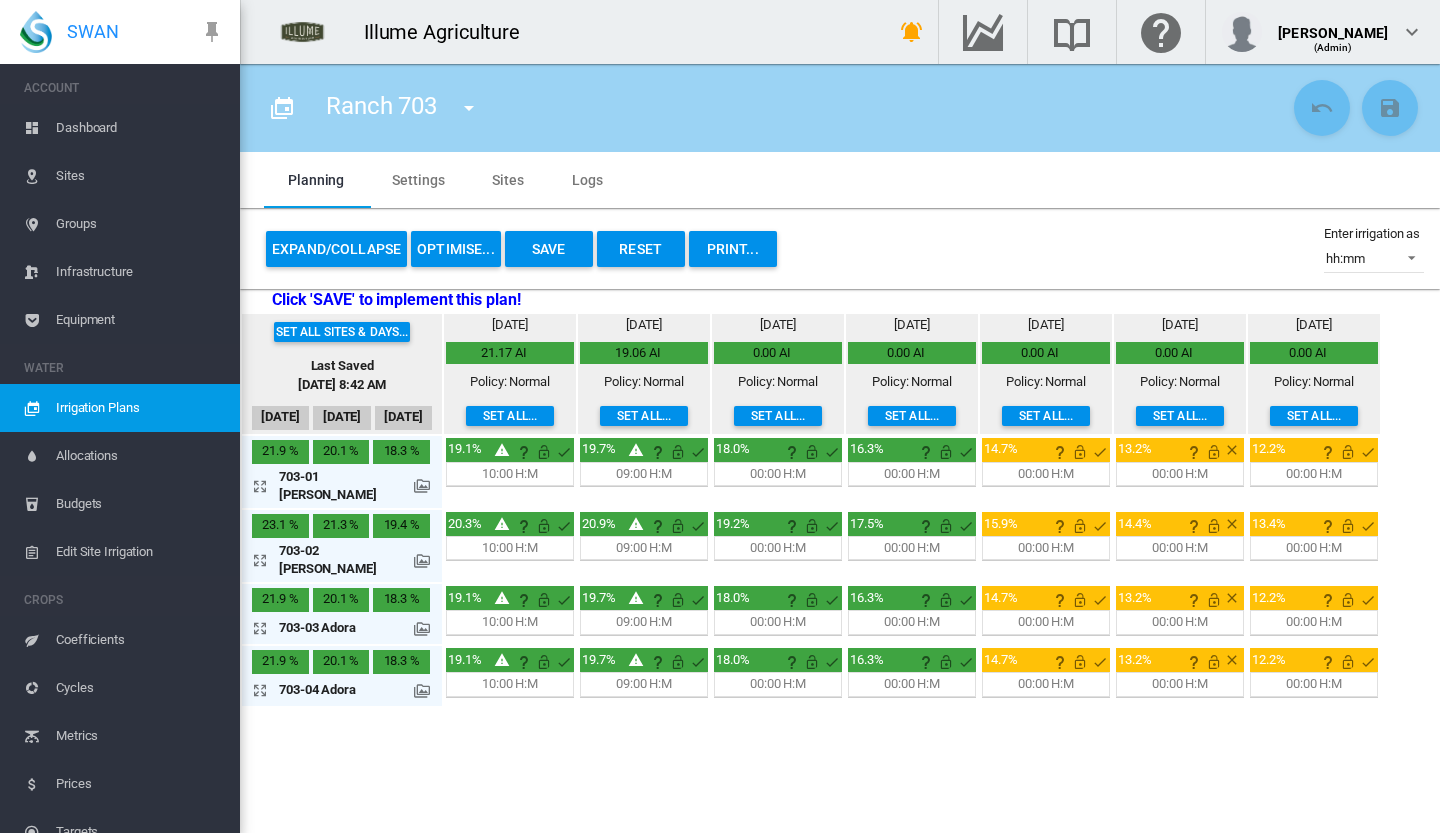 click on "Set all..." at bounding box center (778, 416) 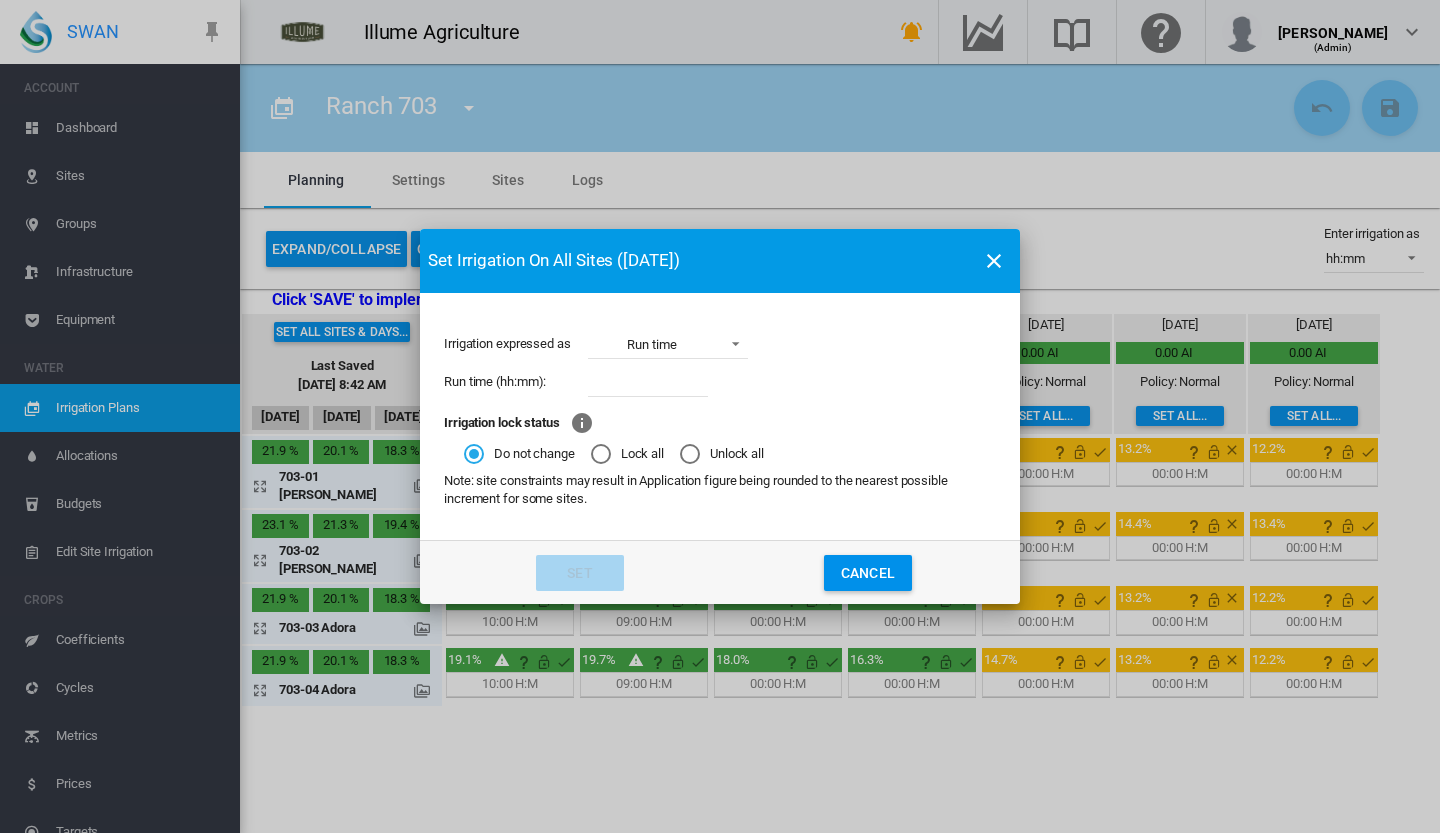 click at bounding box center (648, 382) 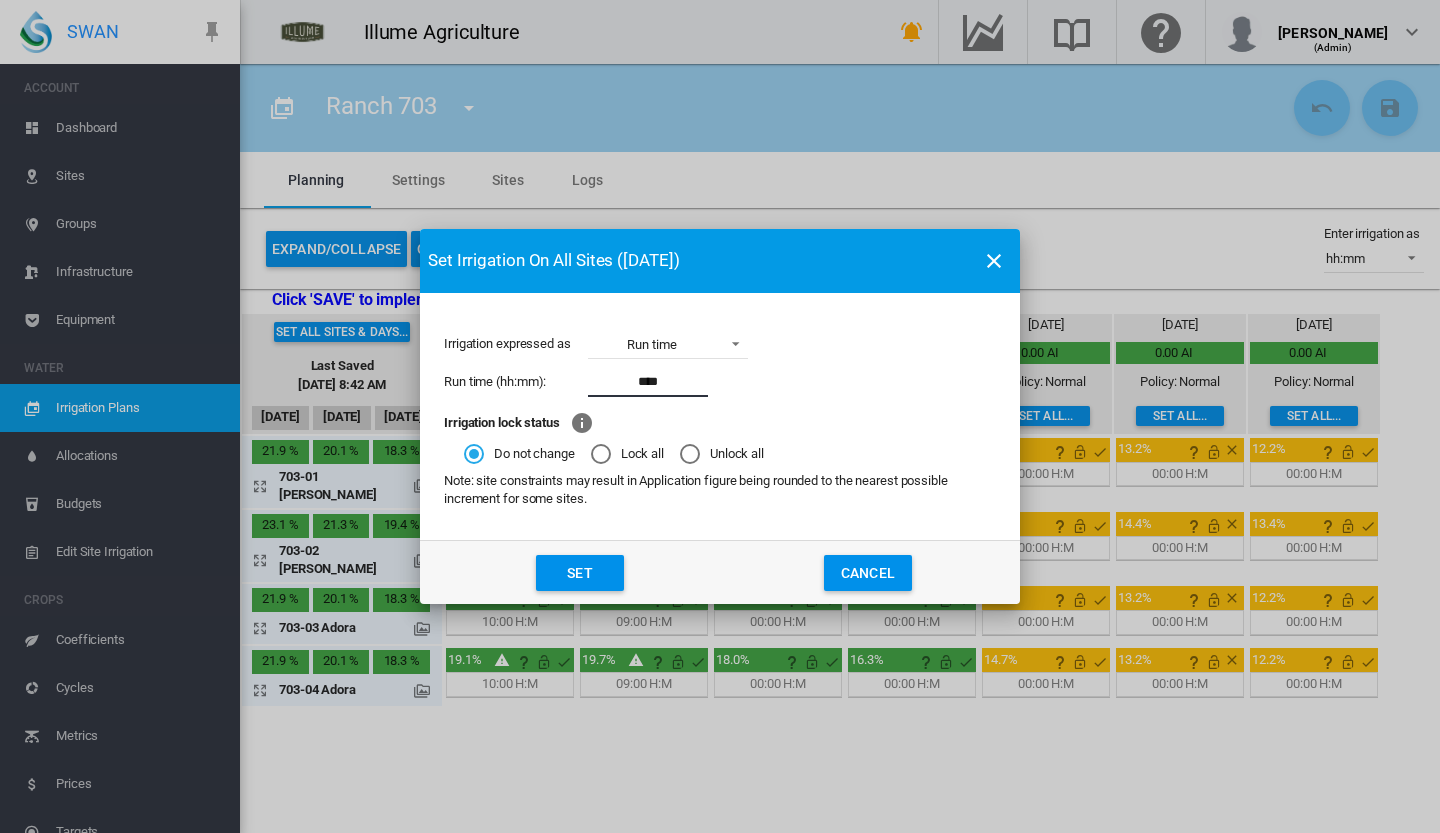 type on "****" 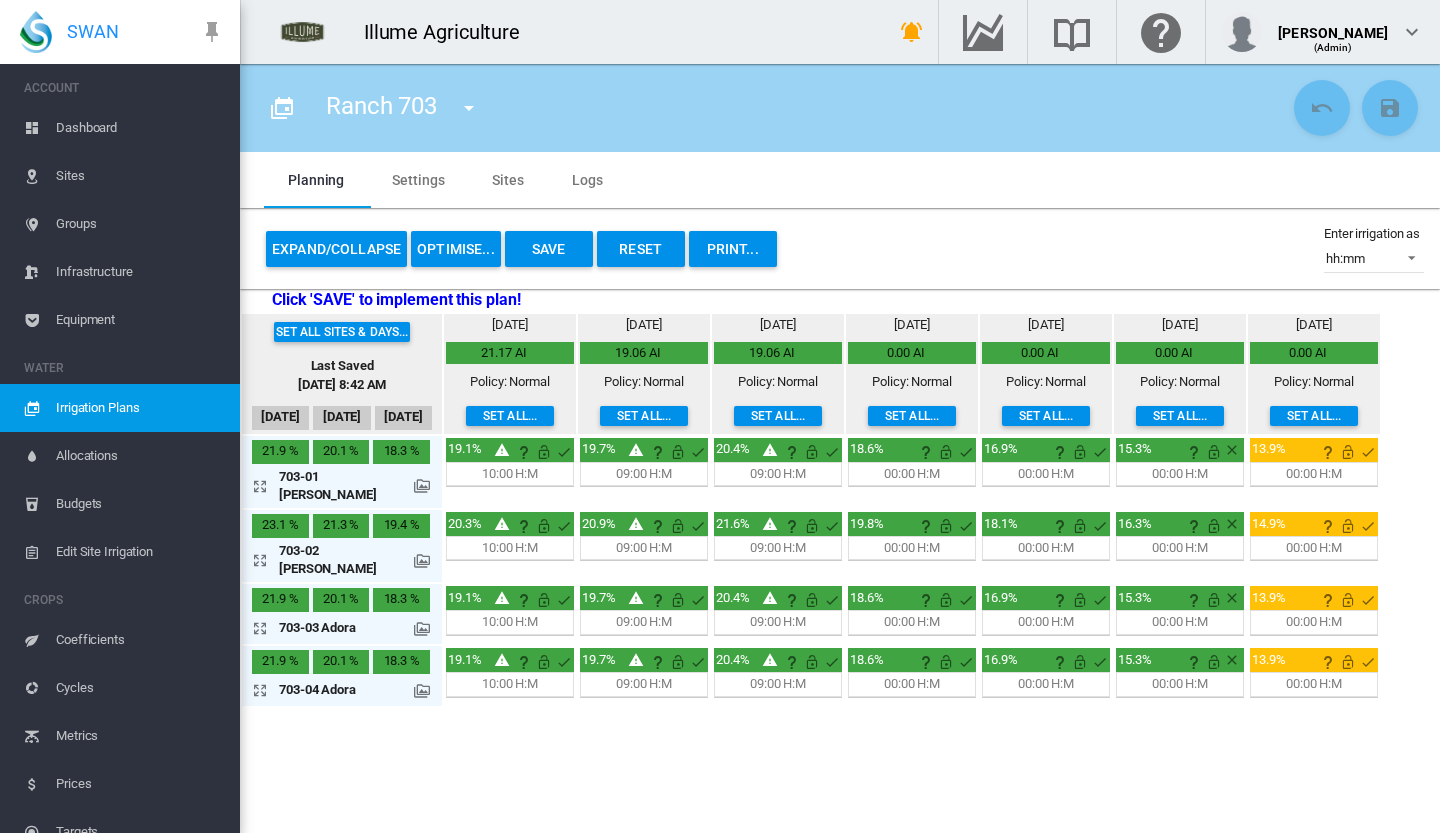 click on "Set all..." at bounding box center (912, 416) 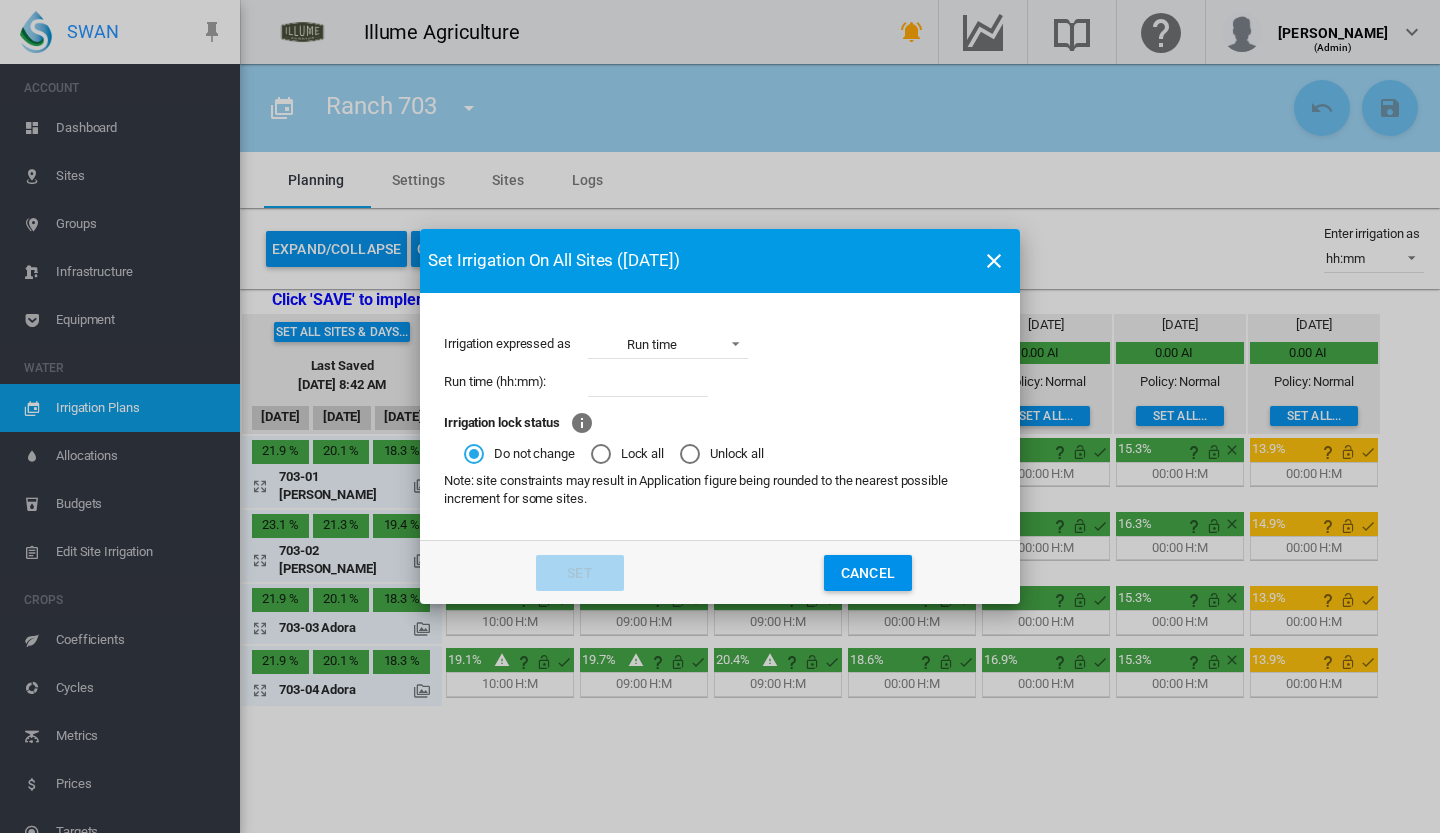click at bounding box center [648, 382] 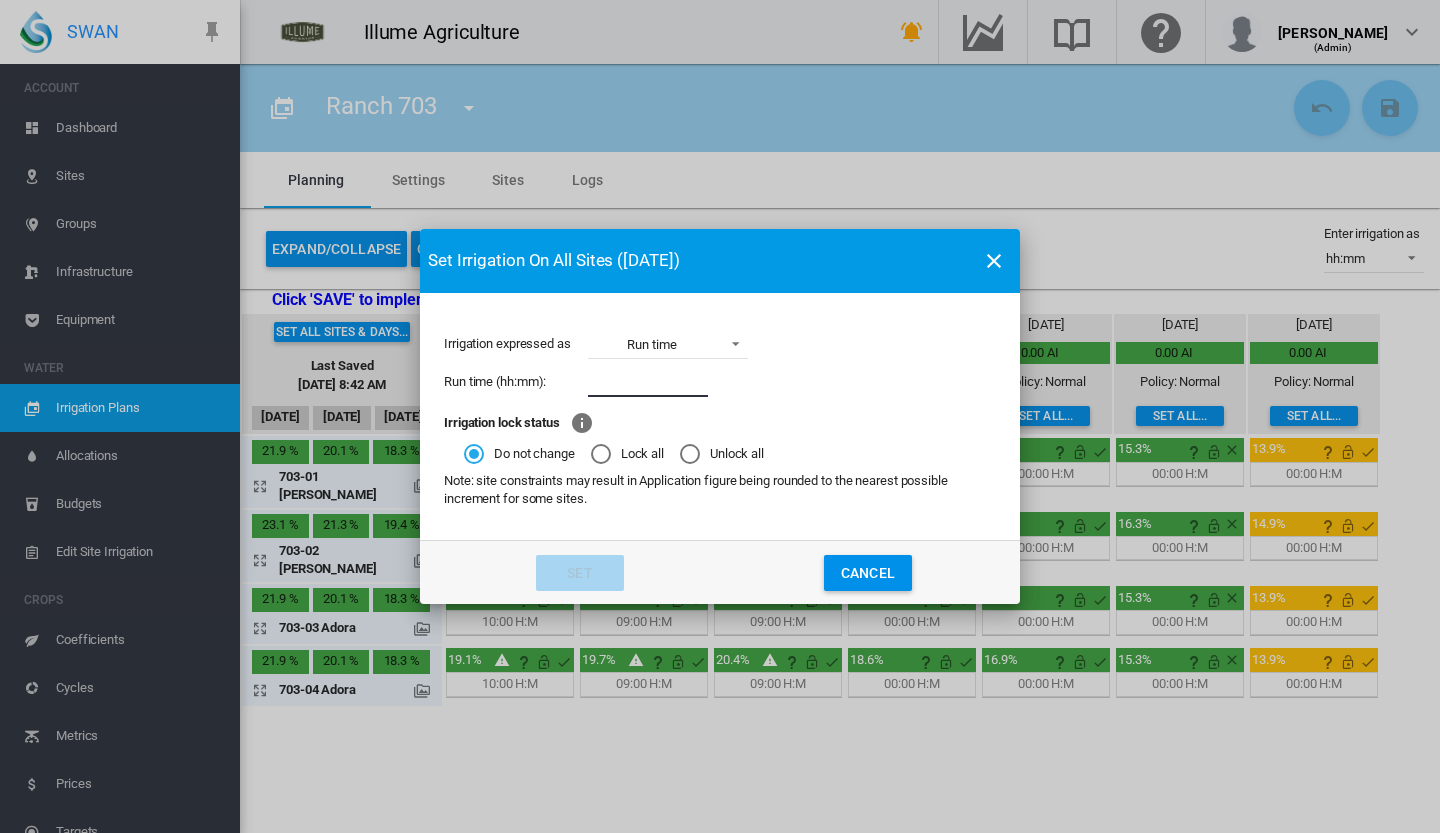 type on "*" 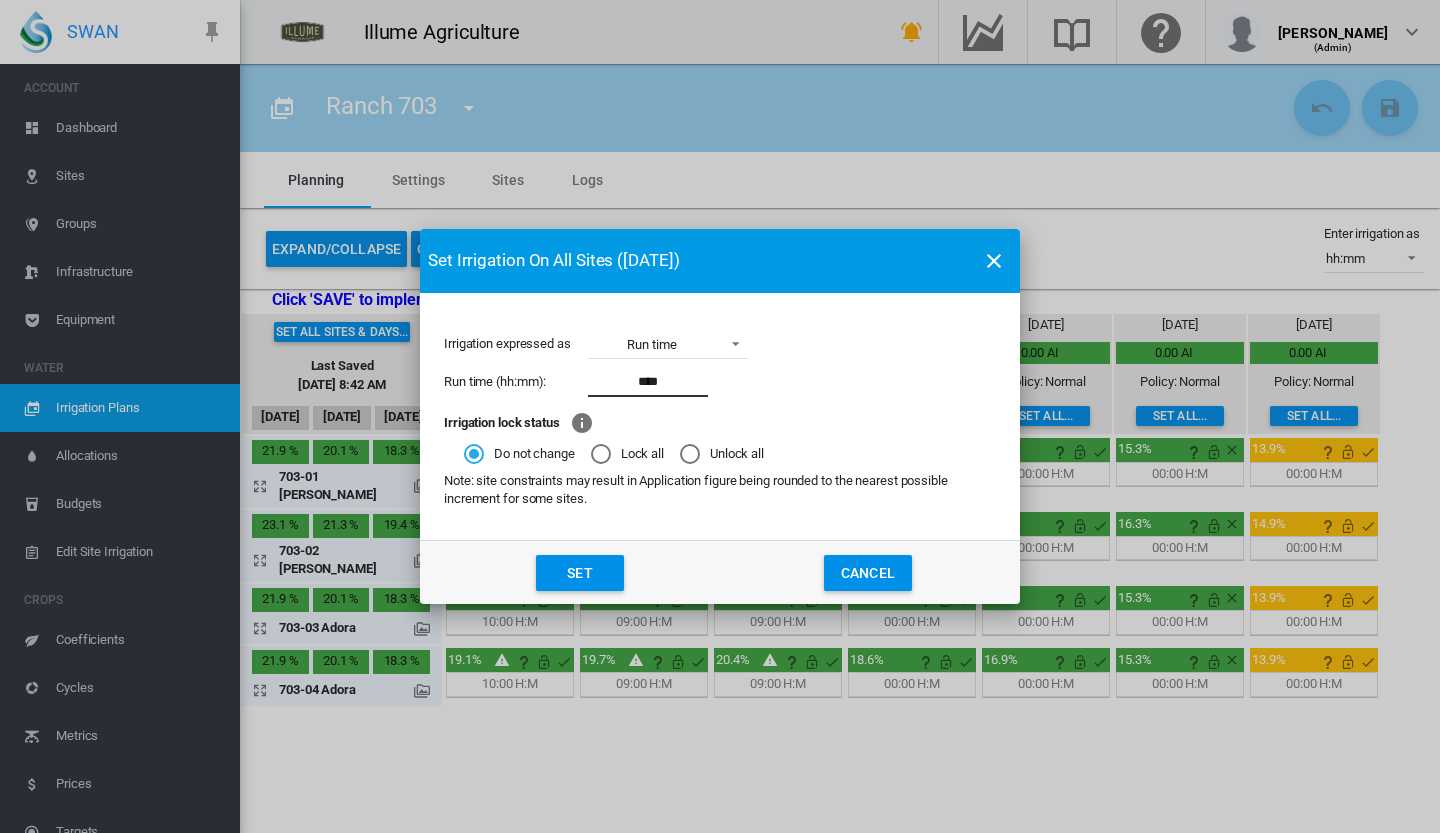 type on "****" 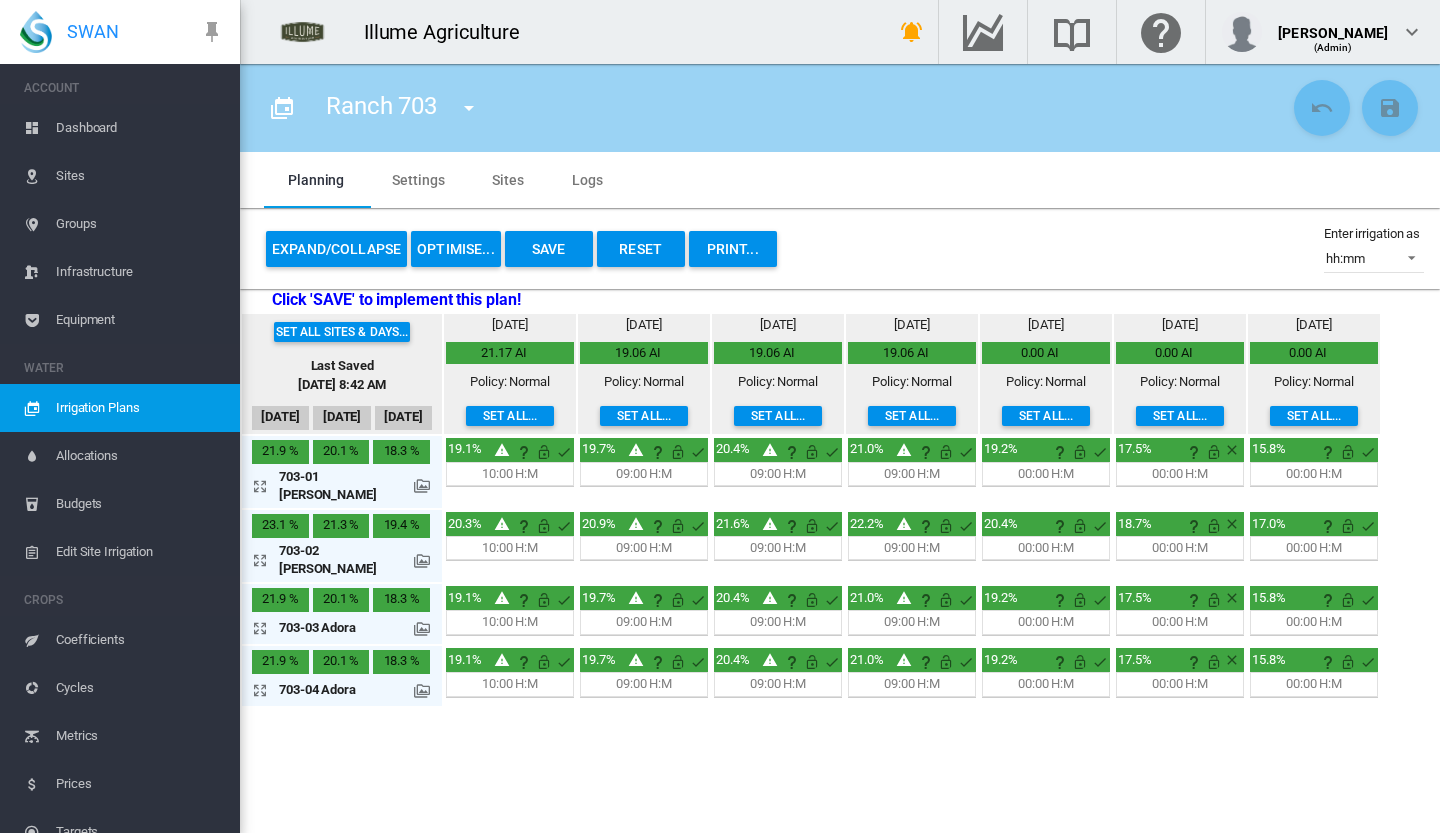 click on "Set all..." at bounding box center (1046, 416) 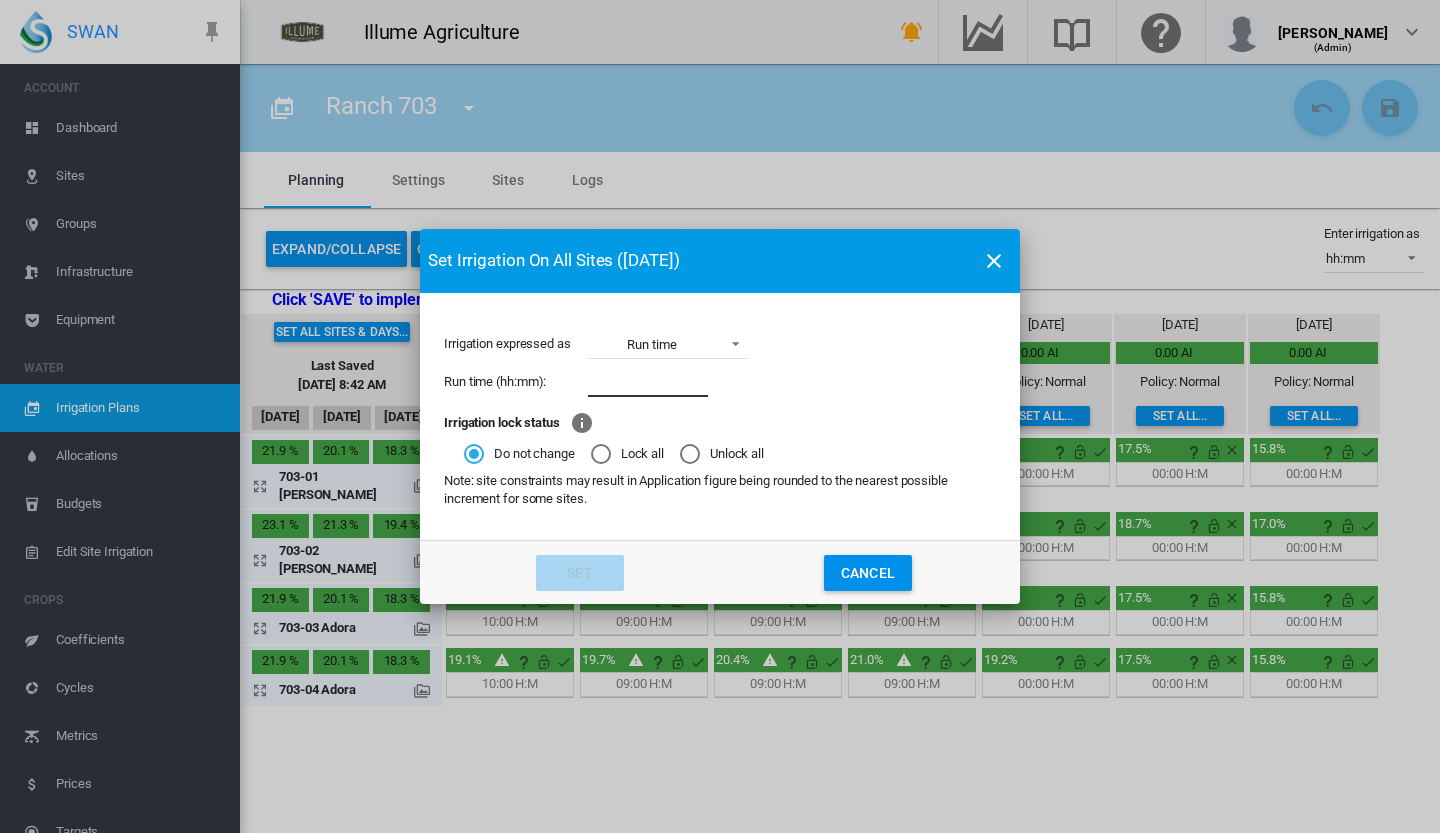 click at bounding box center [648, 382] 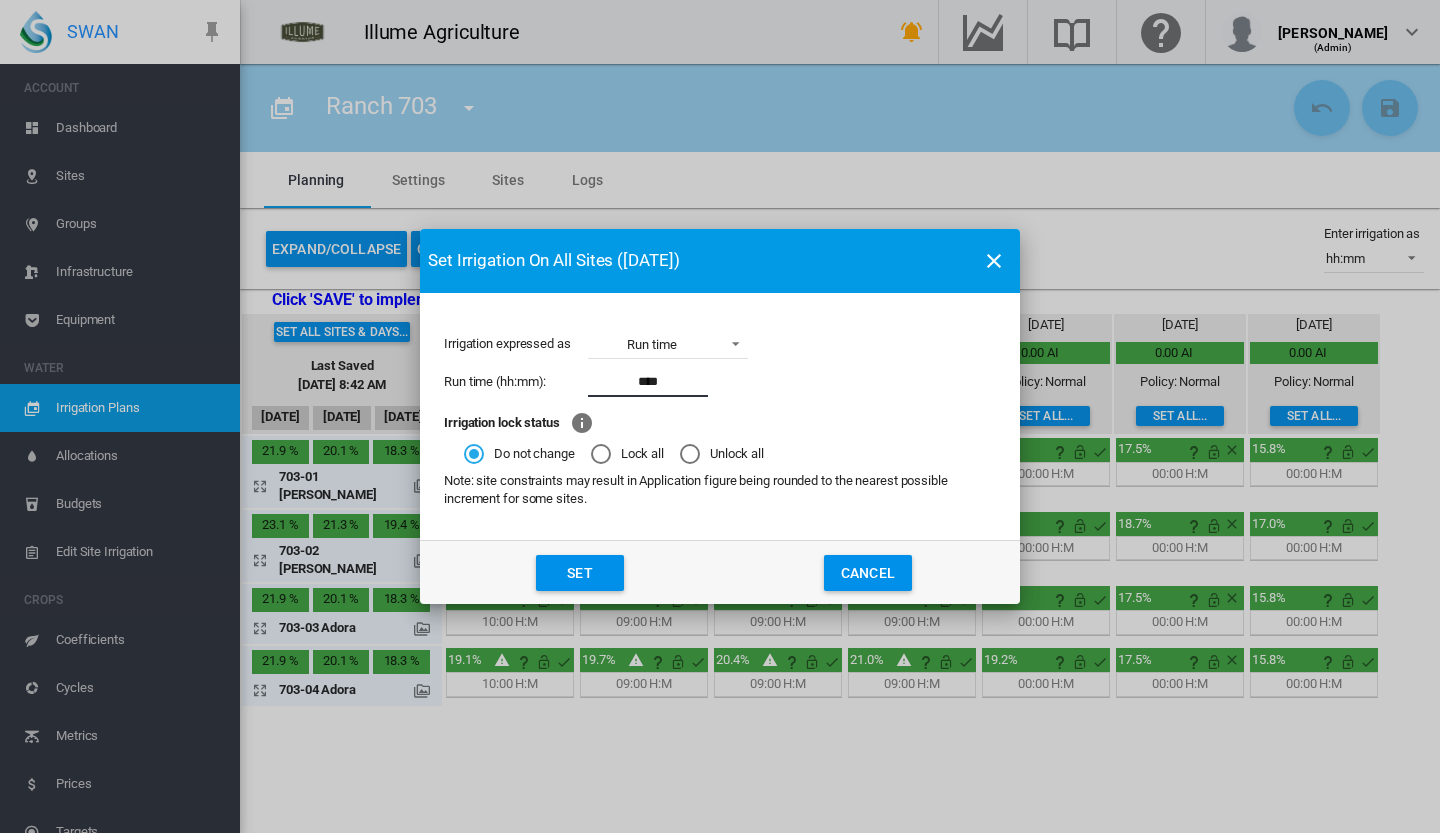 type on "****" 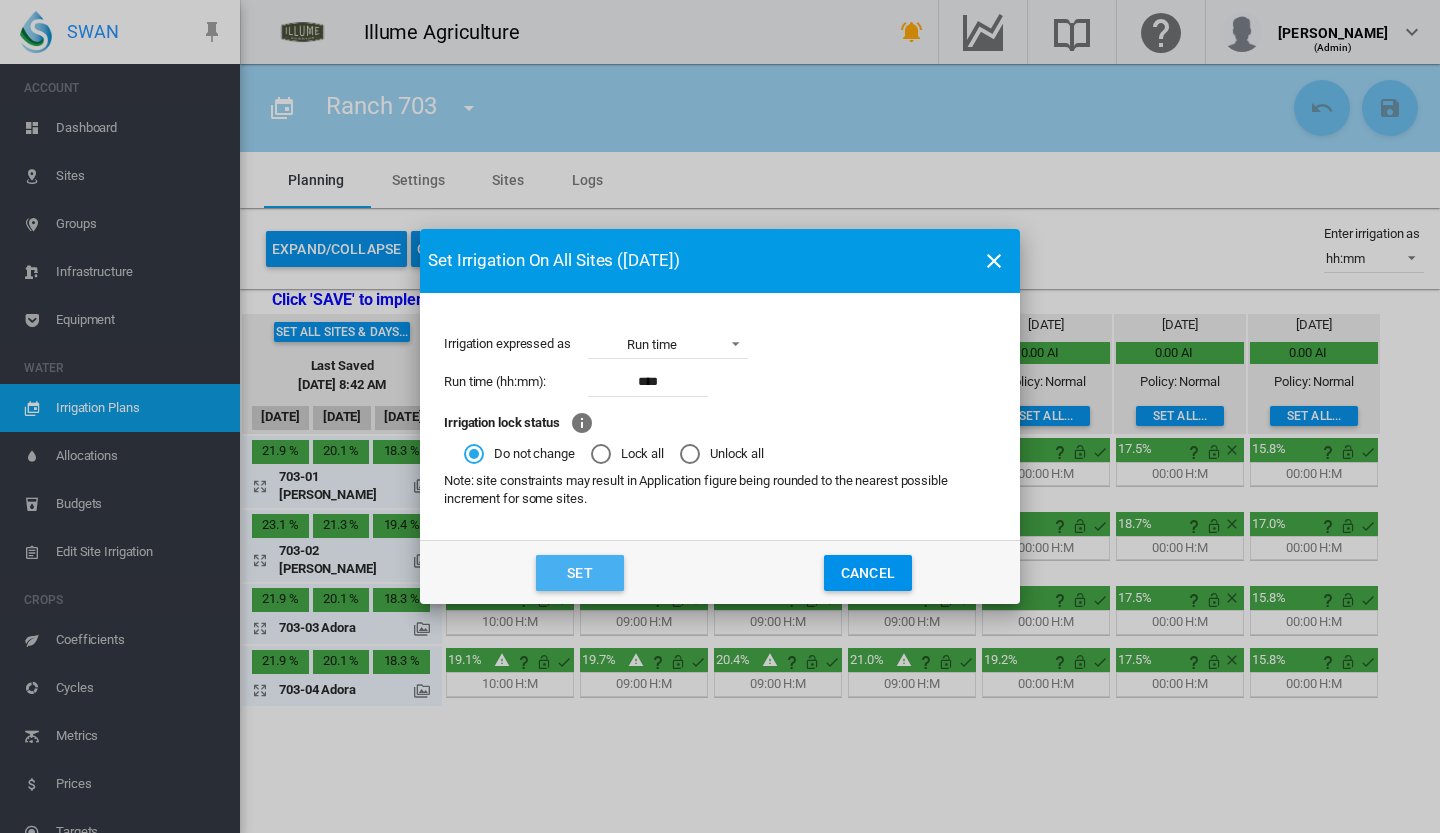 click on "Set" 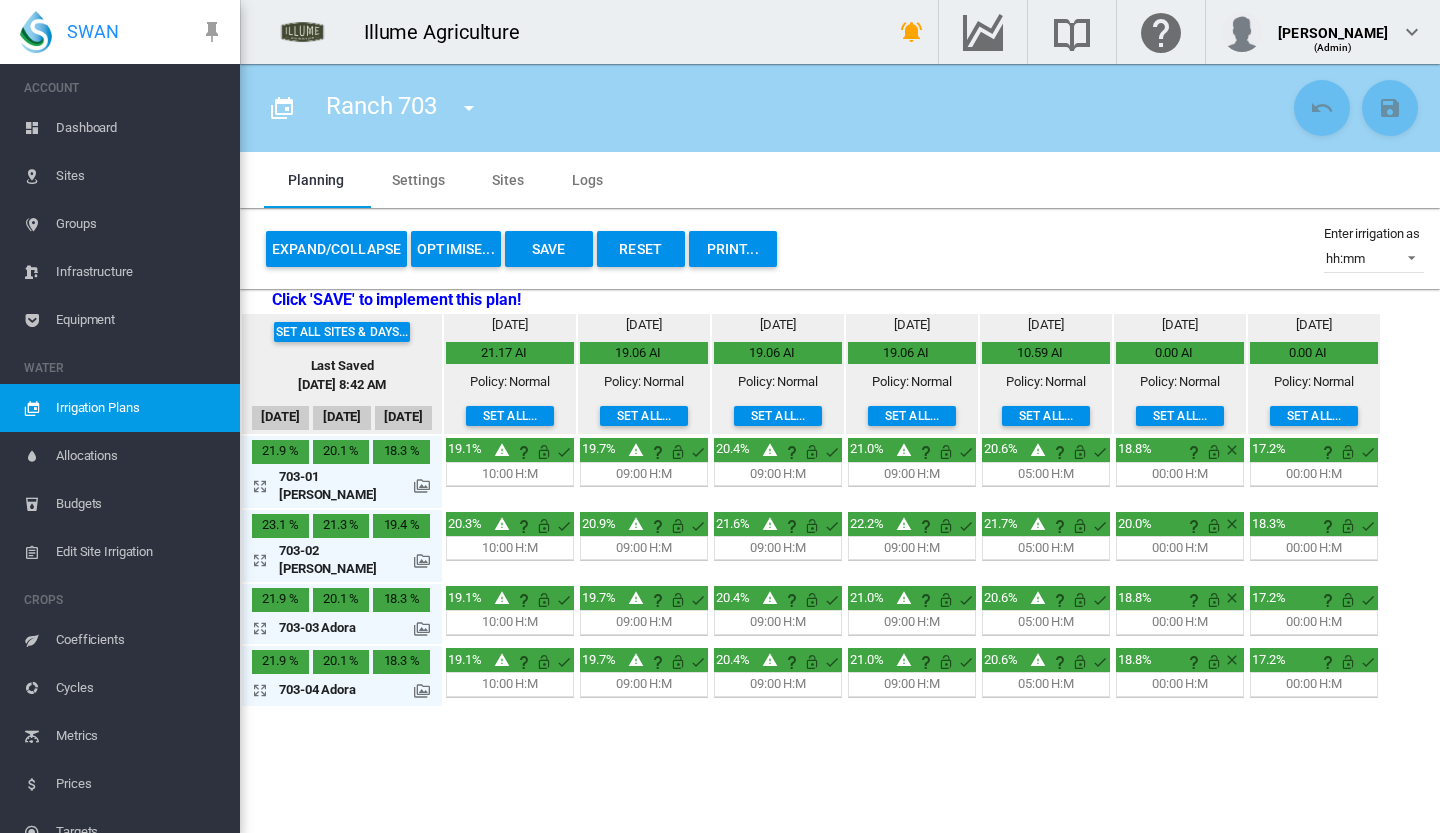 click on "Save" at bounding box center (549, 249) 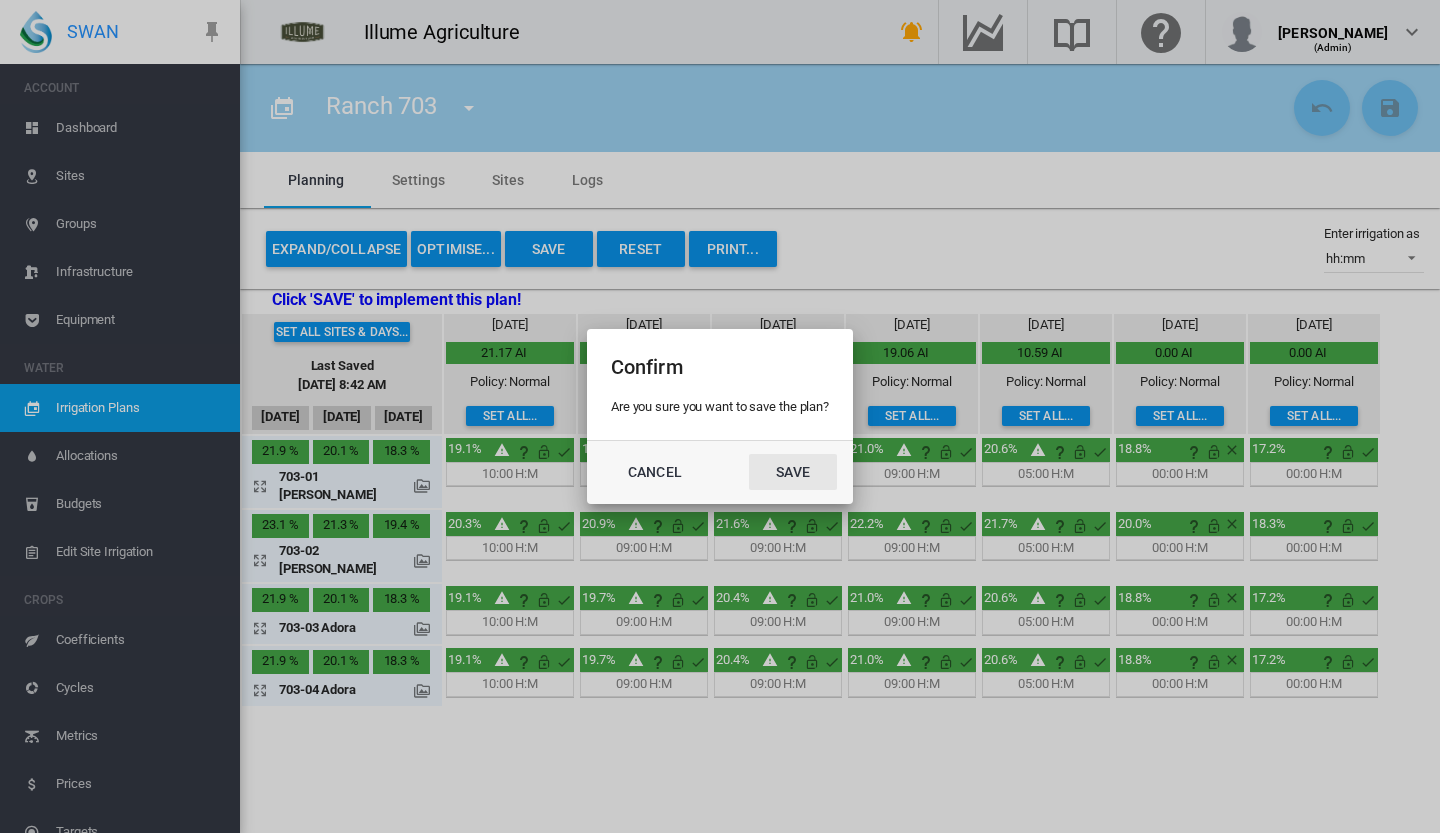 click on "Save" 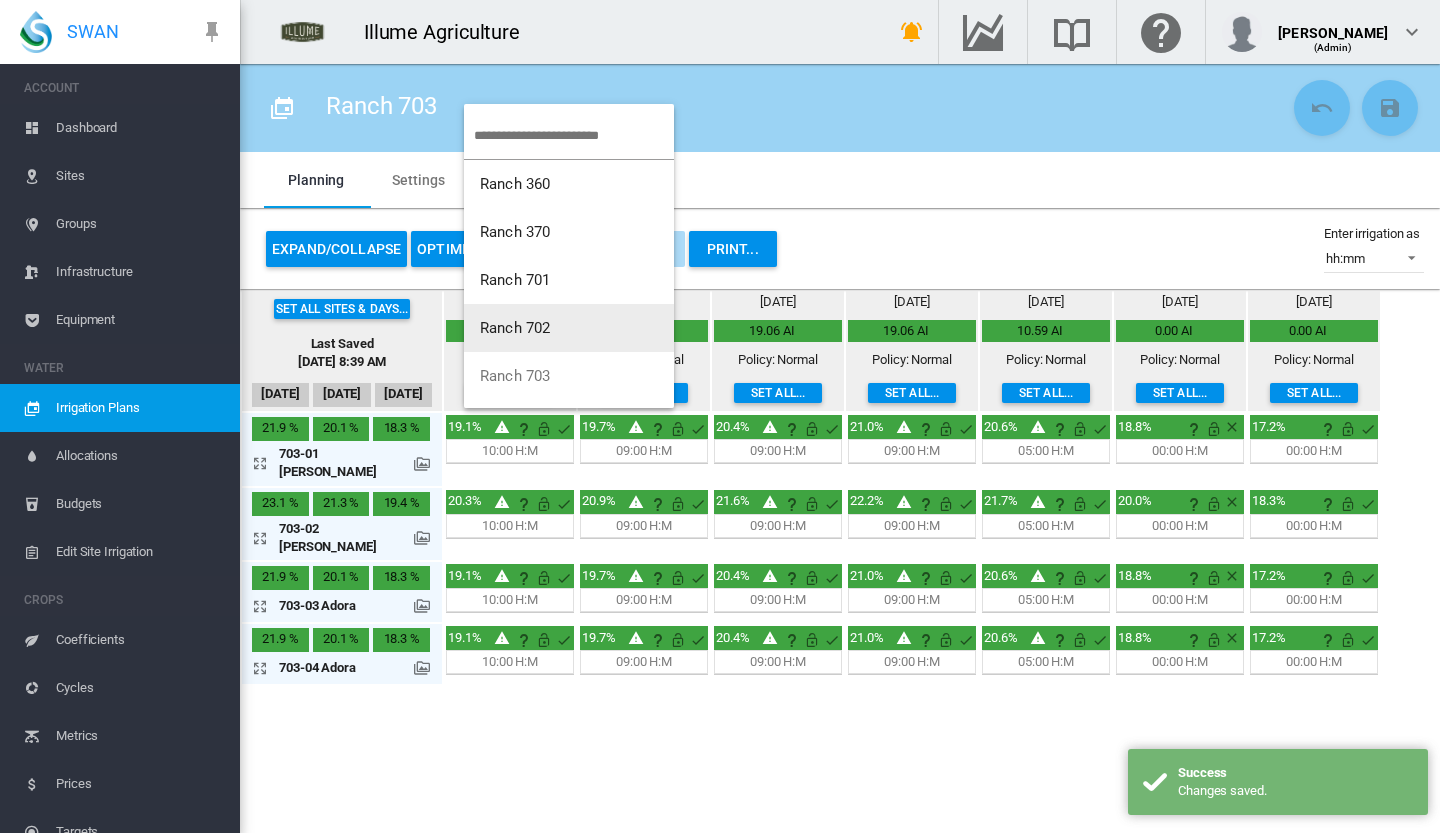 scroll, scrollTop: 96, scrollLeft: 0, axis: vertical 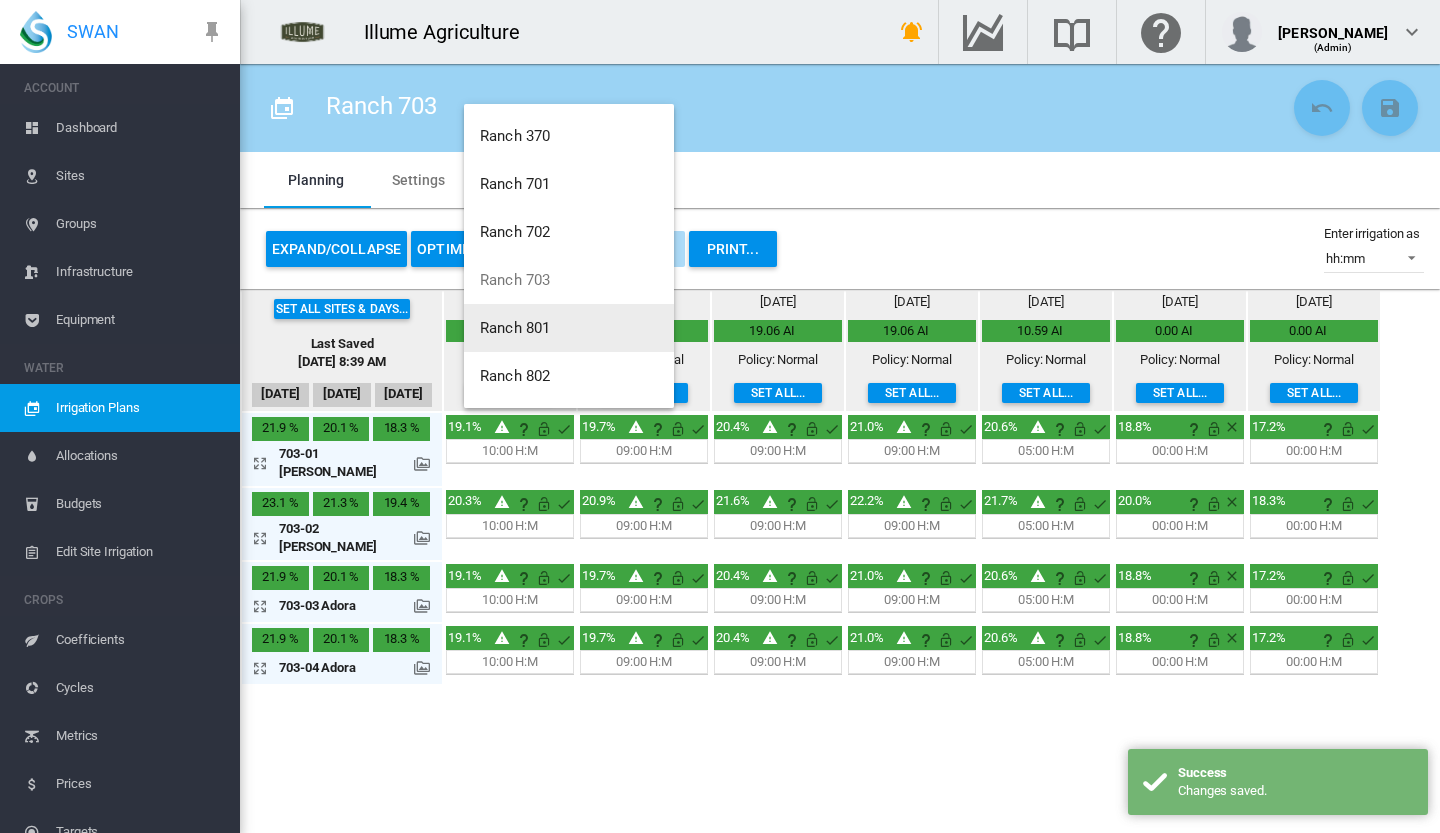 click on "Ranch 801" at bounding box center (569, 328) 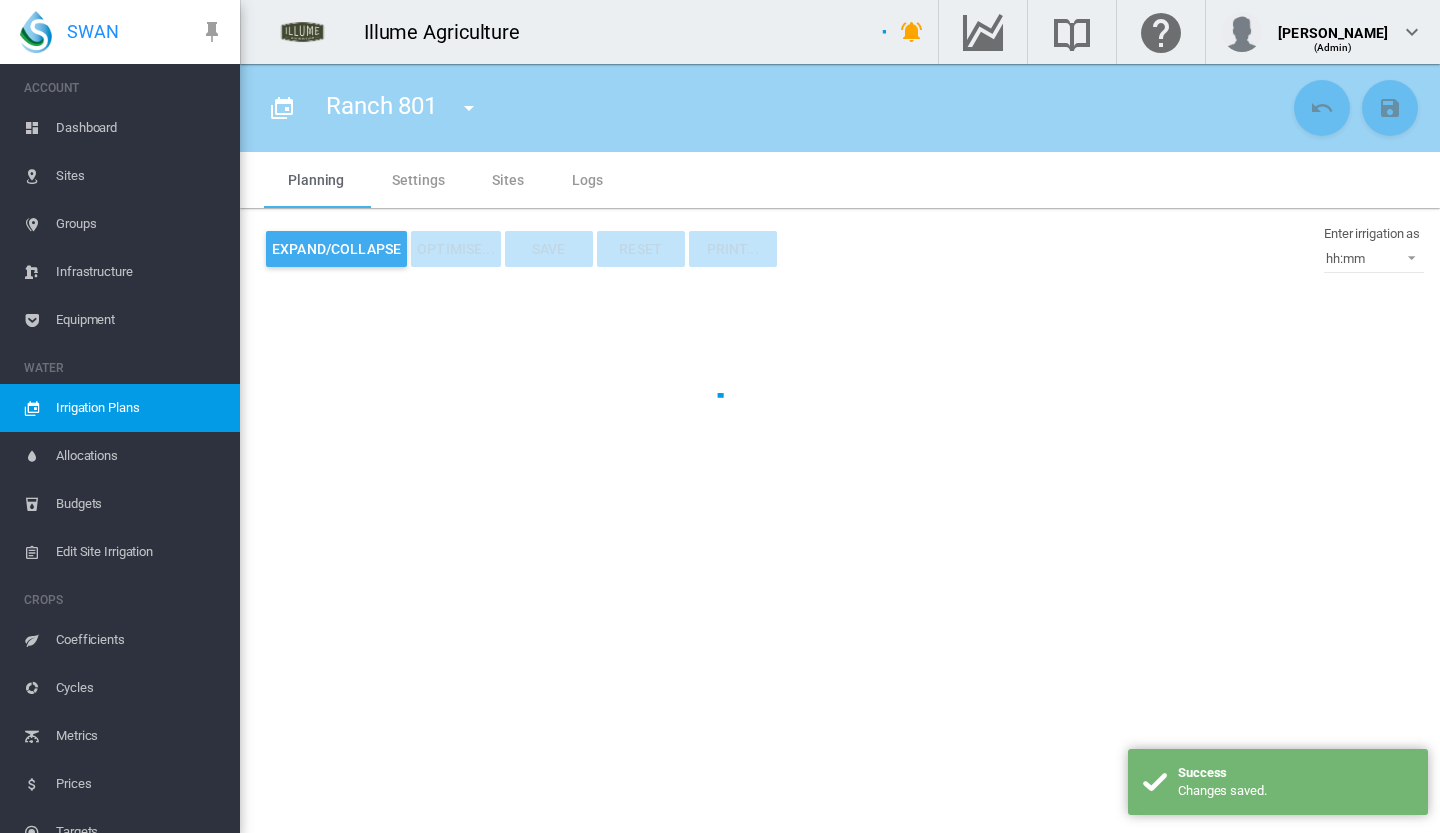 type on "*********" 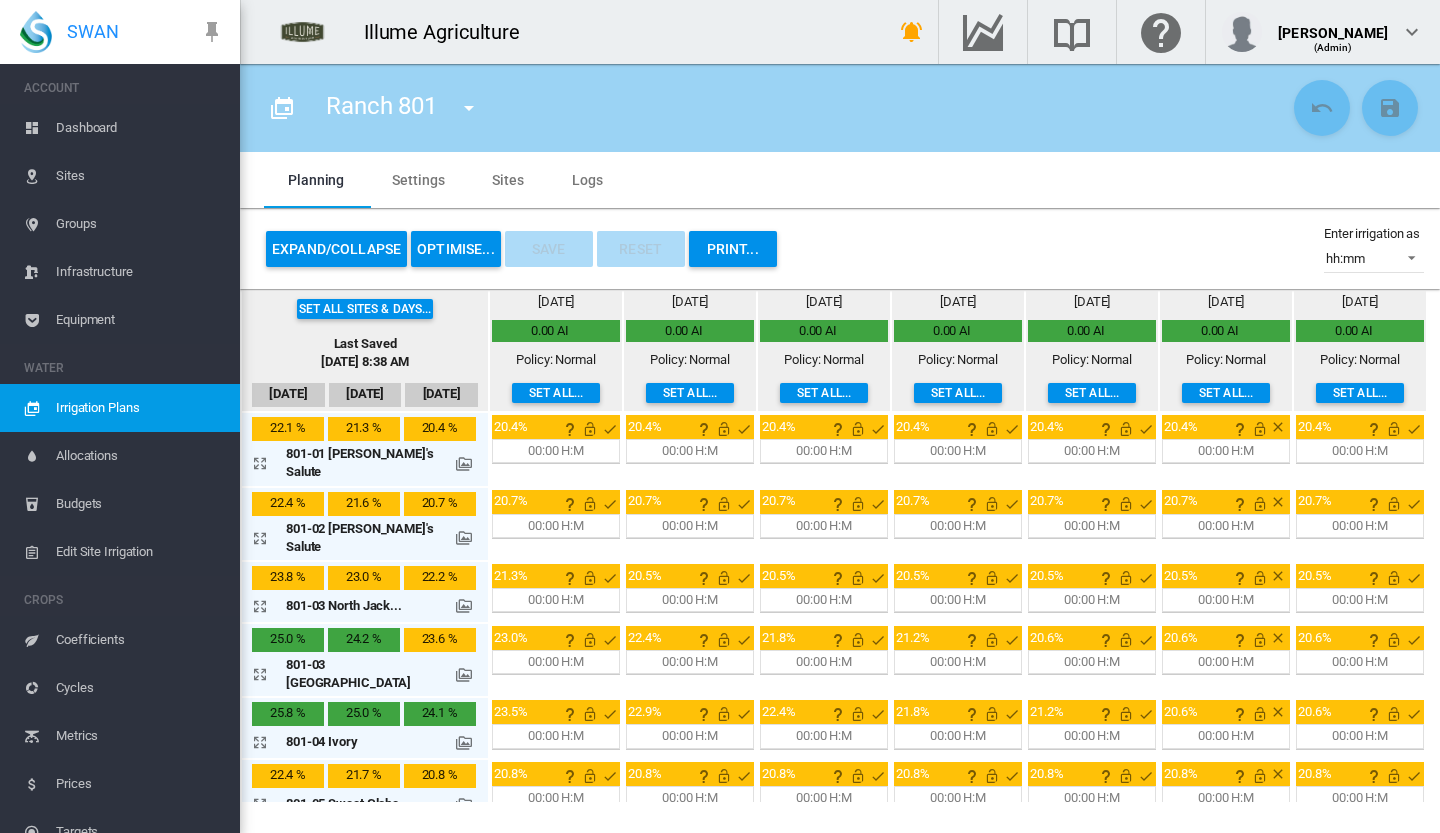click on "Set all..." at bounding box center (556, 393) 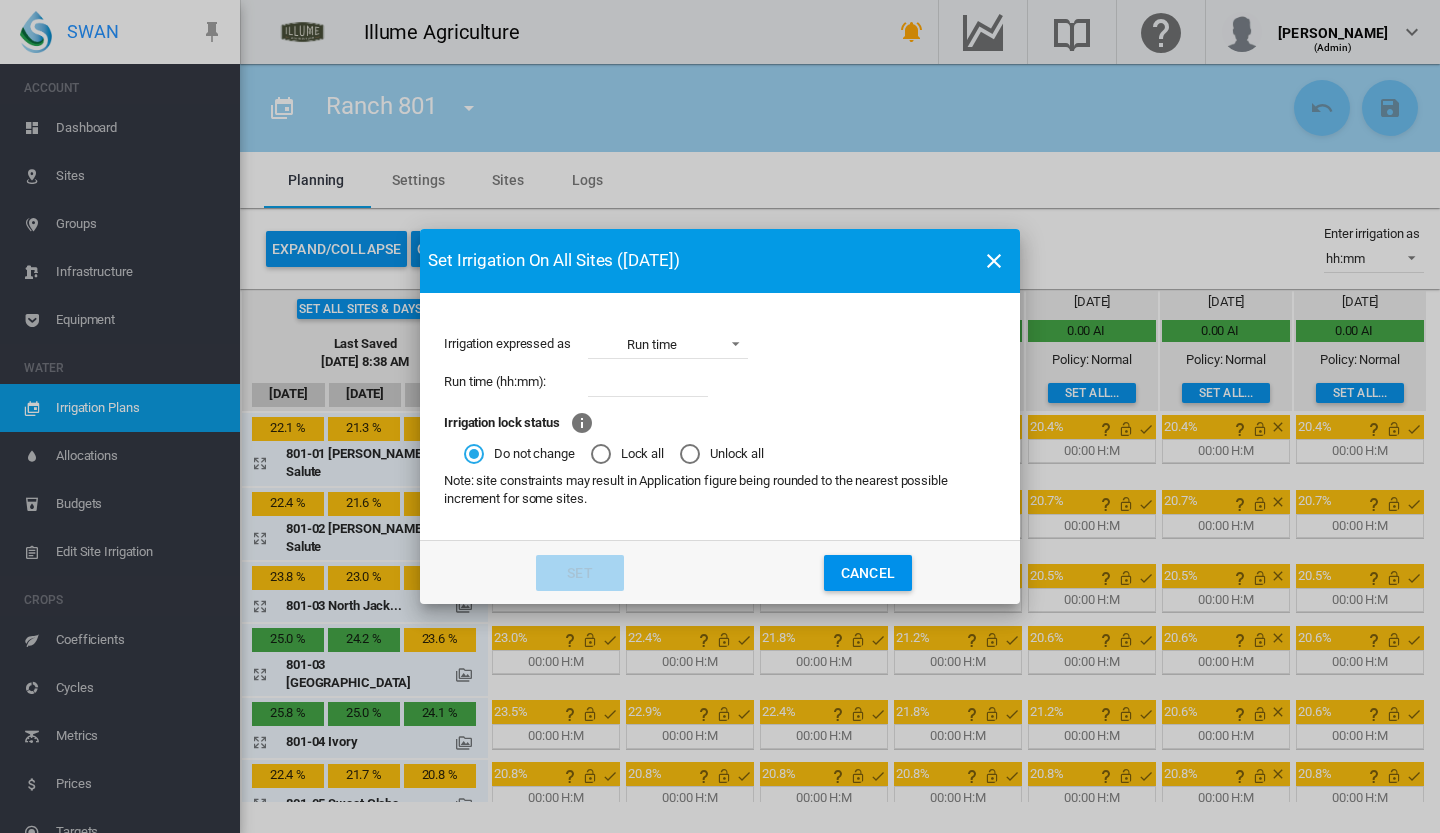 click at bounding box center (648, 382) 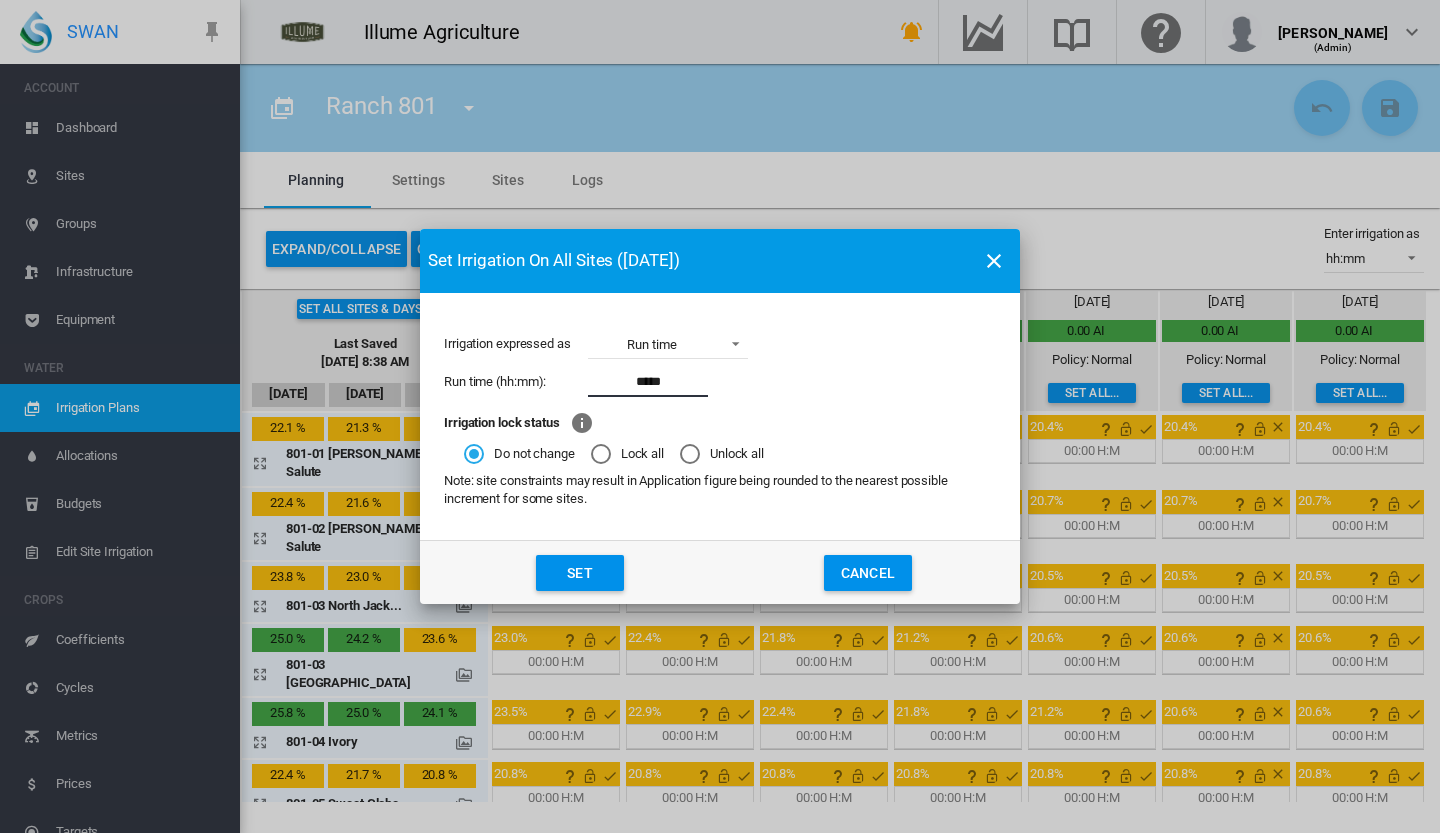 type on "*****" 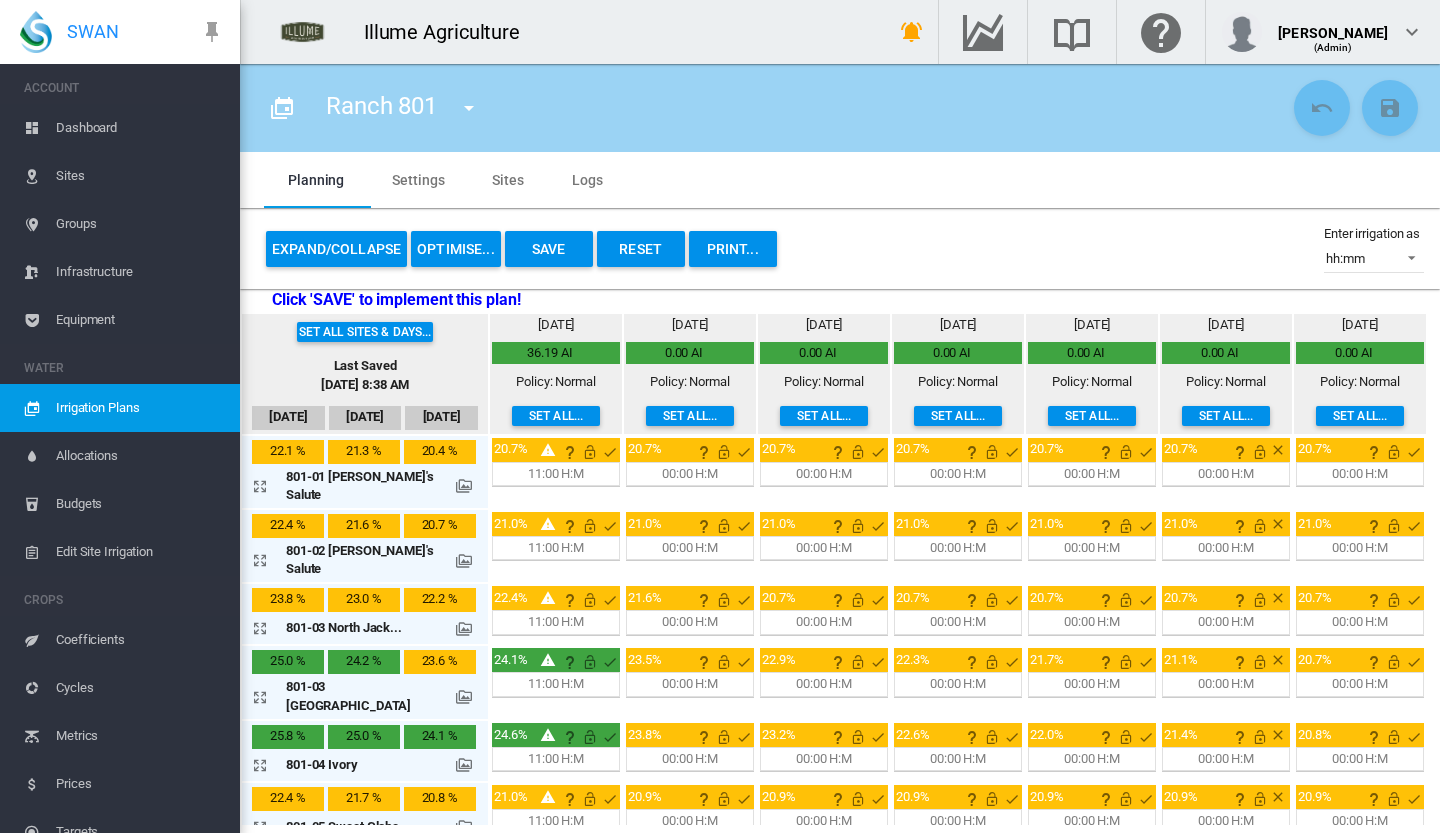 click on "Set all..." at bounding box center (690, 416) 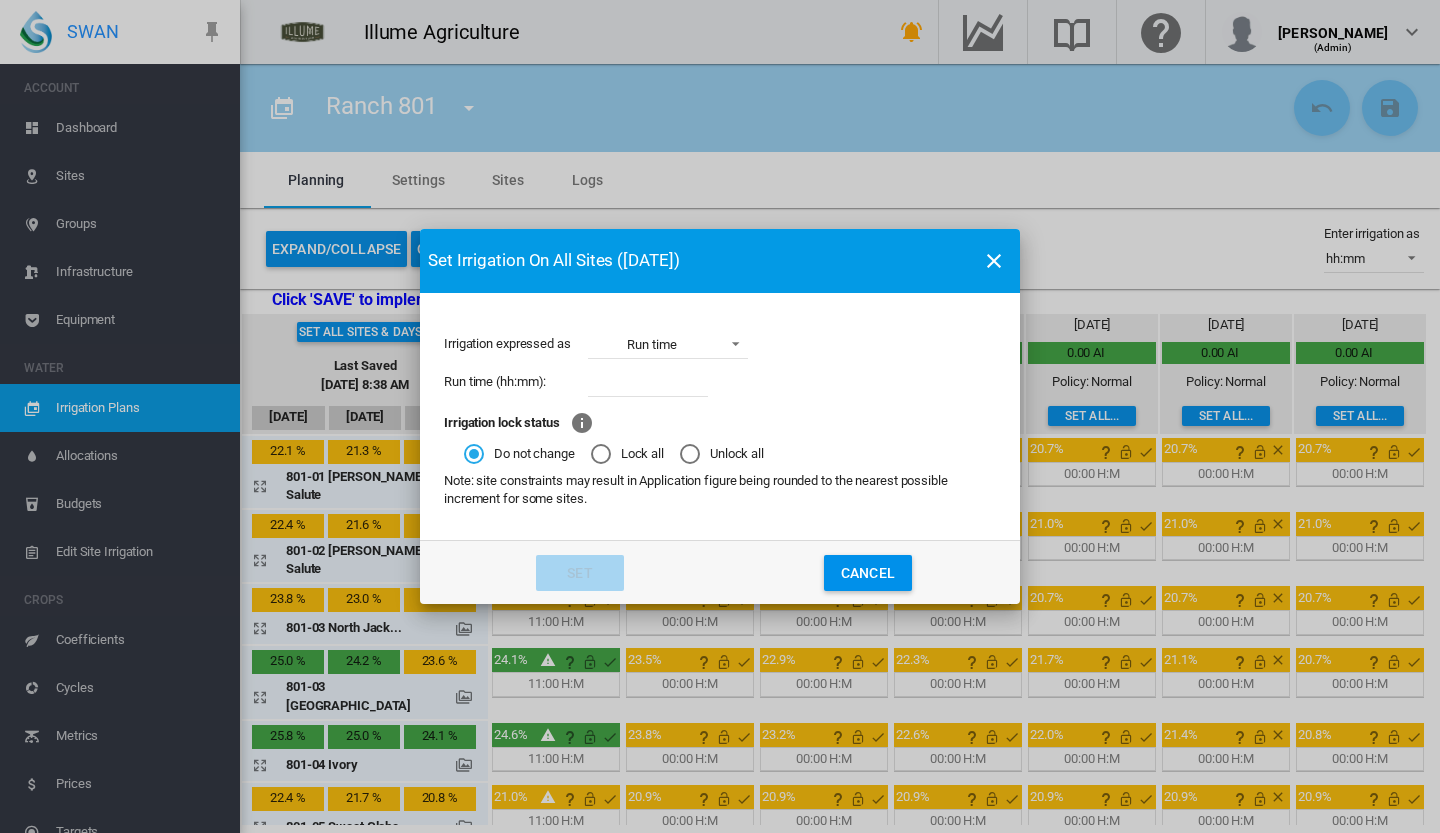 click at bounding box center (648, 382) 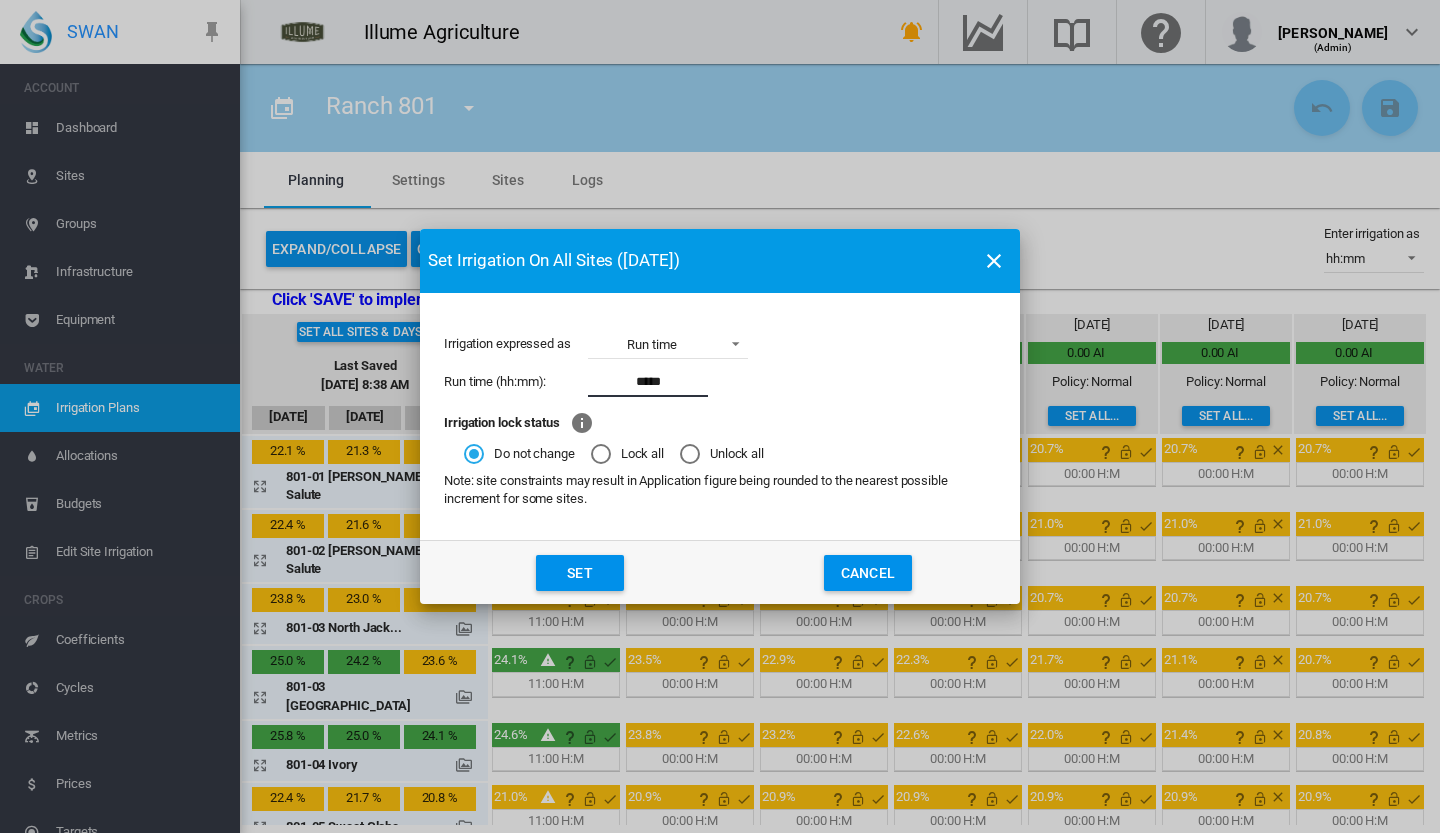 type on "*****" 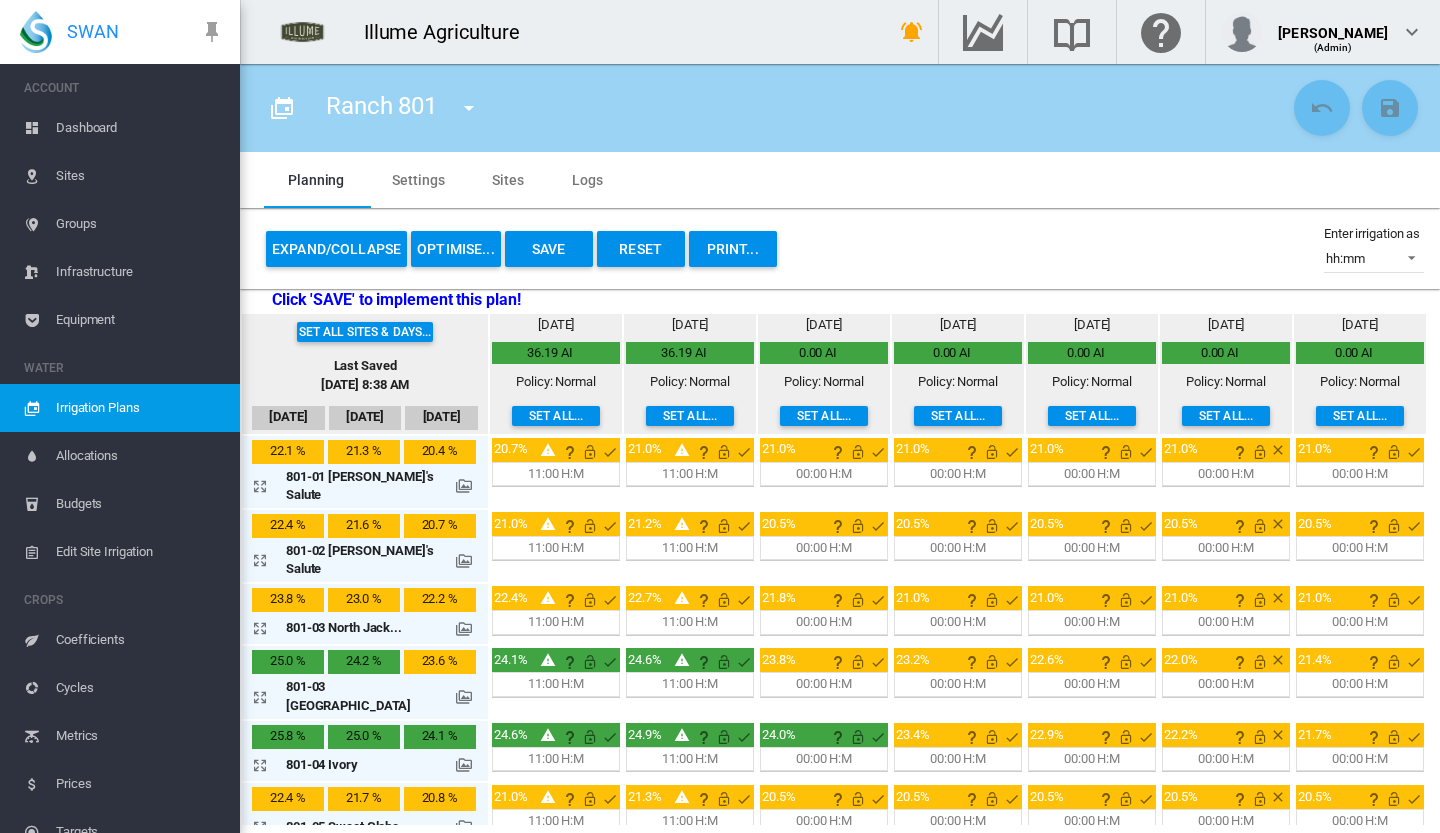 click on "Set all..." at bounding box center (824, 416) 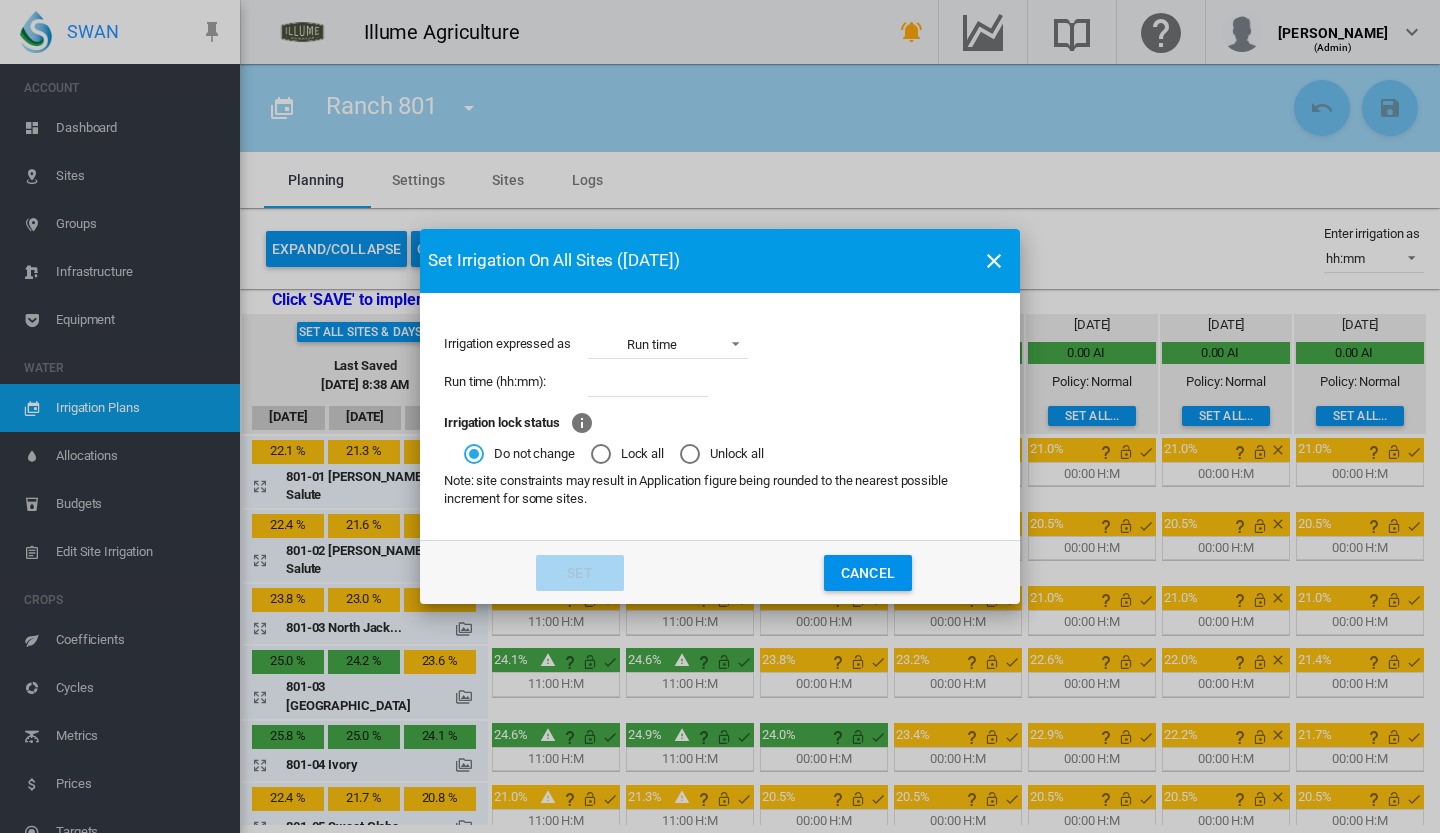 click at bounding box center (648, 382) 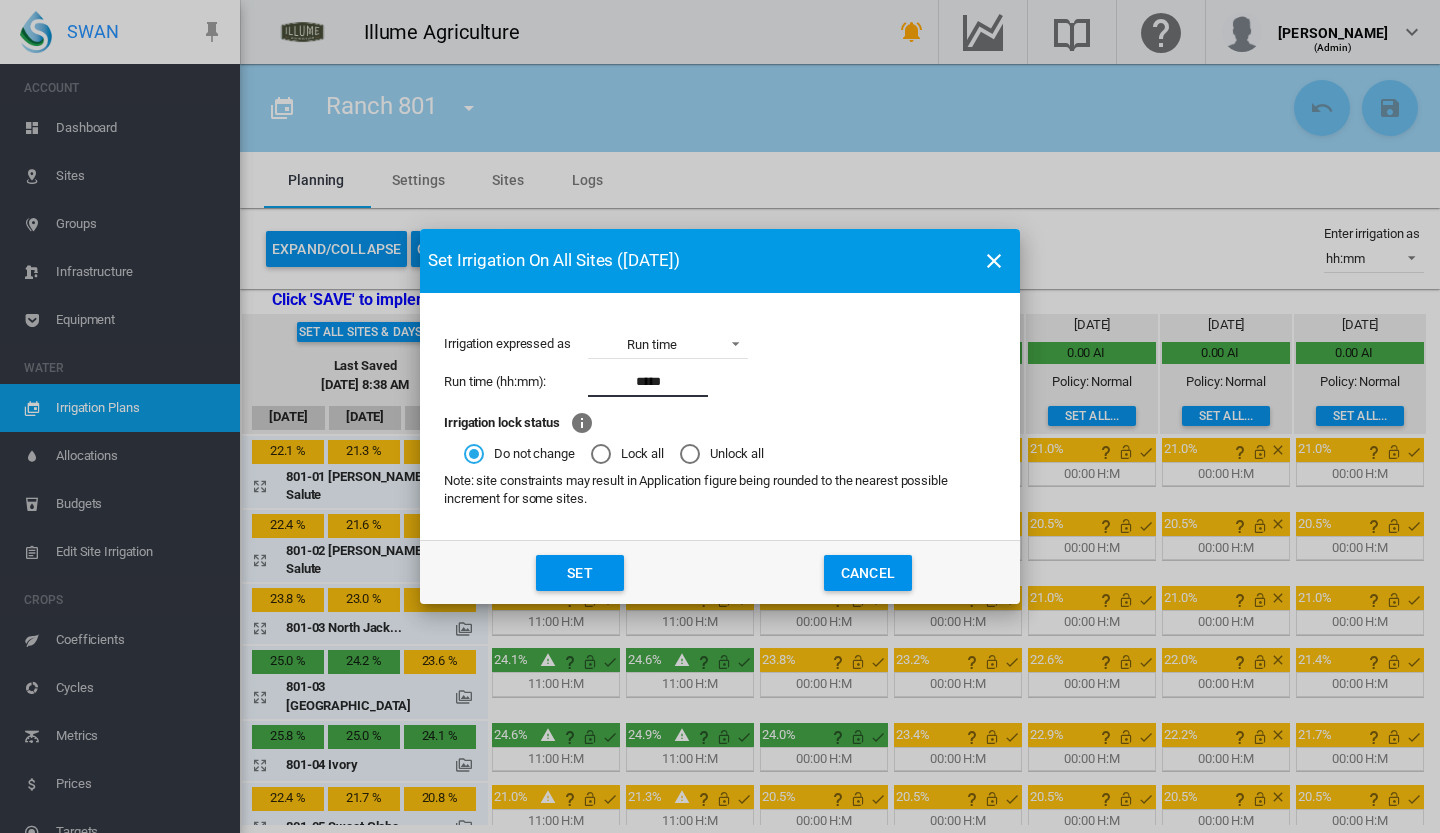 type on "*****" 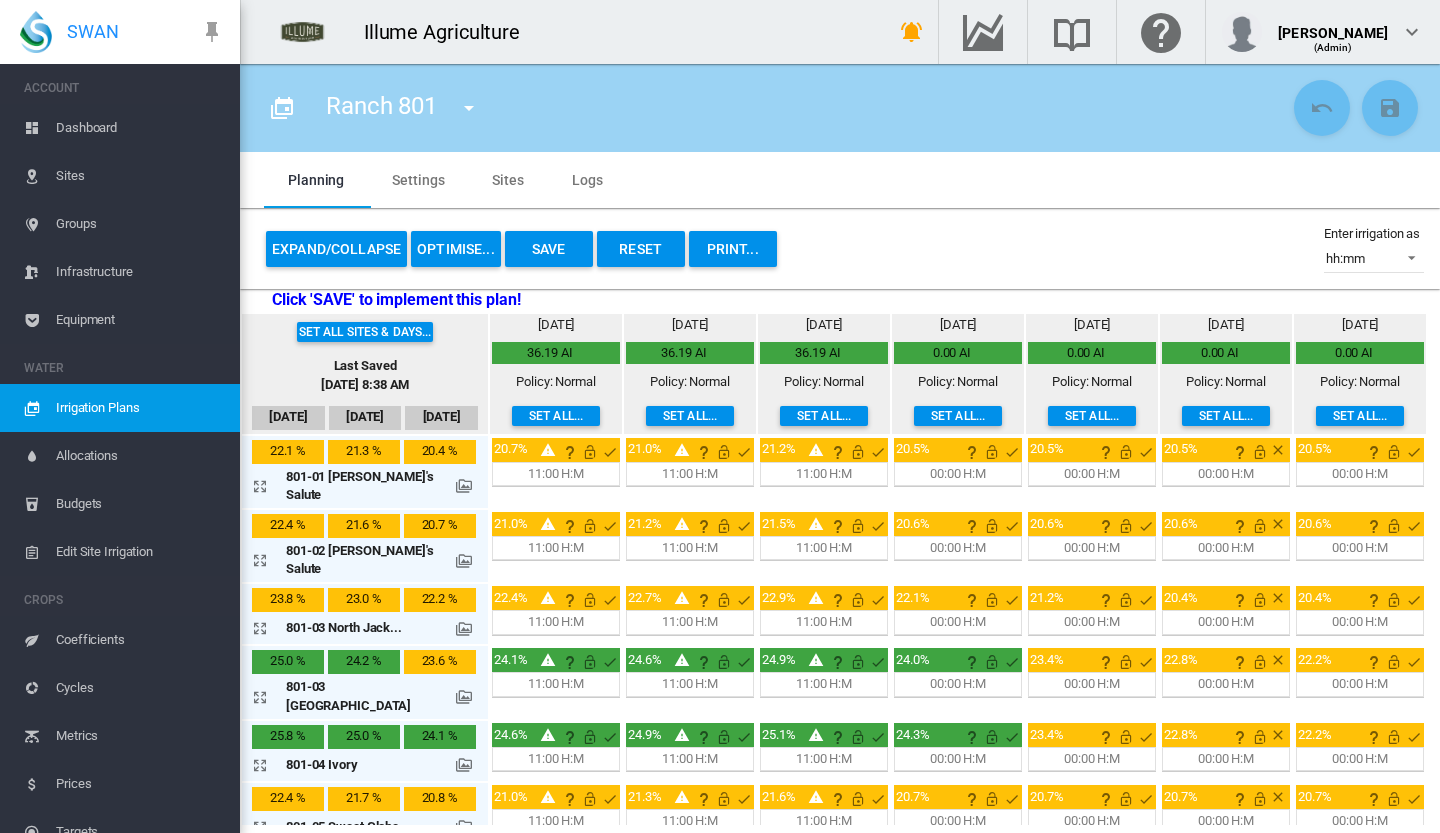 click on "Set all..." at bounding box center [958, 416] 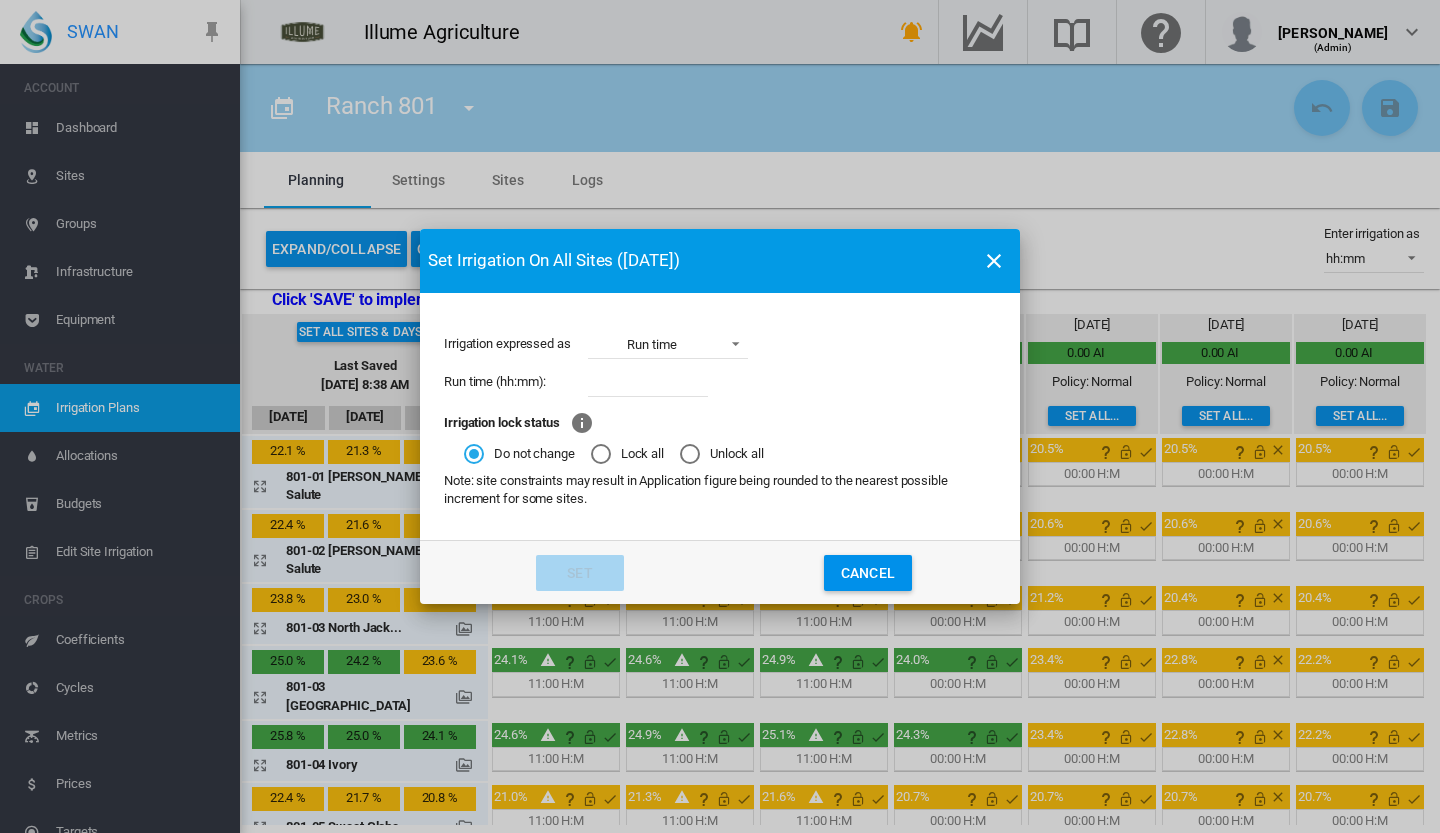 click at bounding box center (648, 382) 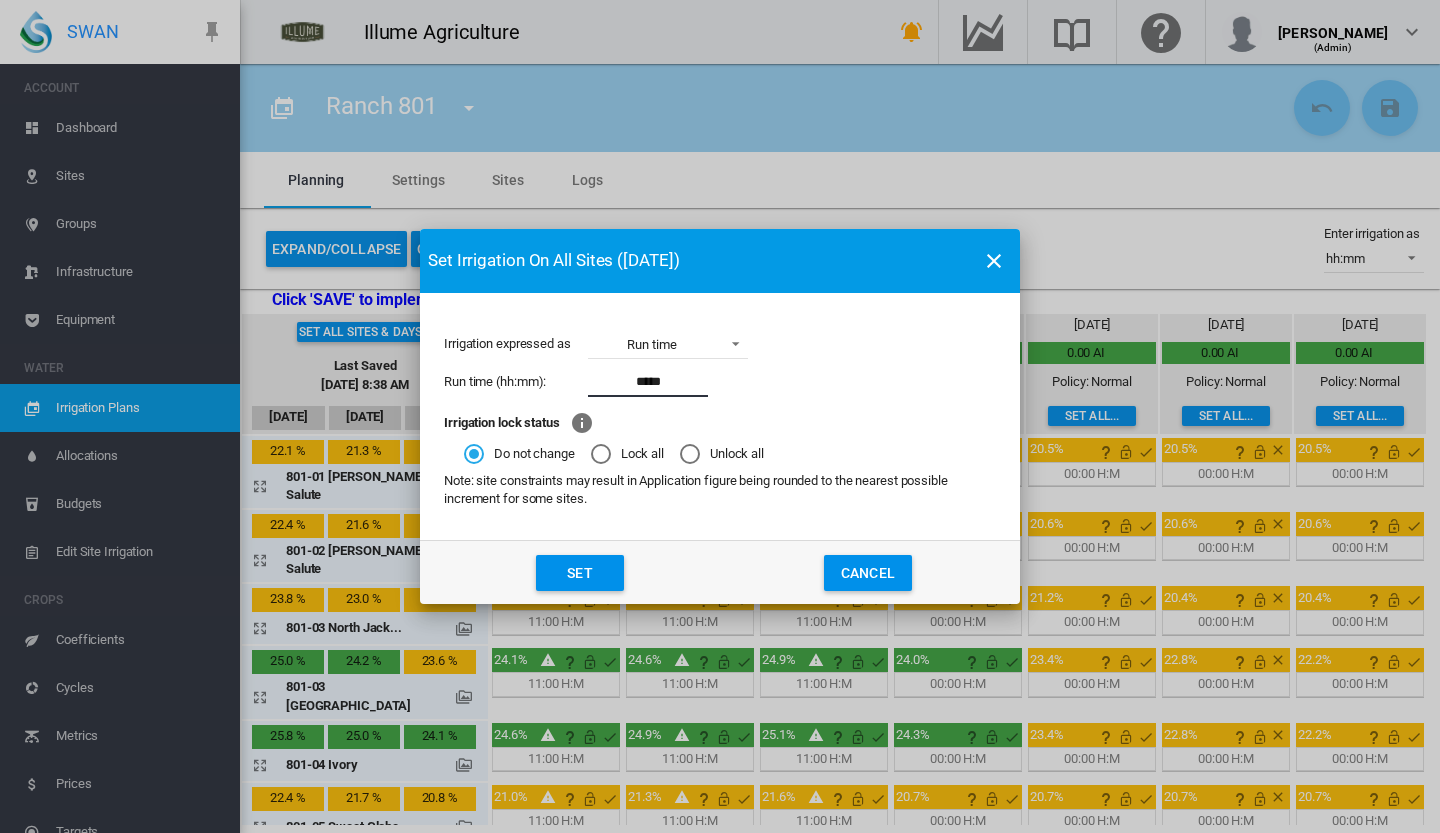 type on "*****" 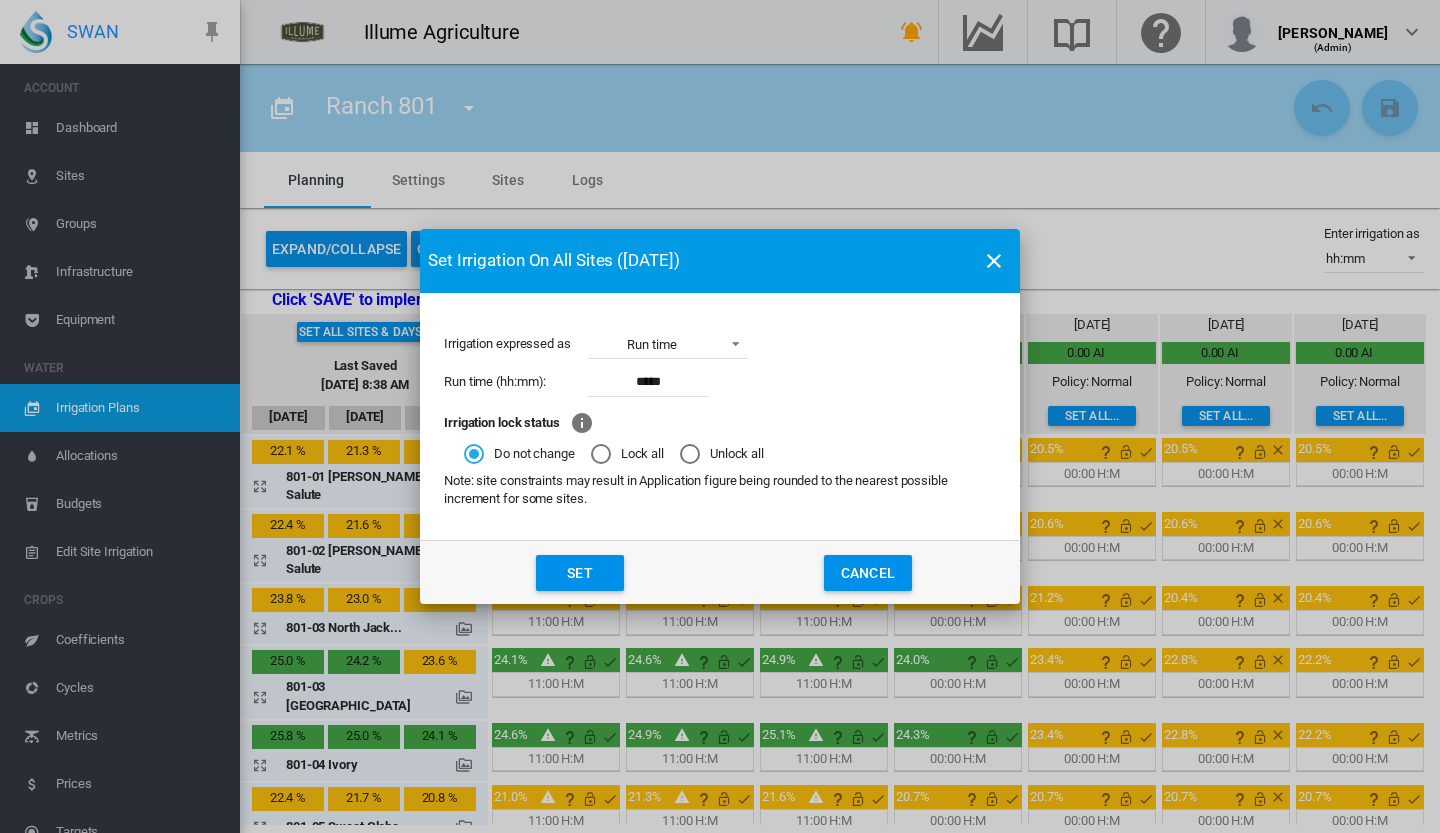 click on "Set" 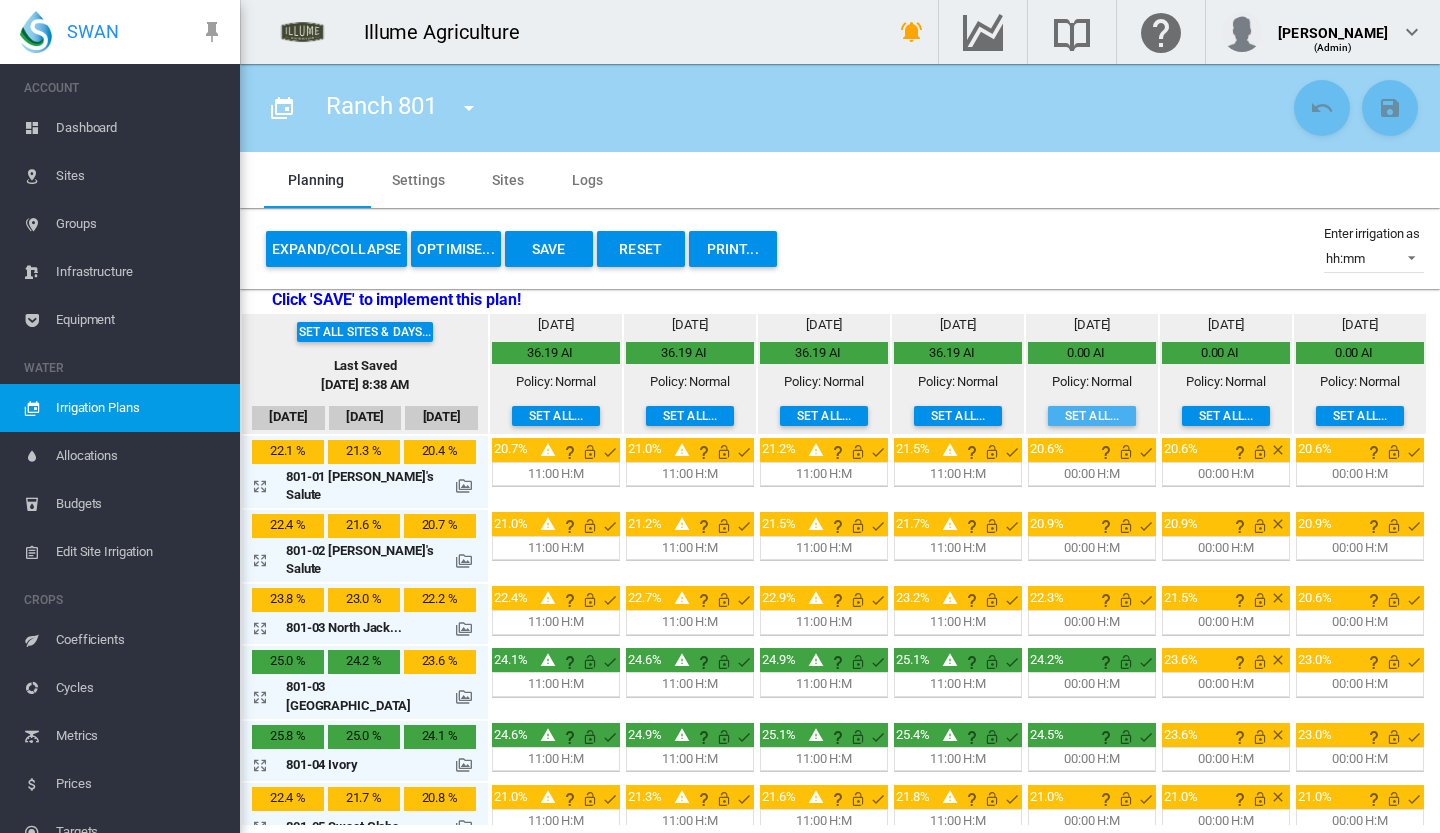 click on "Set all..." at bounding box center [1092, 416] 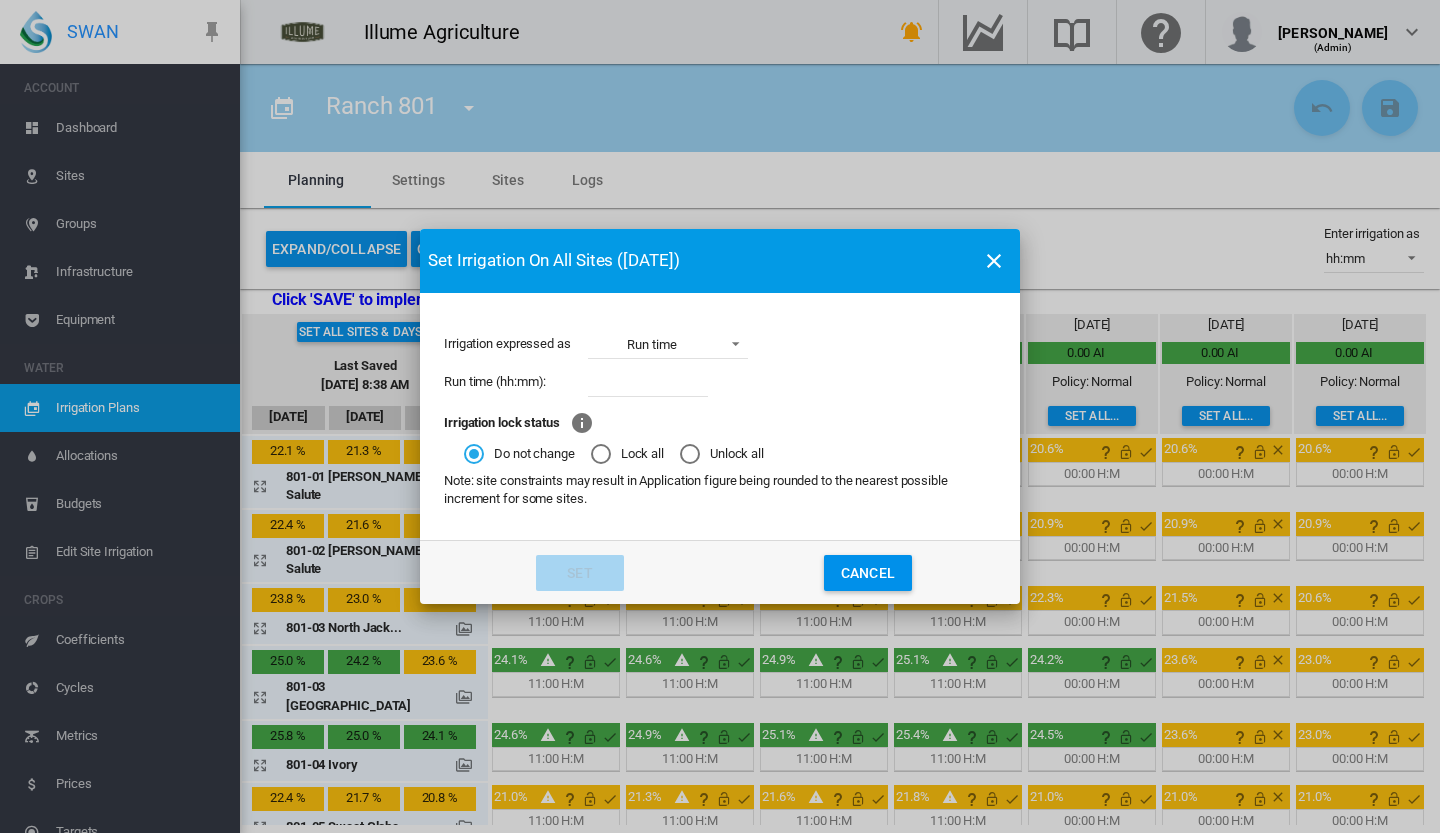 click at bounding box center [648, 382] 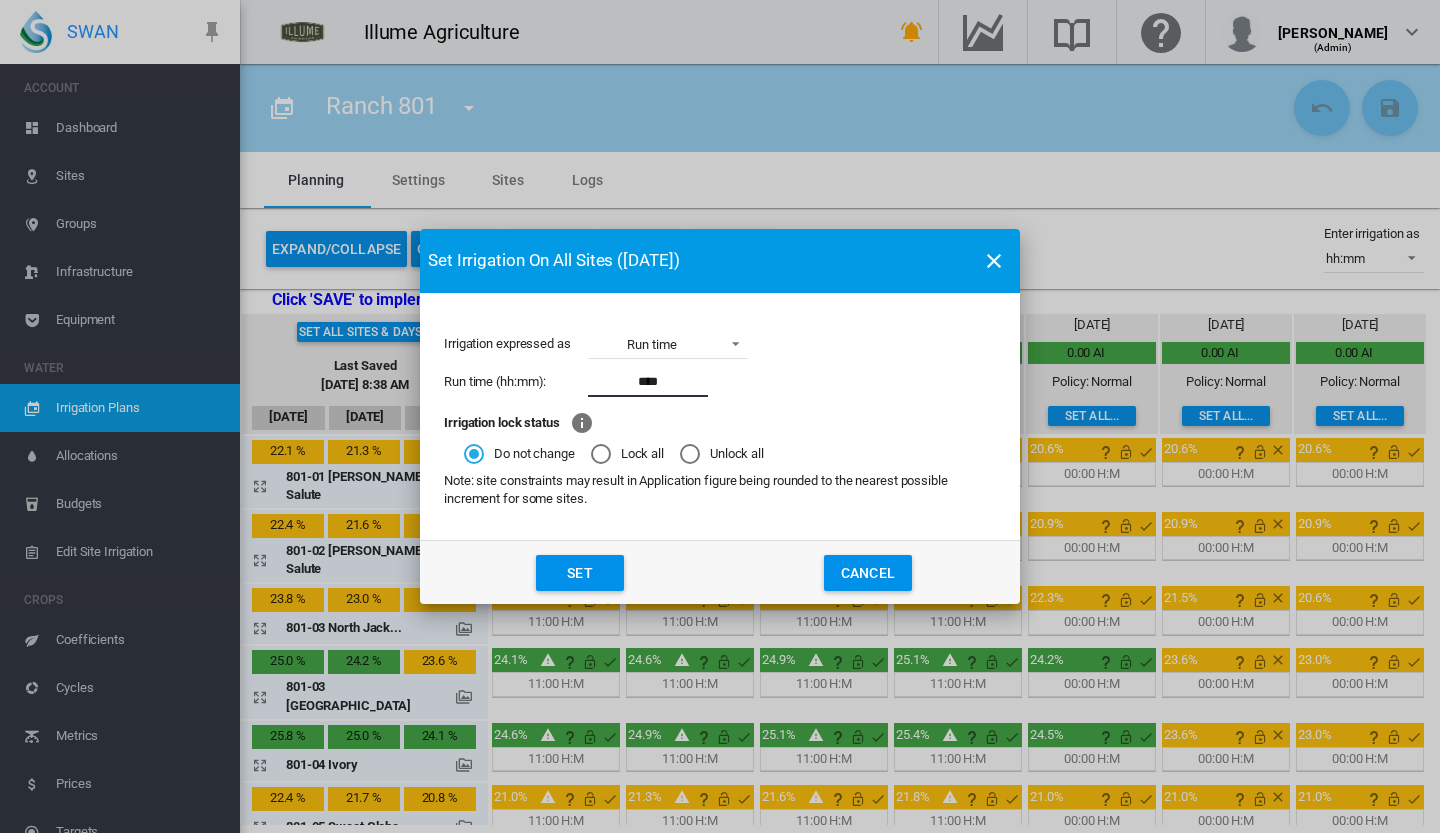 type on "****" 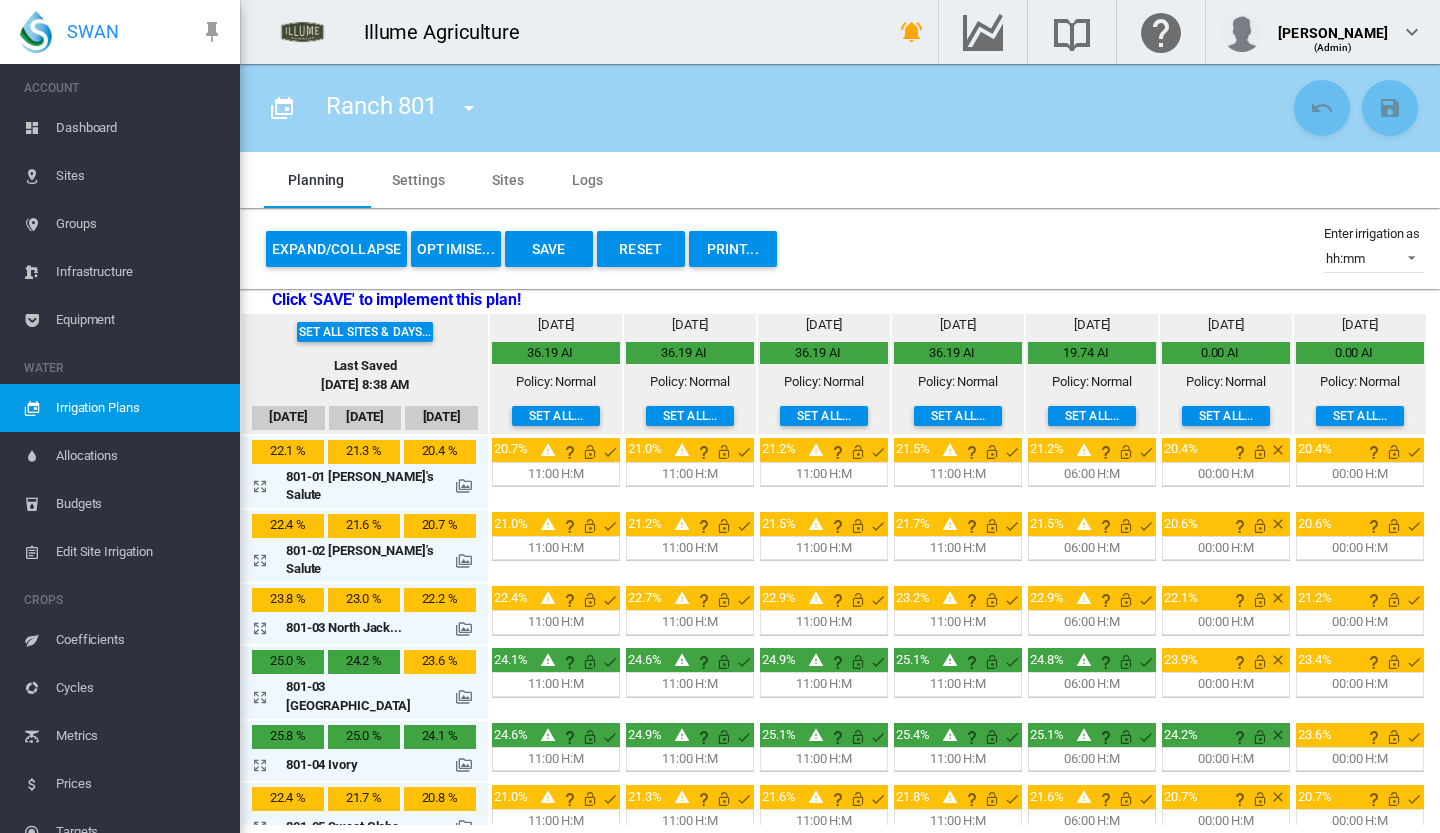 click on "Save" at bounding box center (549, 249) 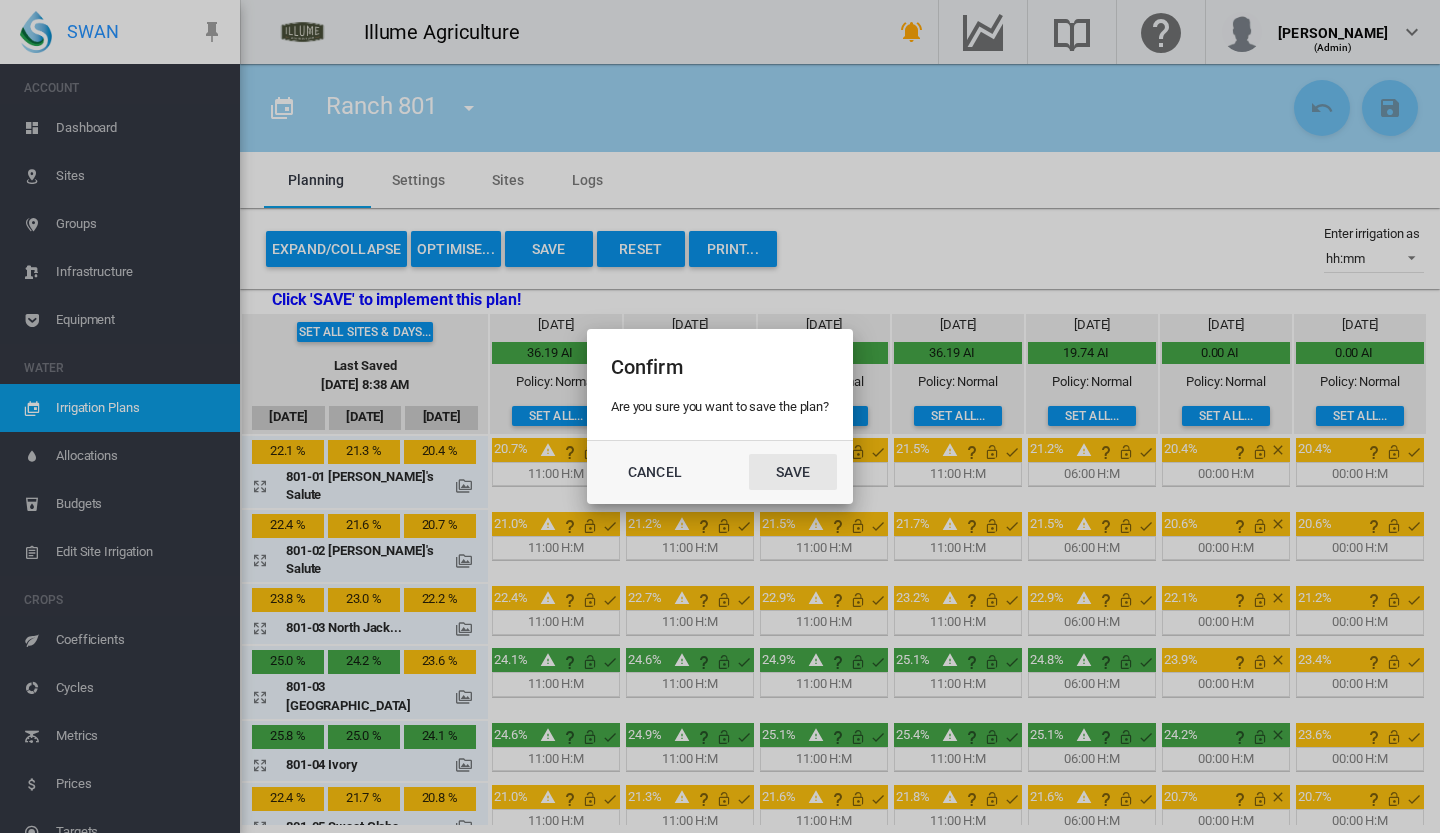click on "Save" 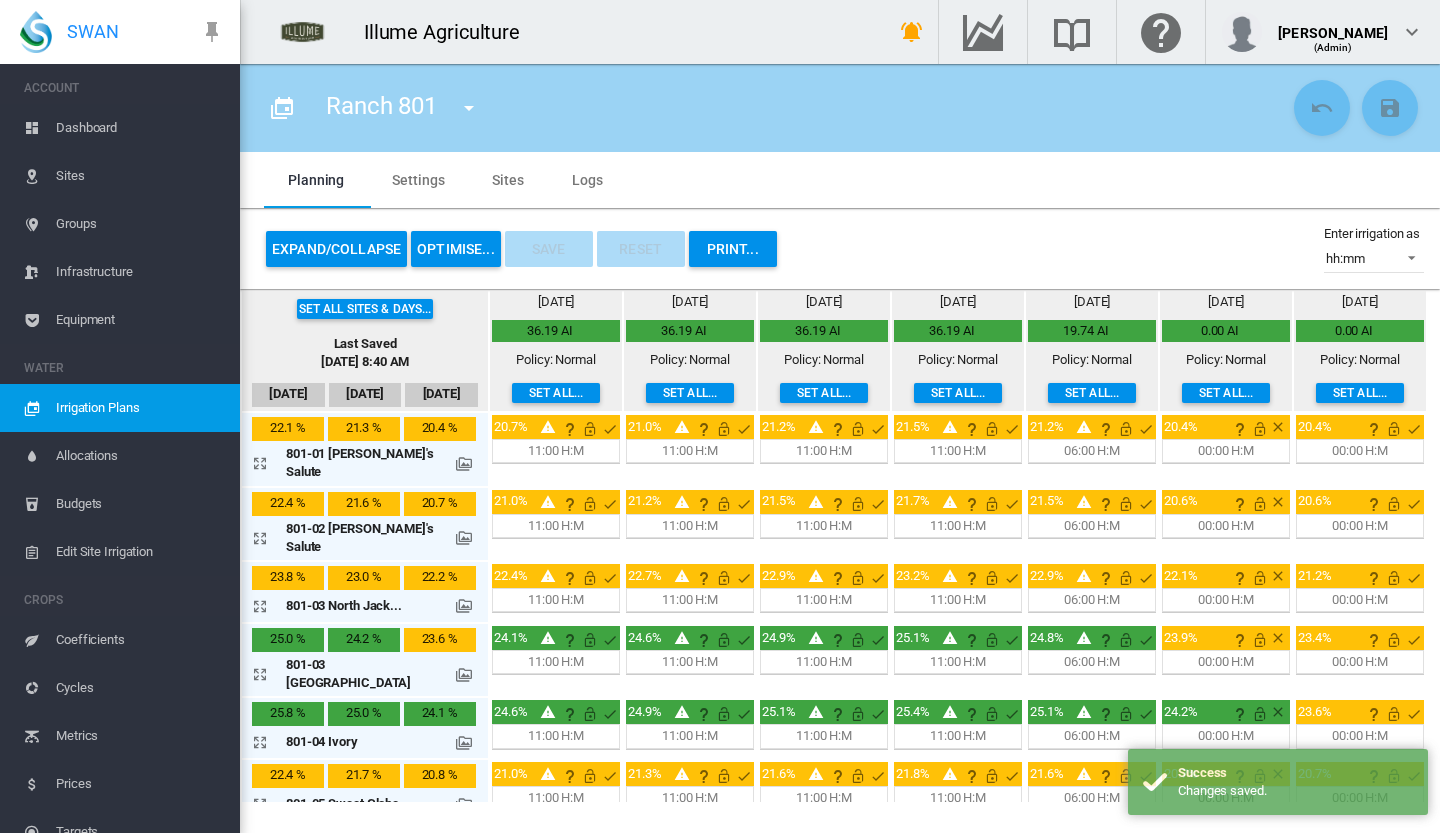 click at bounding box center (469, 108) 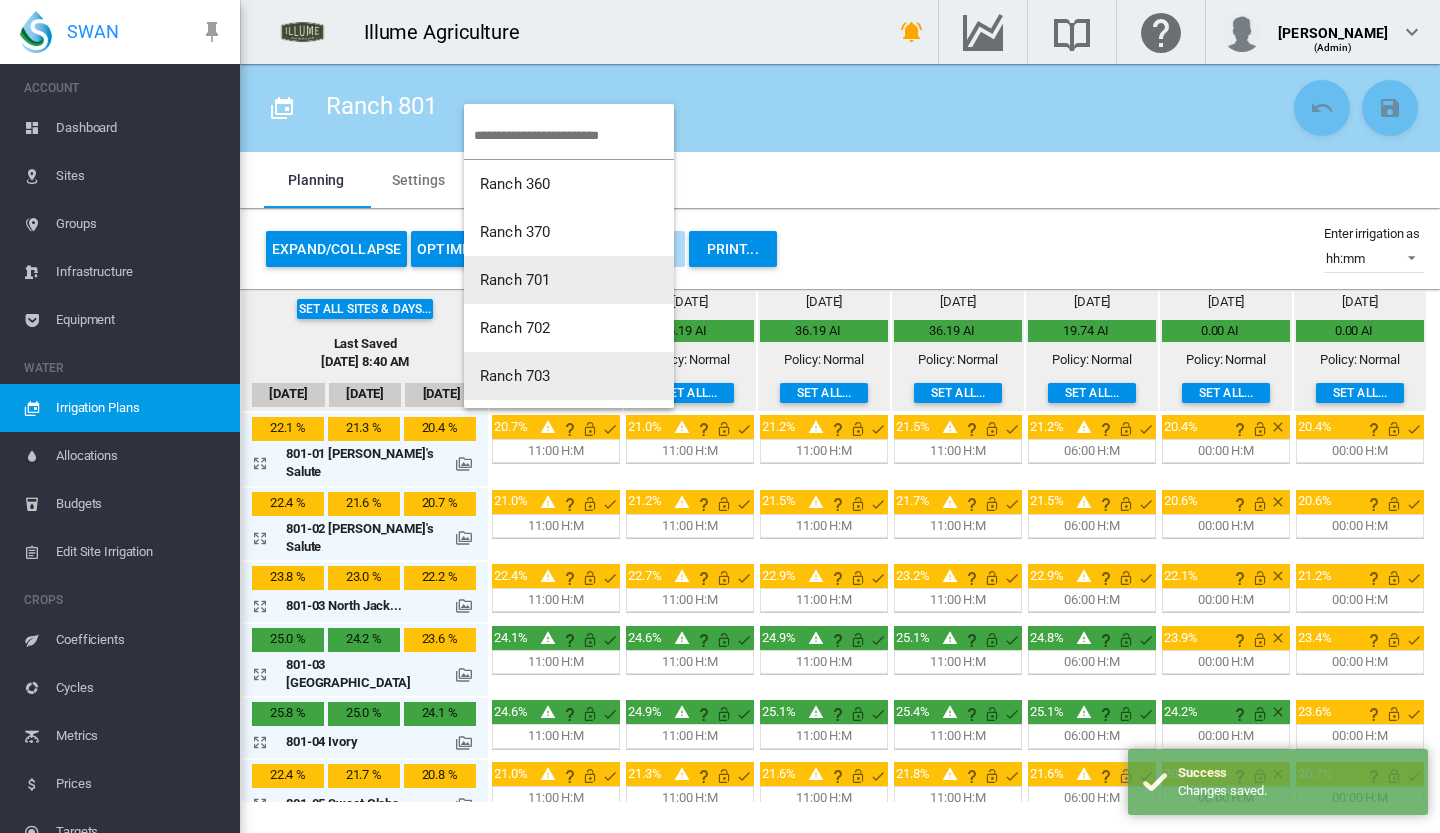 scroll, scrollTop: 96, scrollLeft: 0, axis: vertical 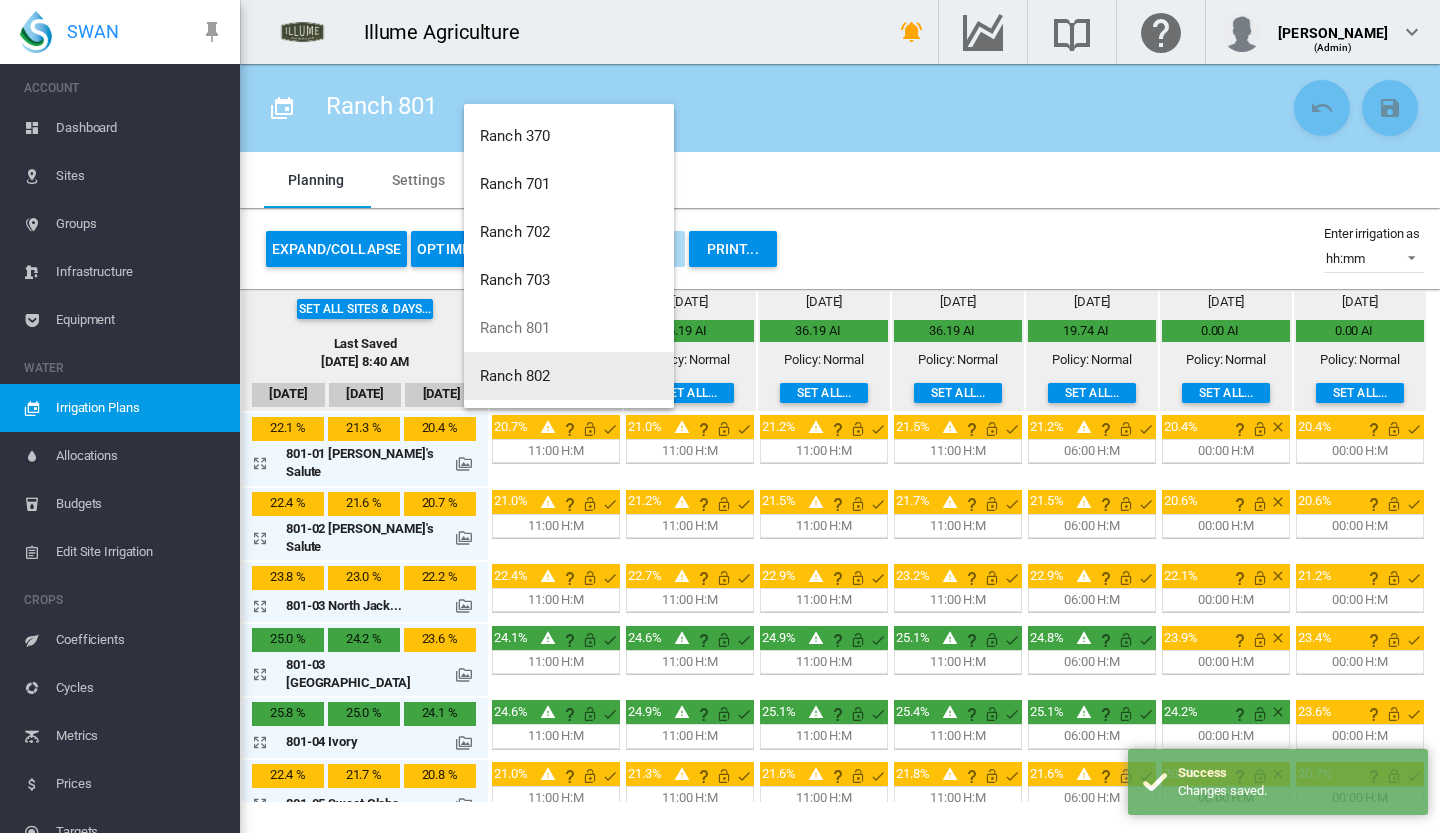 click on "Ranch 802" at bounding box center [569, 376] 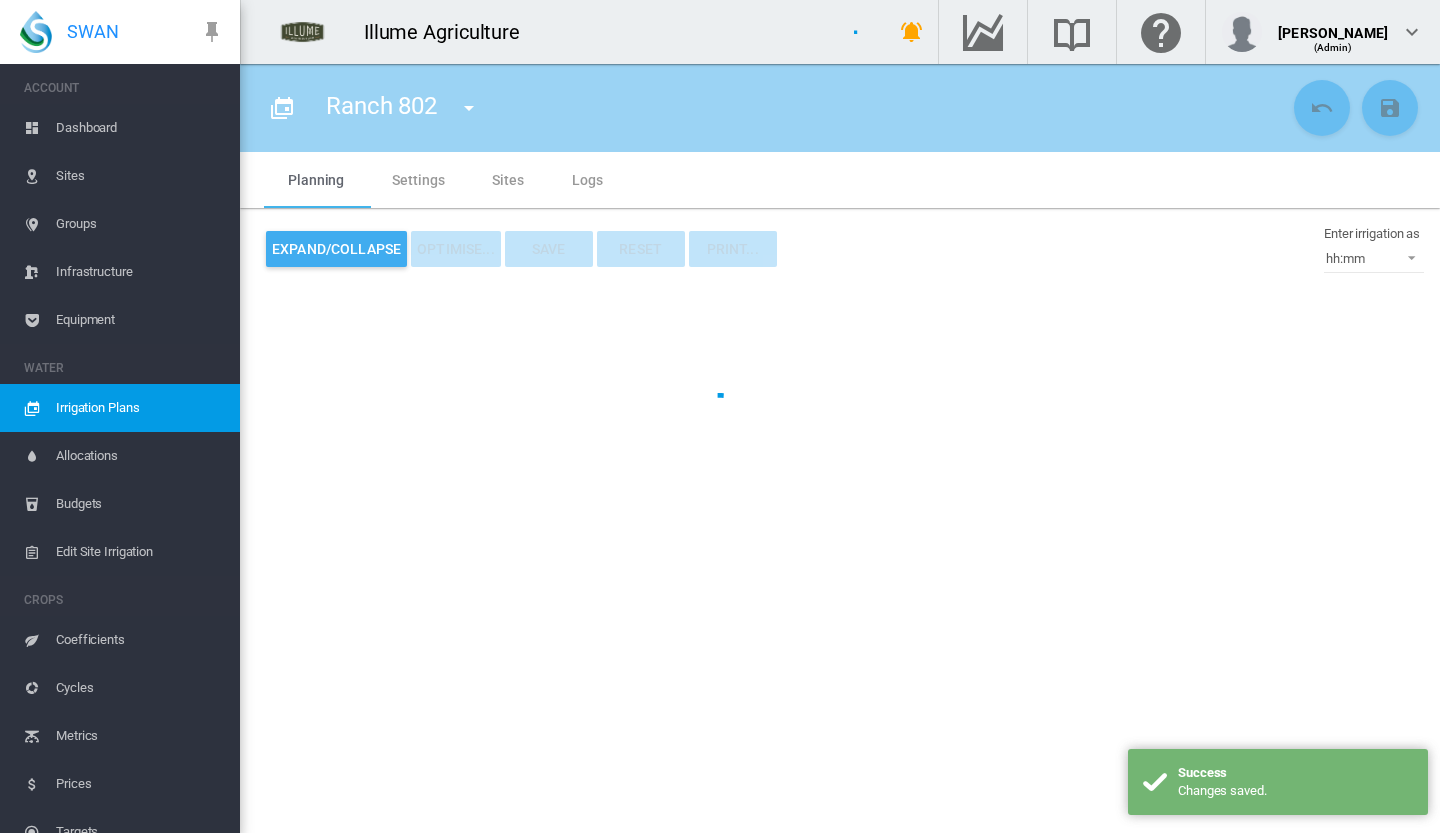 type on "*********" 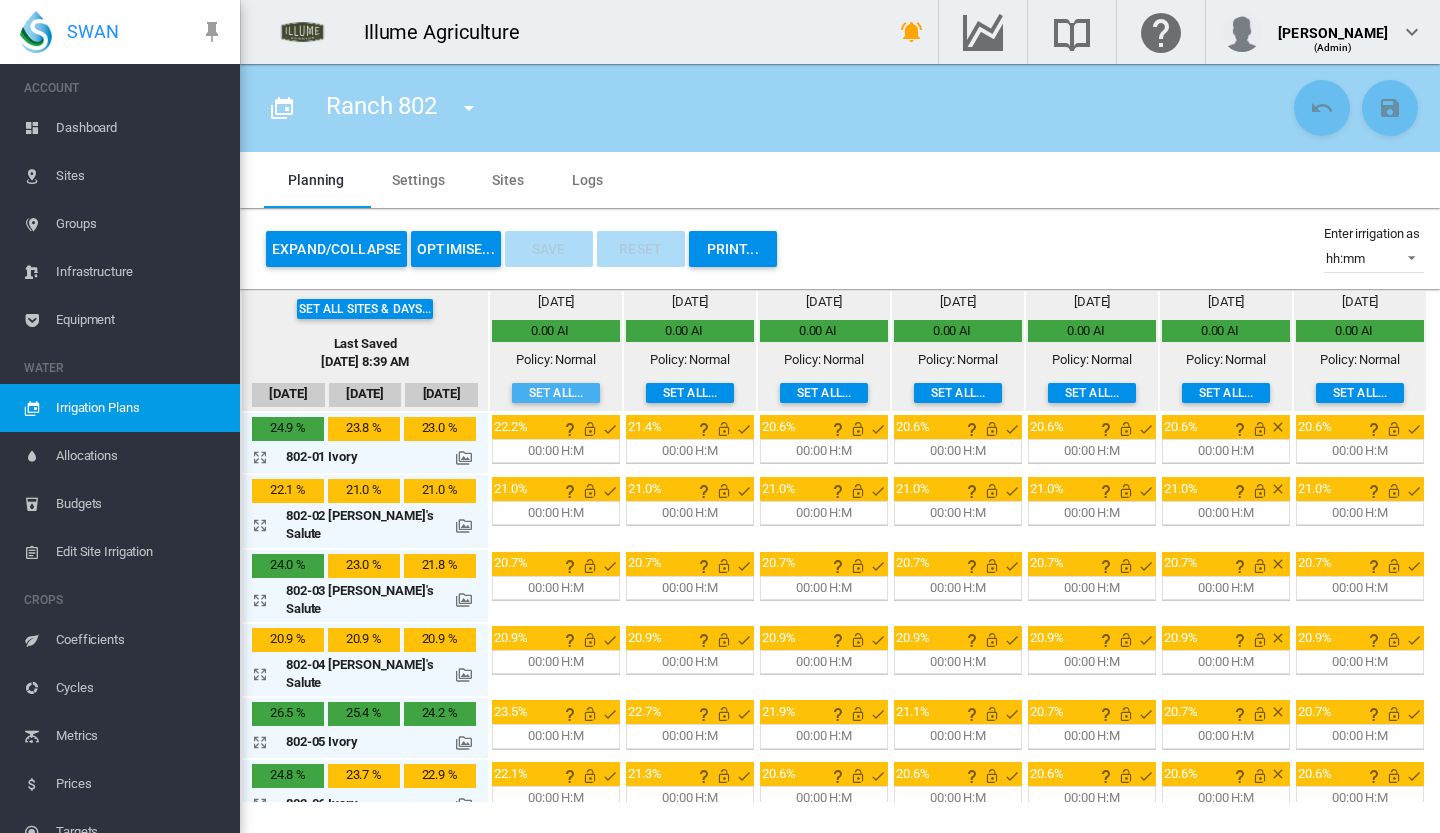 click on "Set all..." at bounding box center (556, 393) 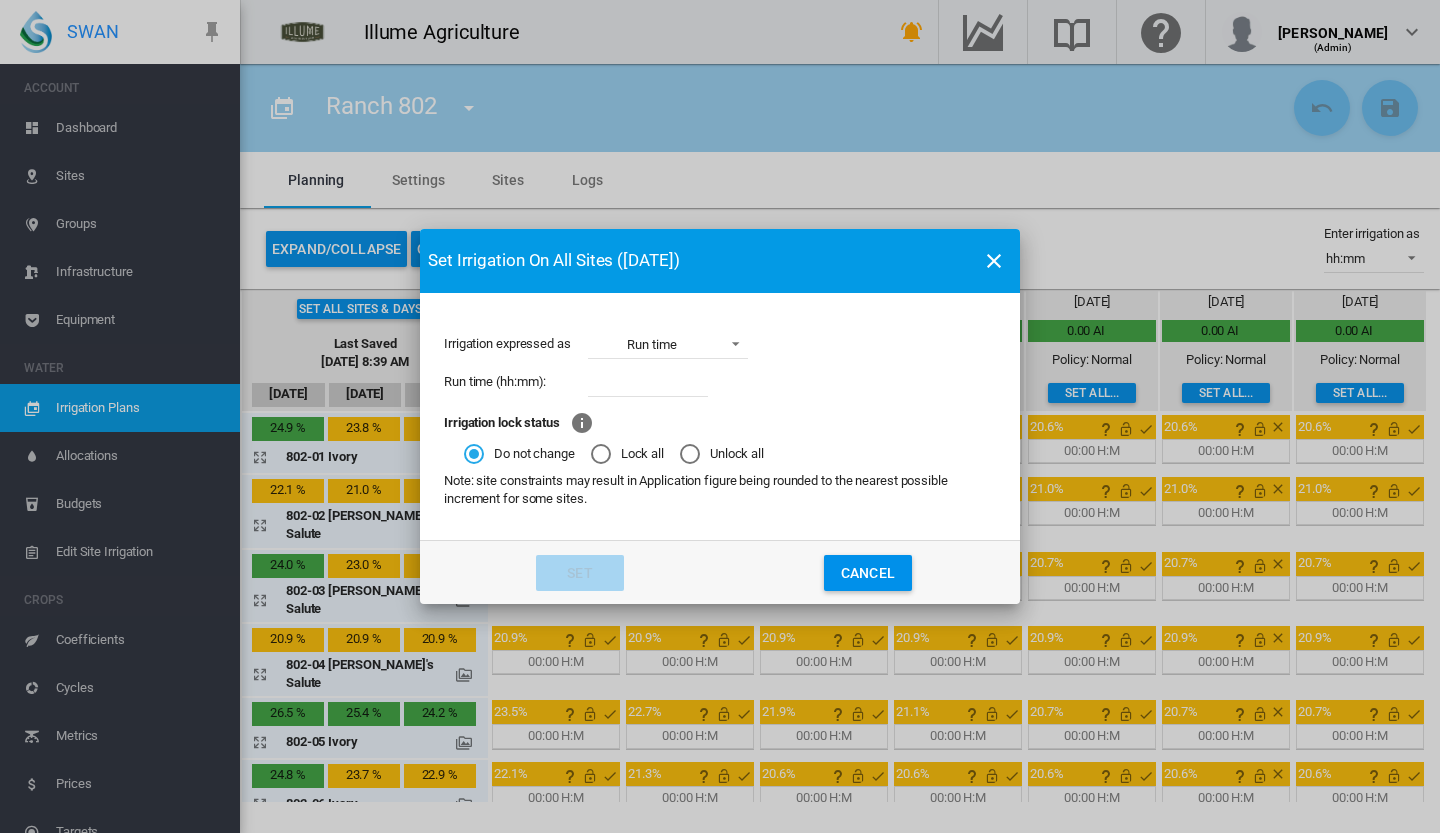 click at bounding box center [648, 382] 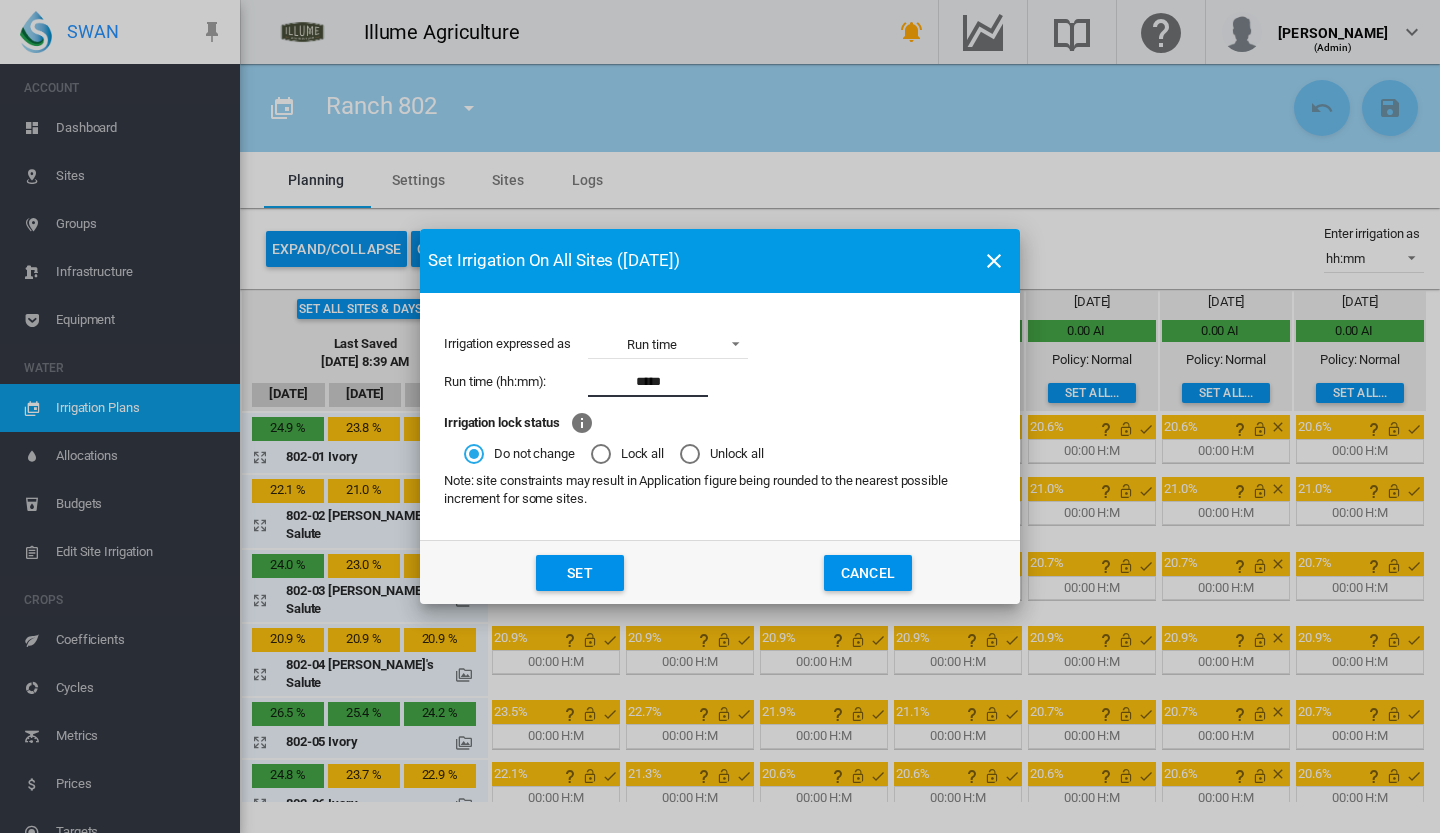 type on "*****" 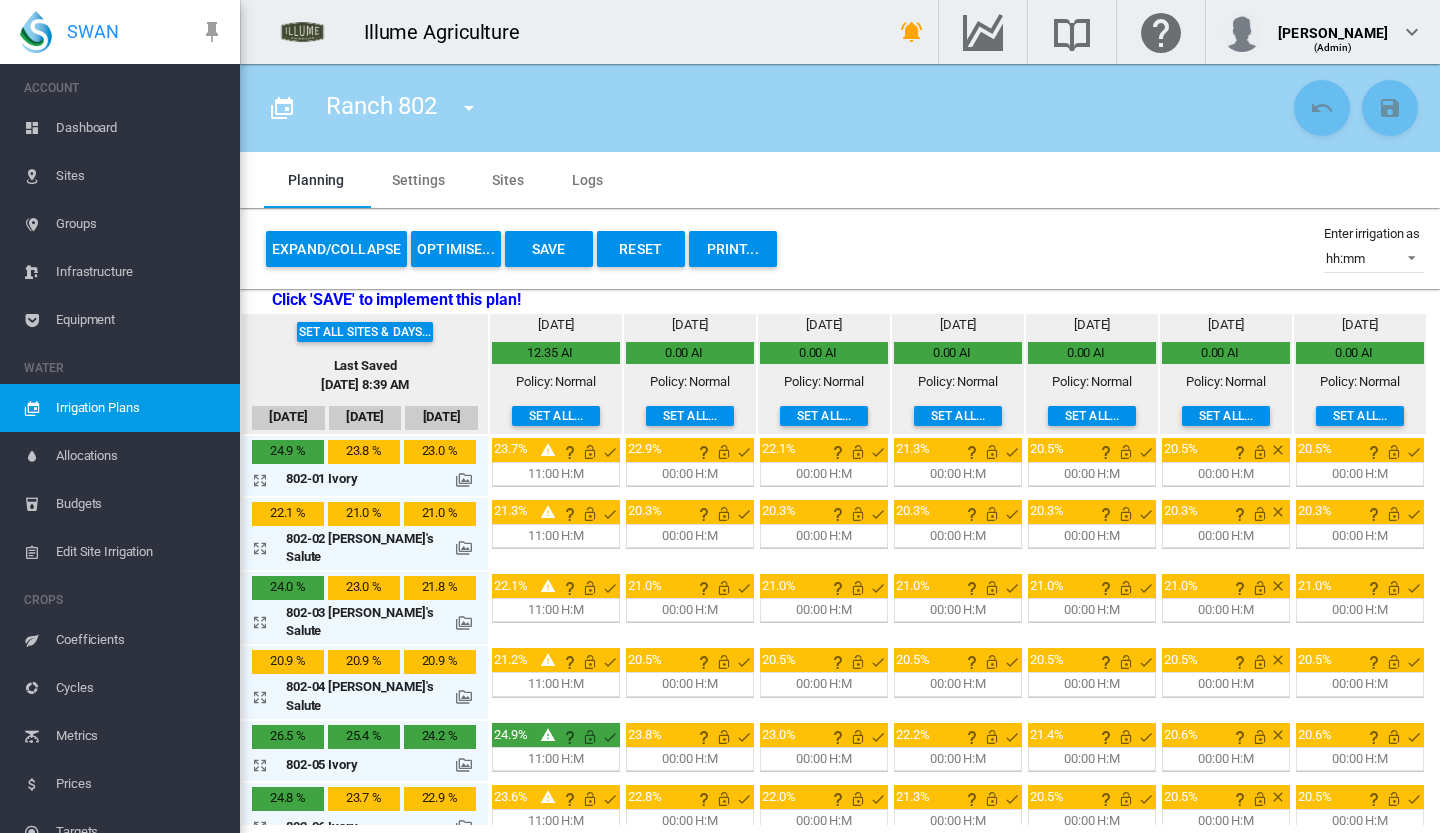 click on "Set all..." at bounding box center (690, 416) 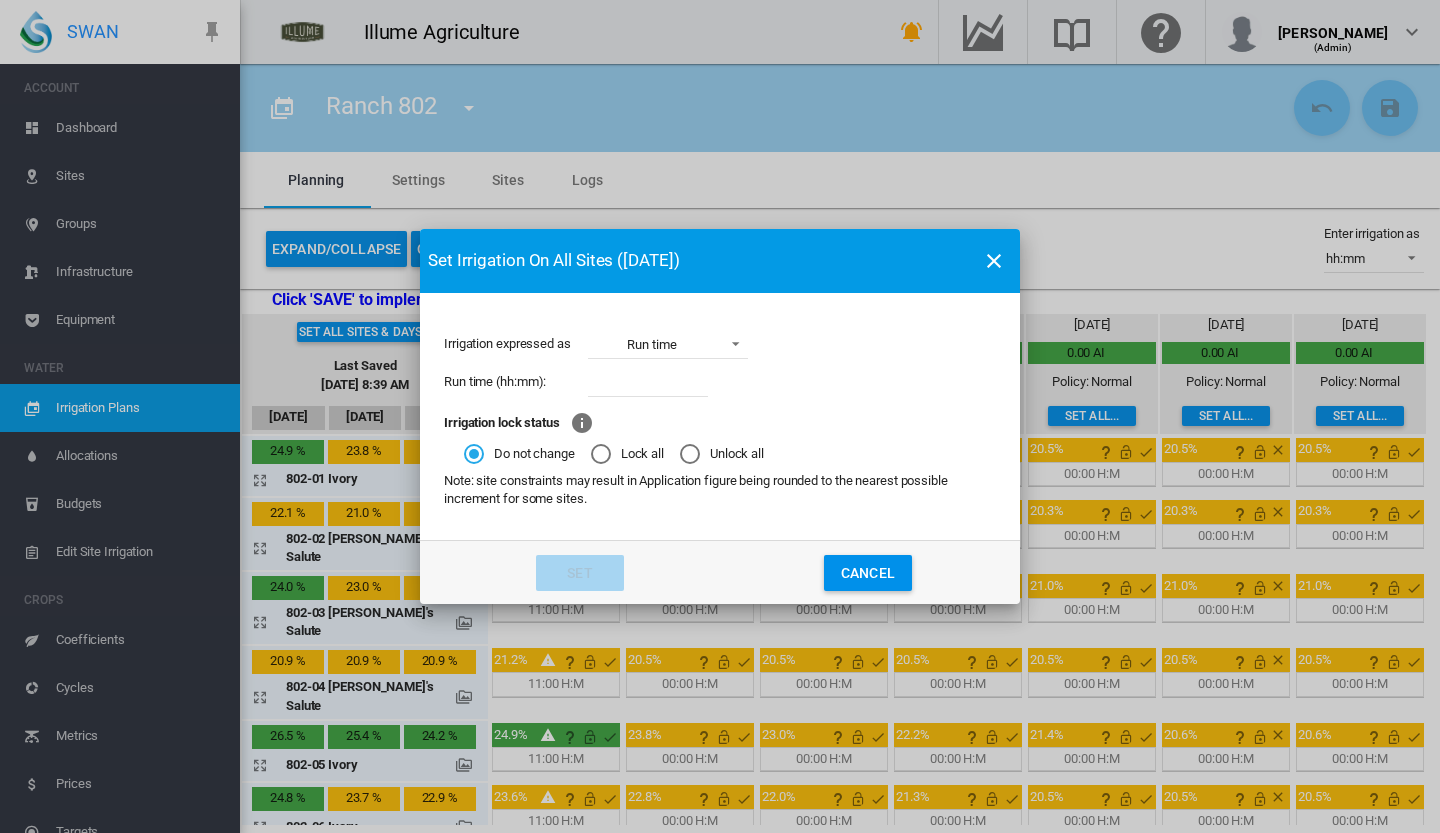 click at bounding box center (648, 382) 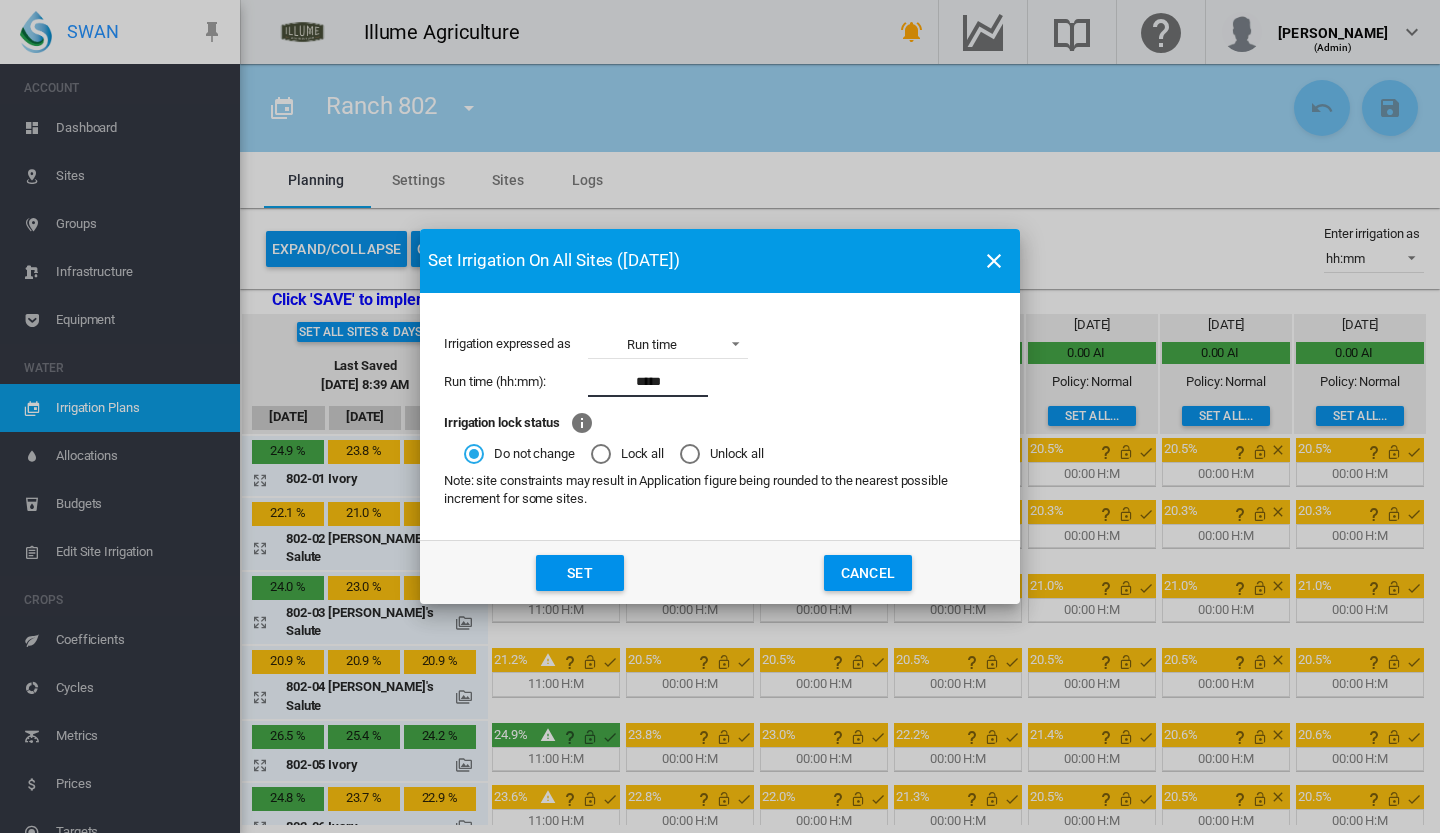 type on "*****" 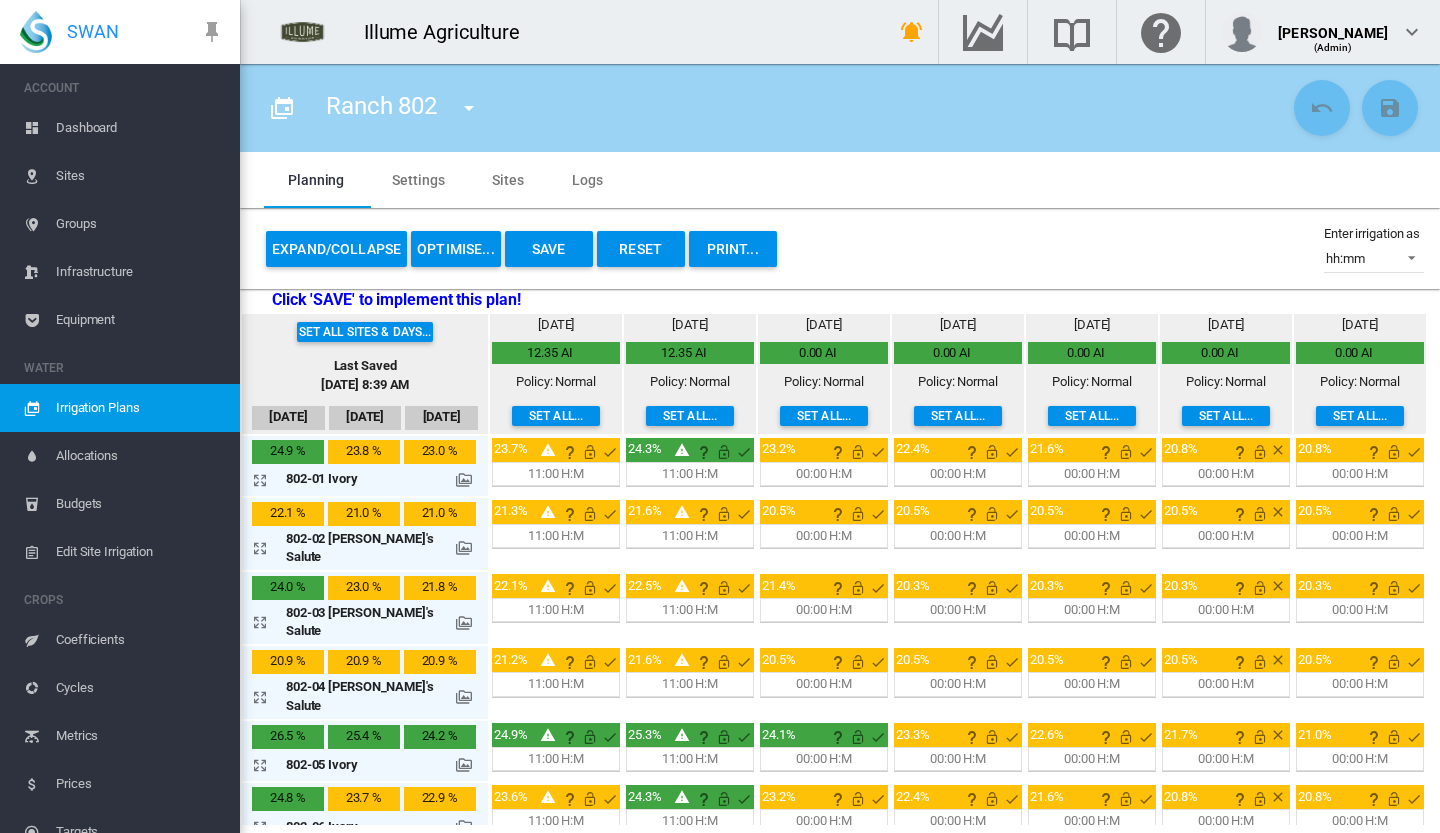 click on "Set all..." at bounding box center [824, 416] 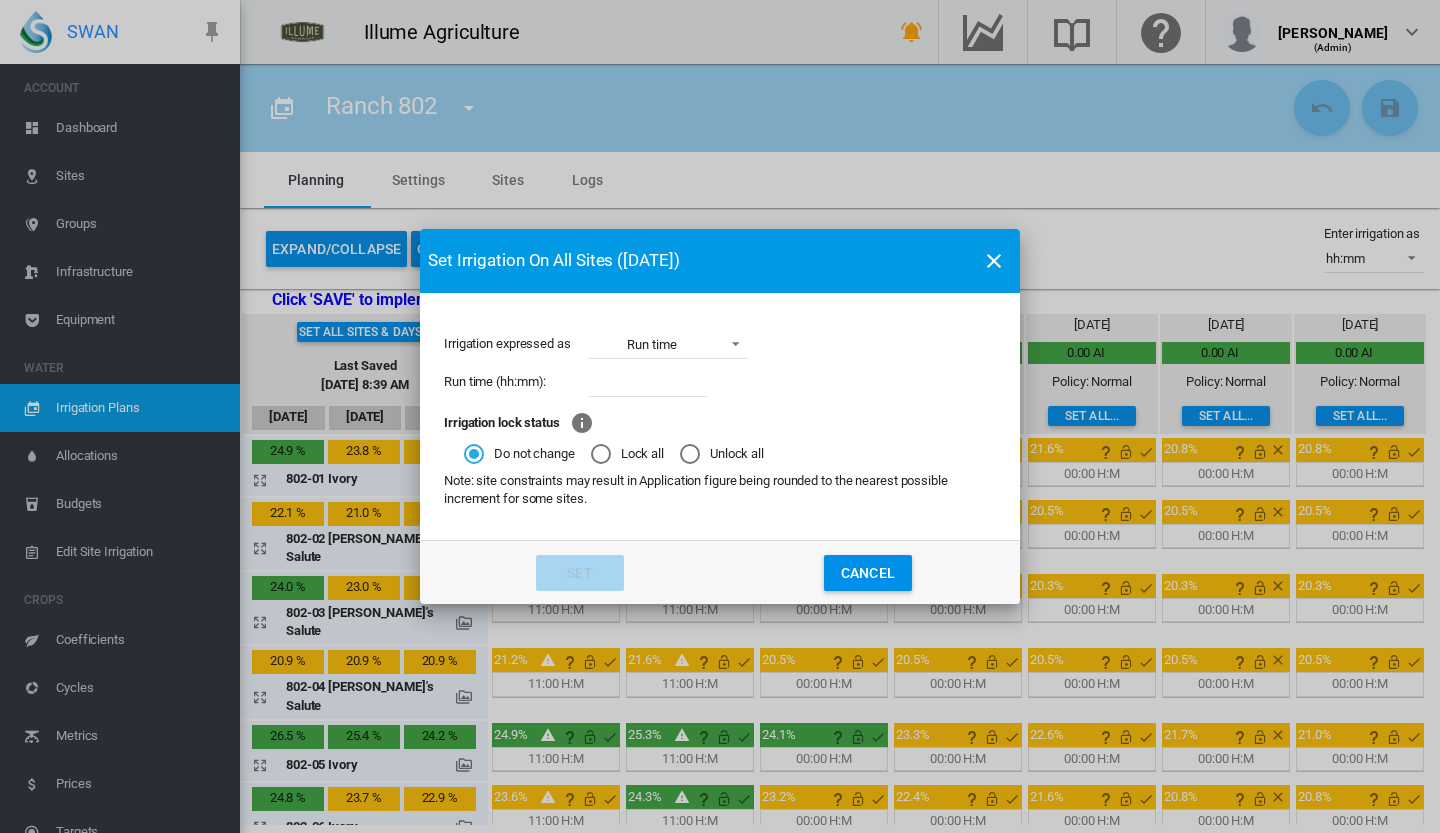 click at bounding box center (648, 382) 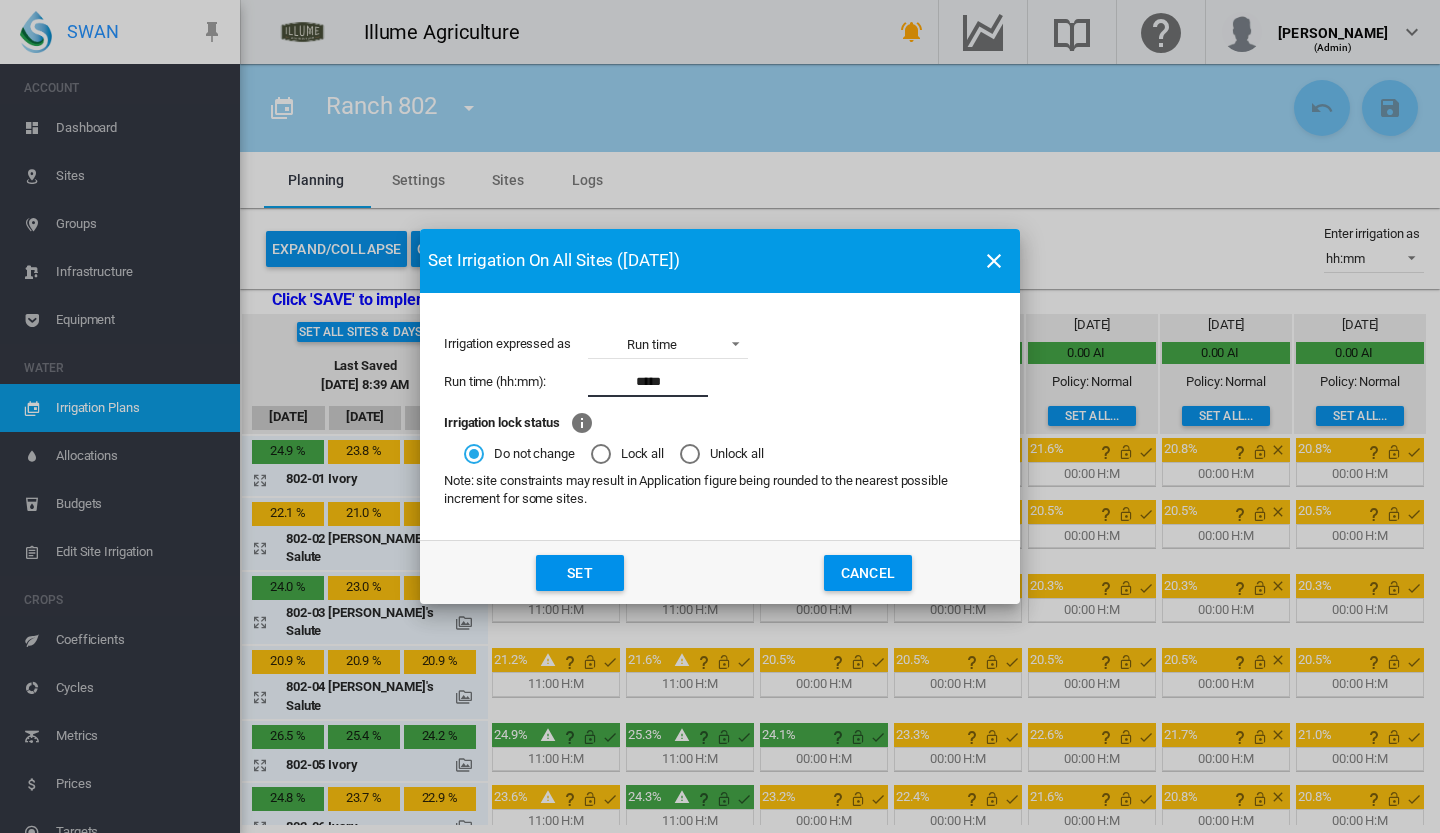 type on "*****" 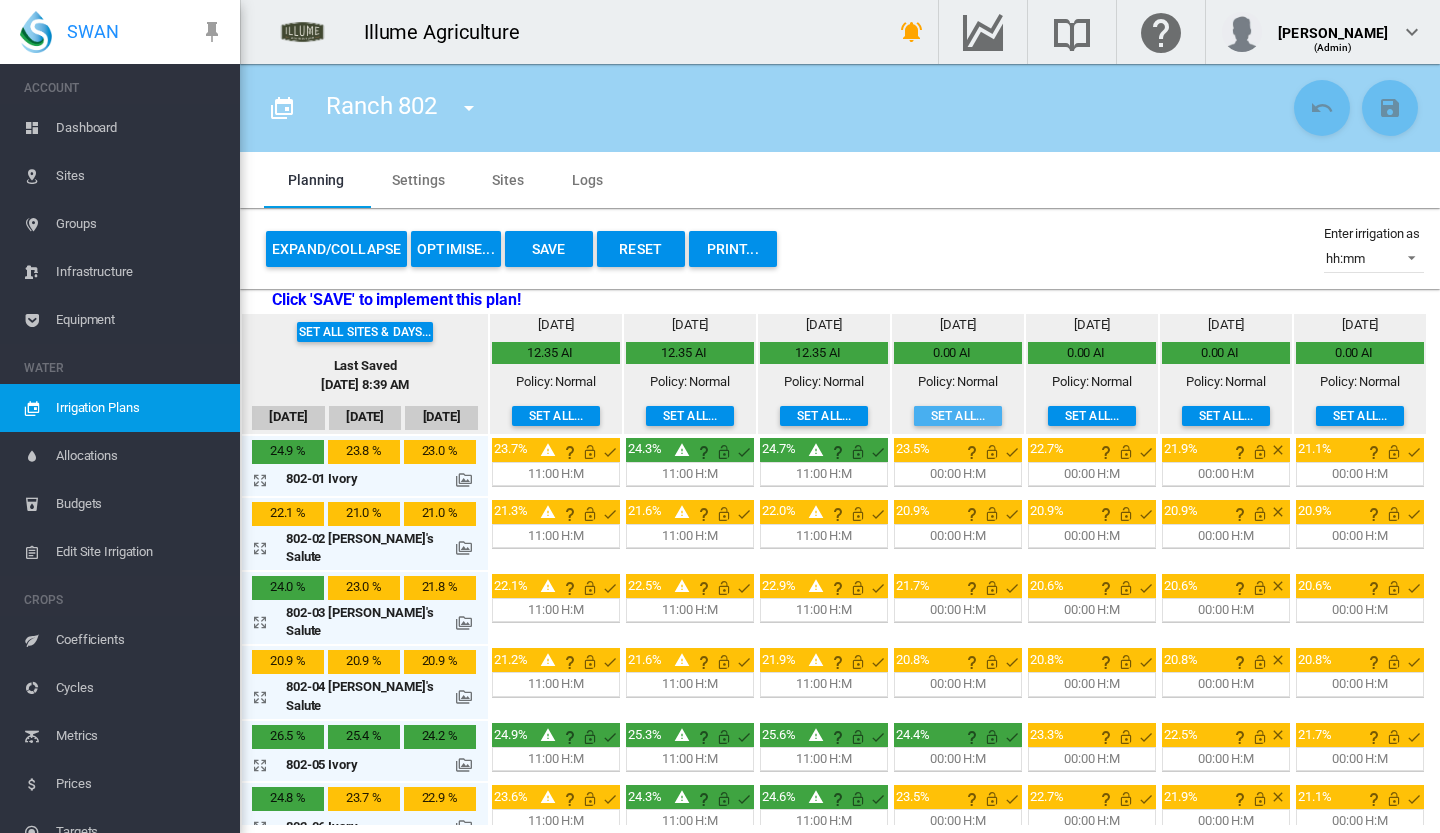click on "Set all..." at bounding box center [958, 416] 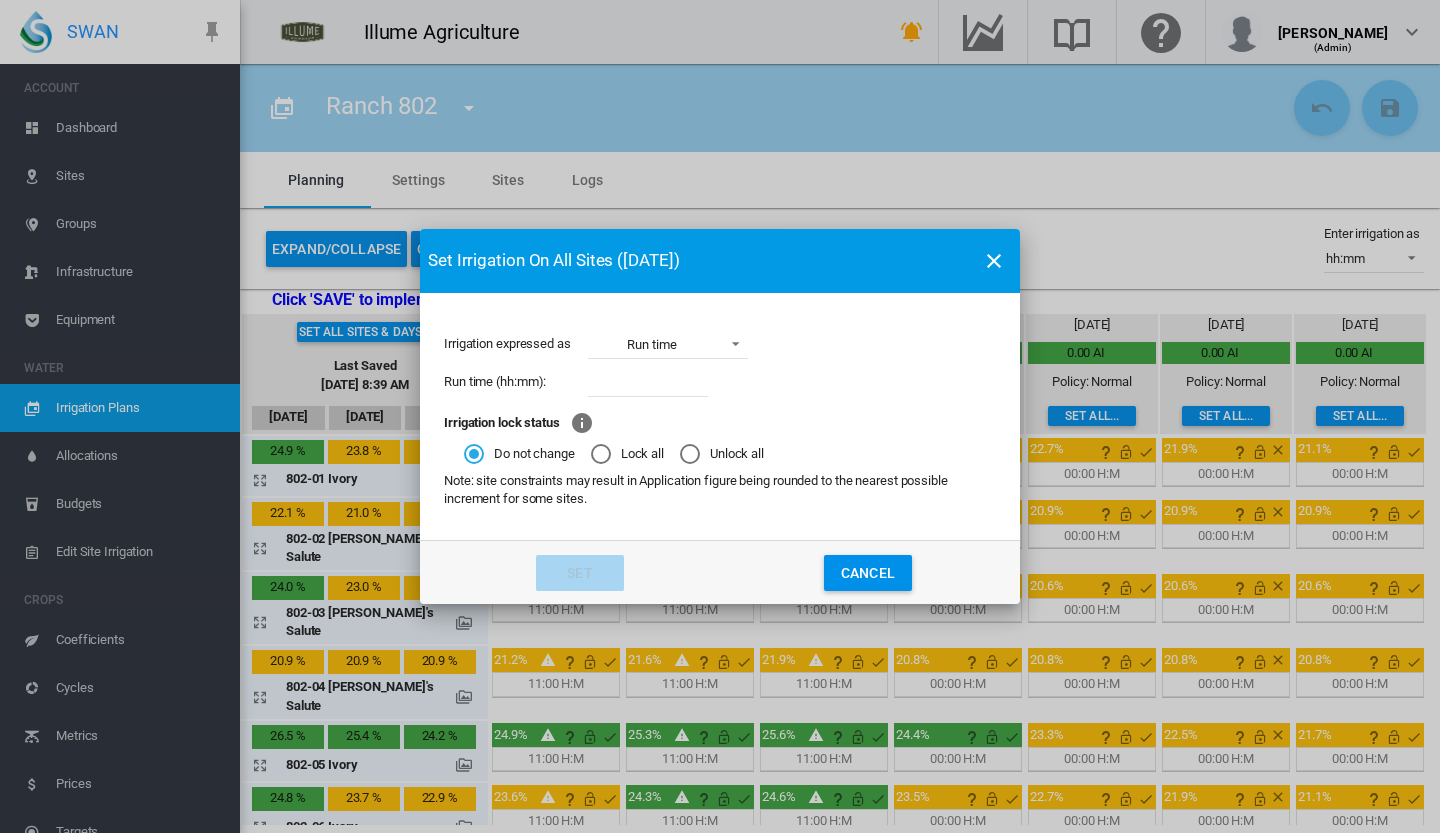 click at bounding box center (648, 382) 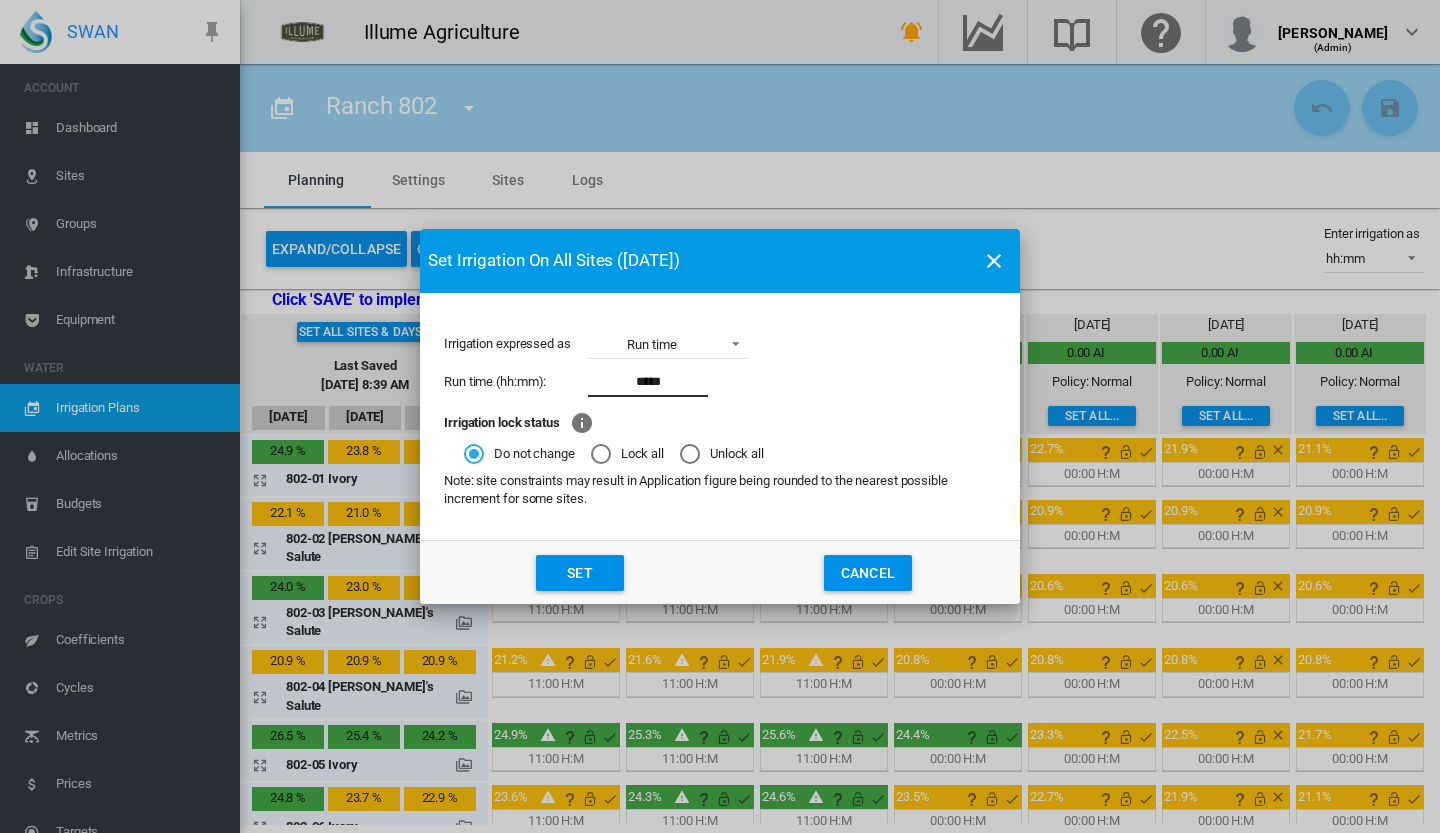 type on "*****" 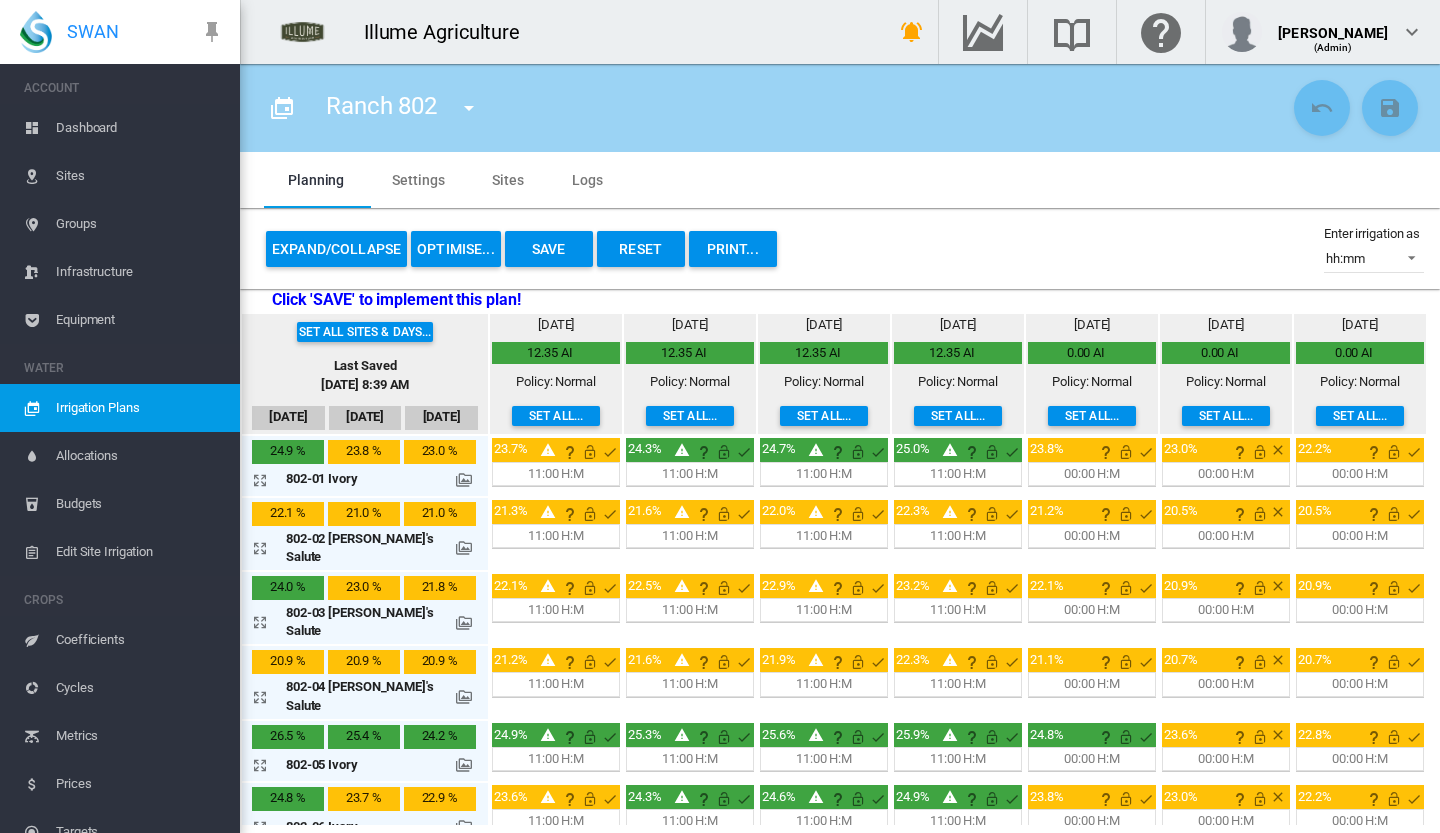click on "Set all..." at bounding box center (1092, 416) 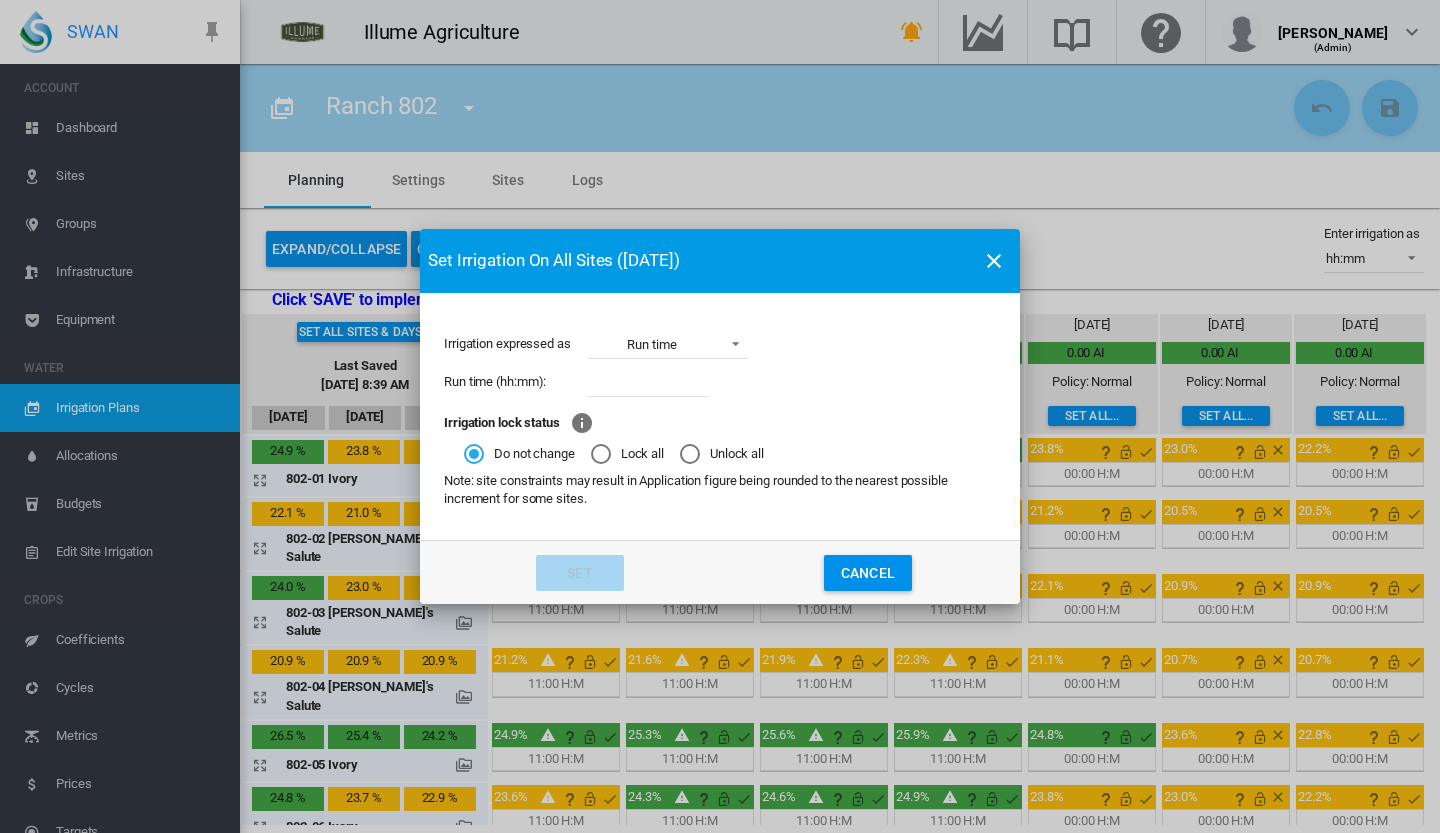 click at bounding box center (648, 382) 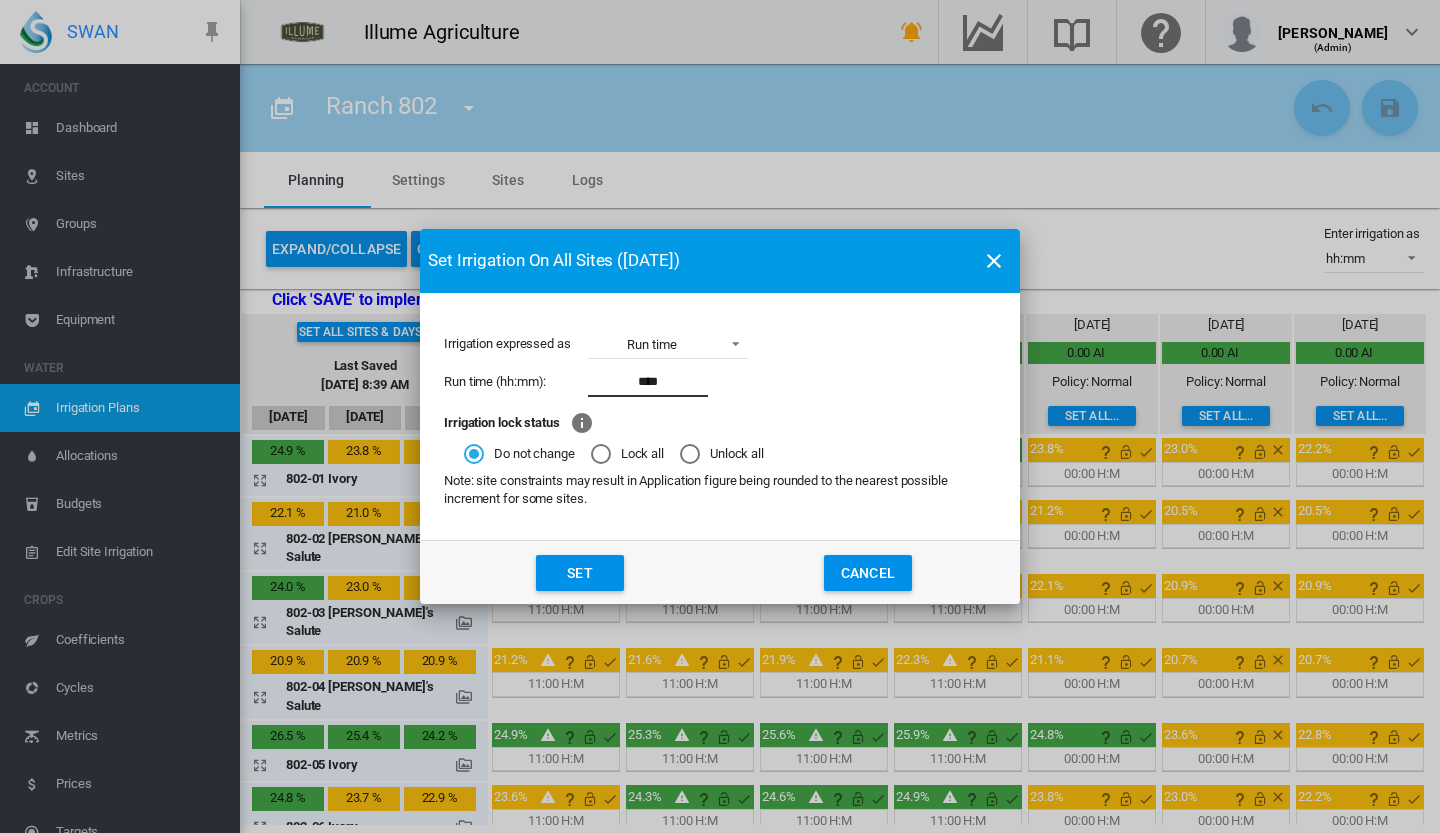 type on "****" 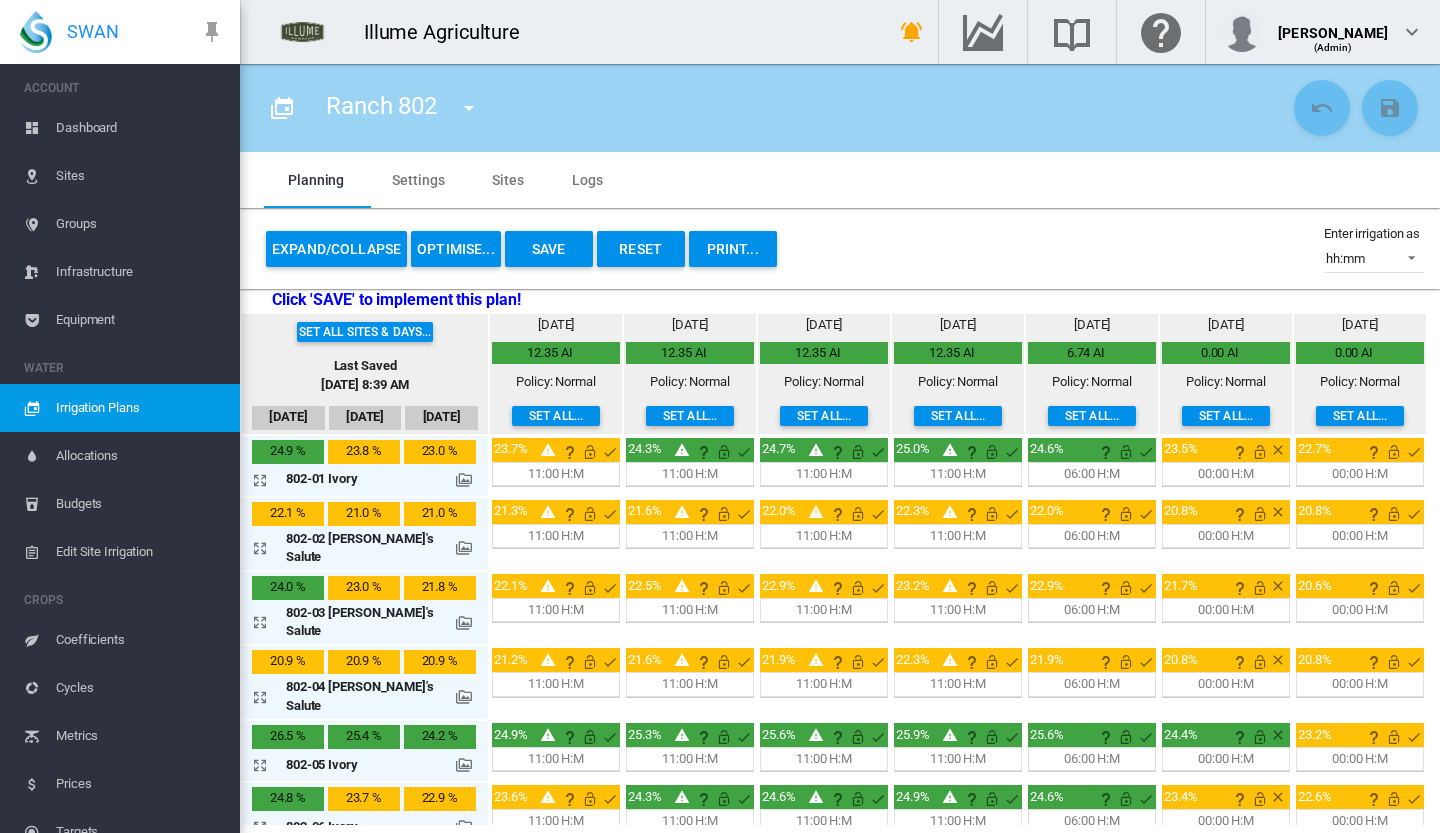 click on "Save" at bounding box center [549, 249] 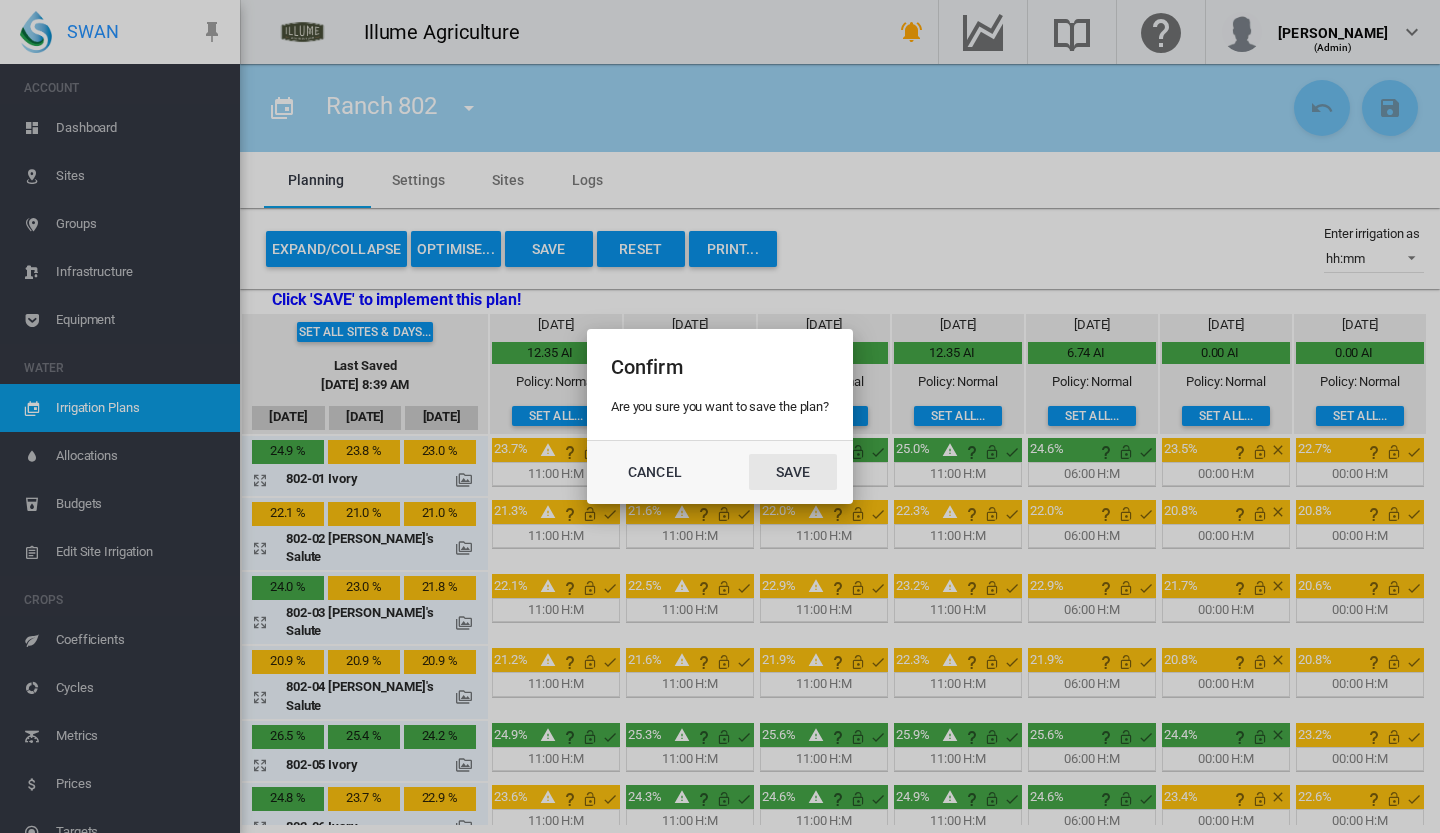 click on "Save" 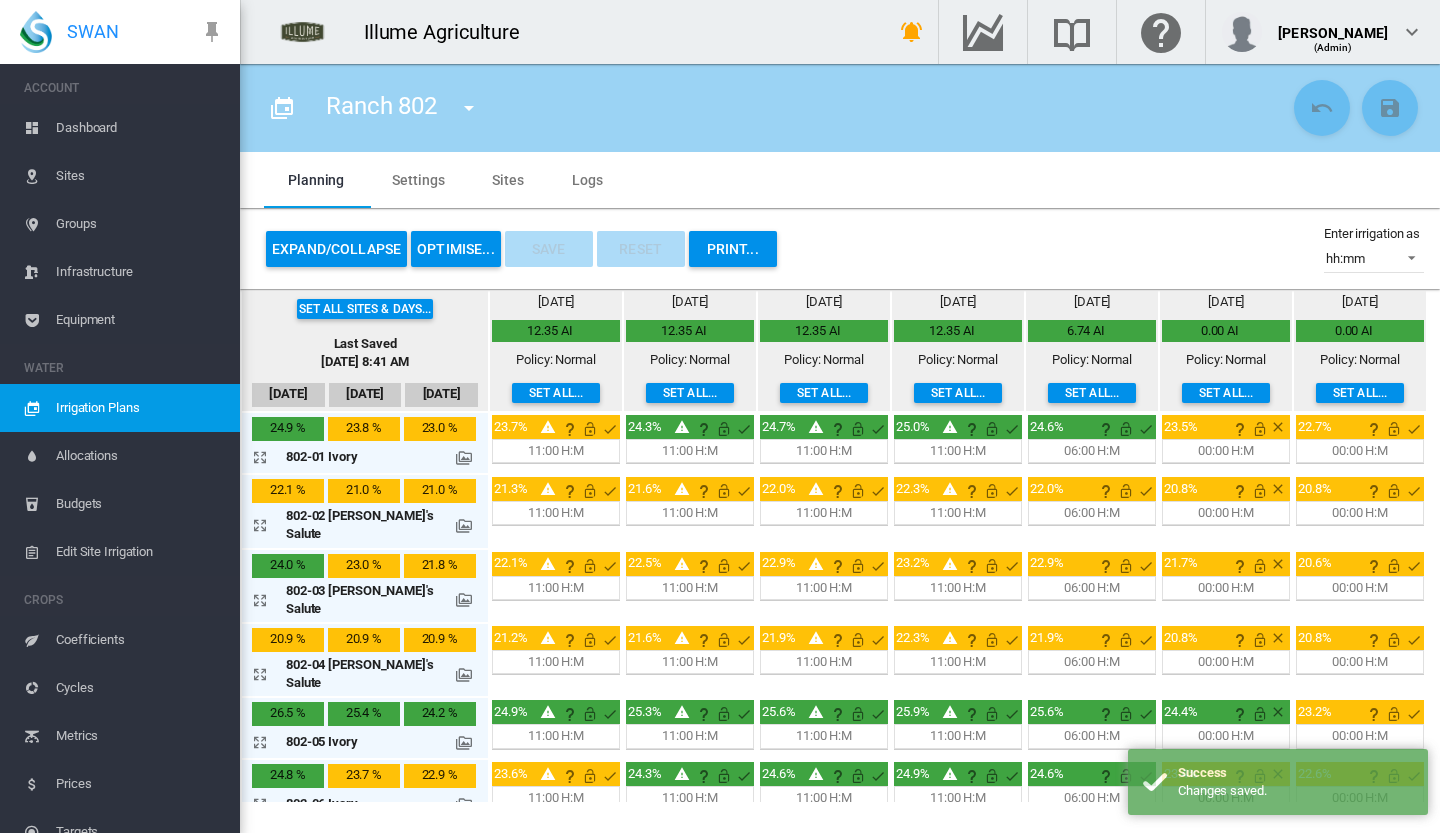 click on "Dashboard" at bounding box center (140, 128) 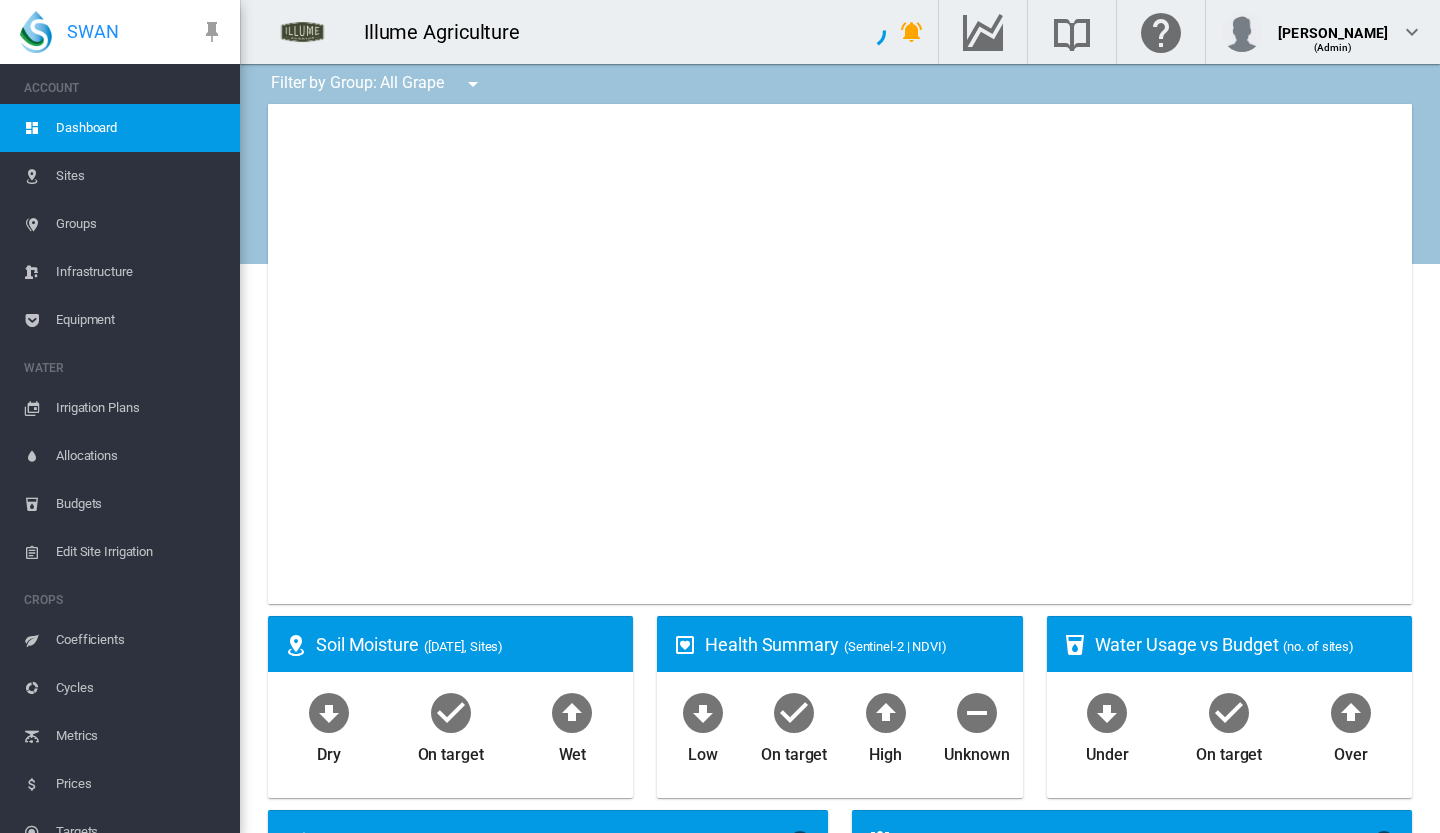 type on "**********" 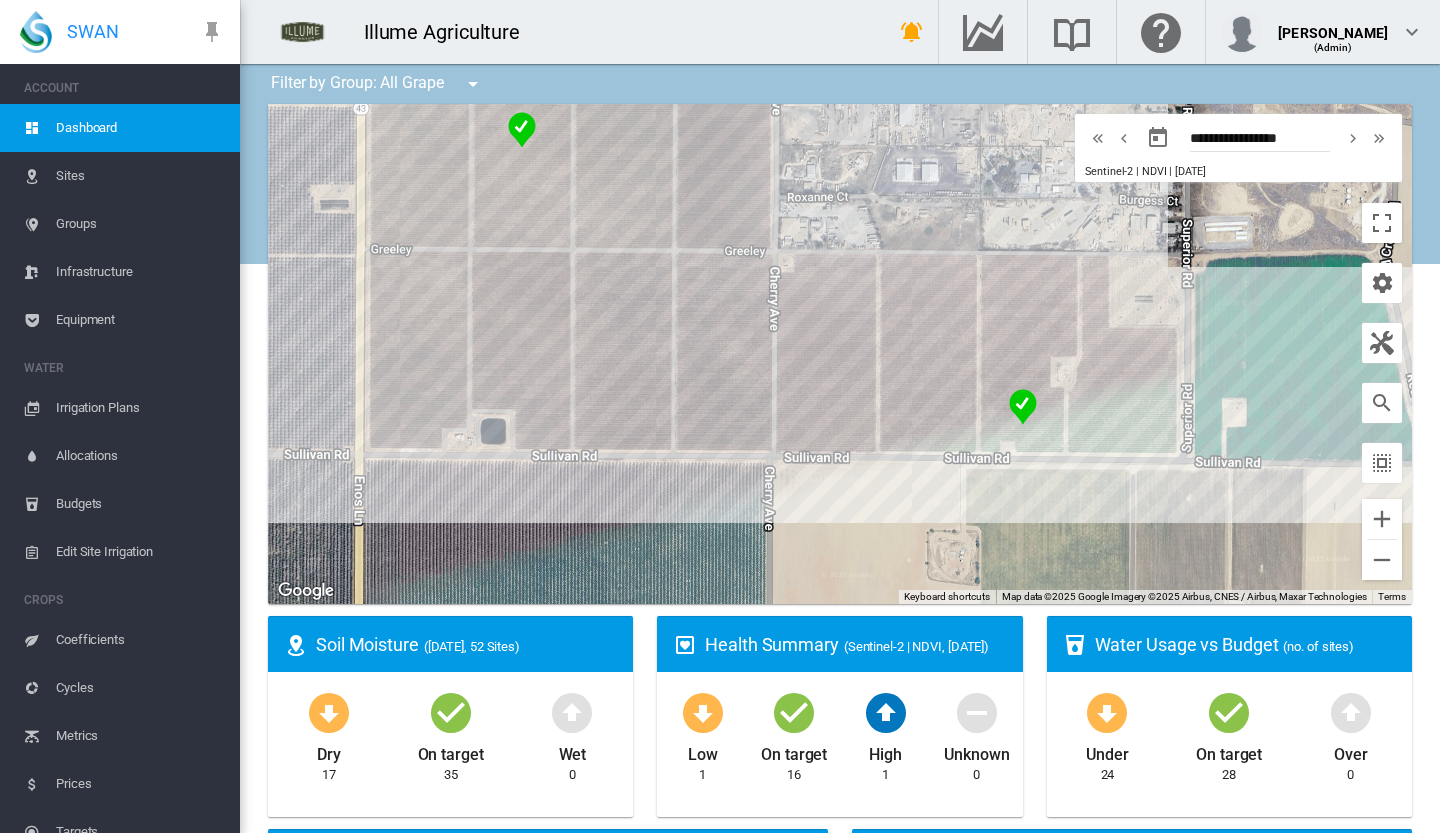 click on "Cycles" at bounding box center [120, 688] 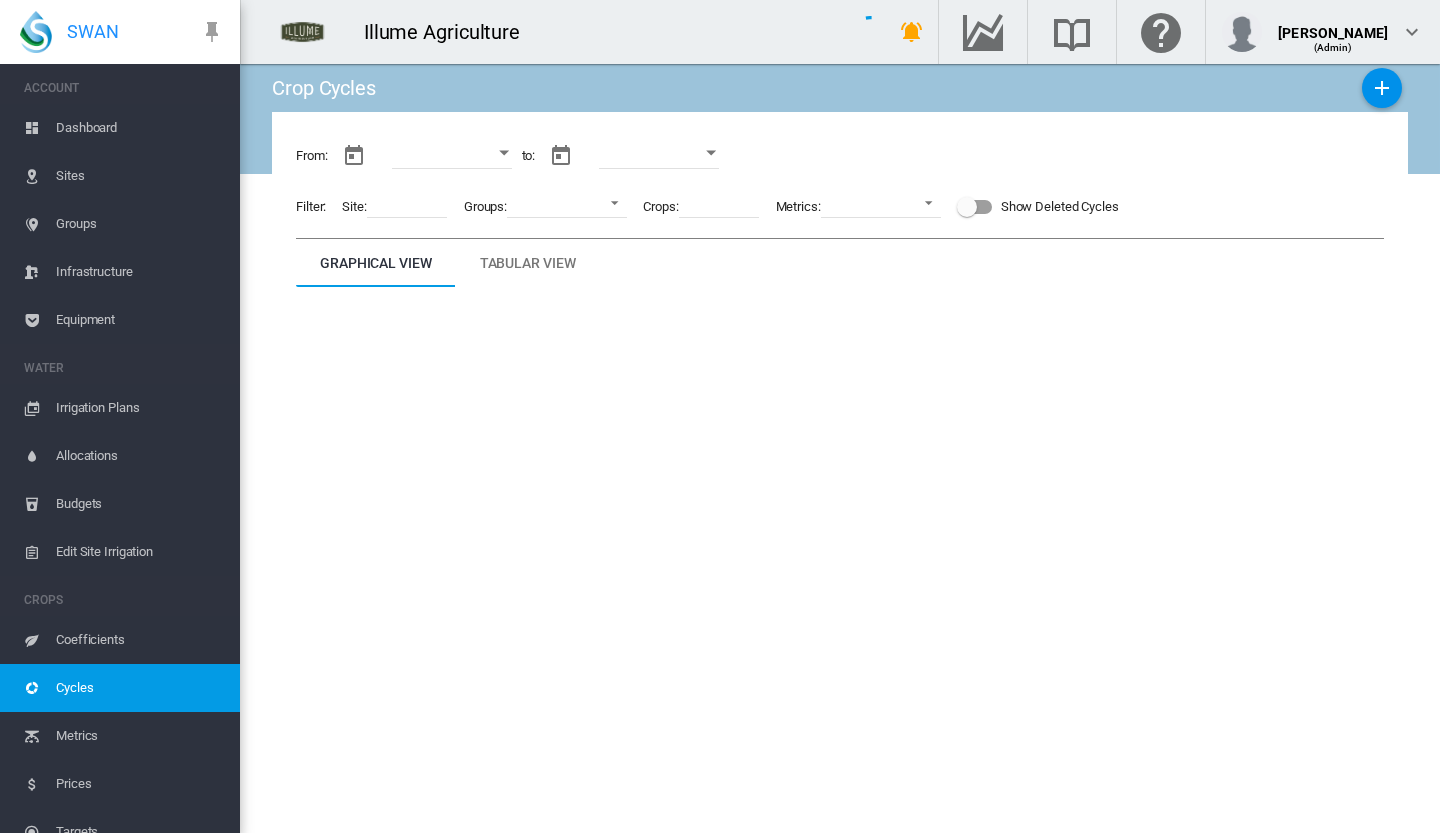 type on "**********" 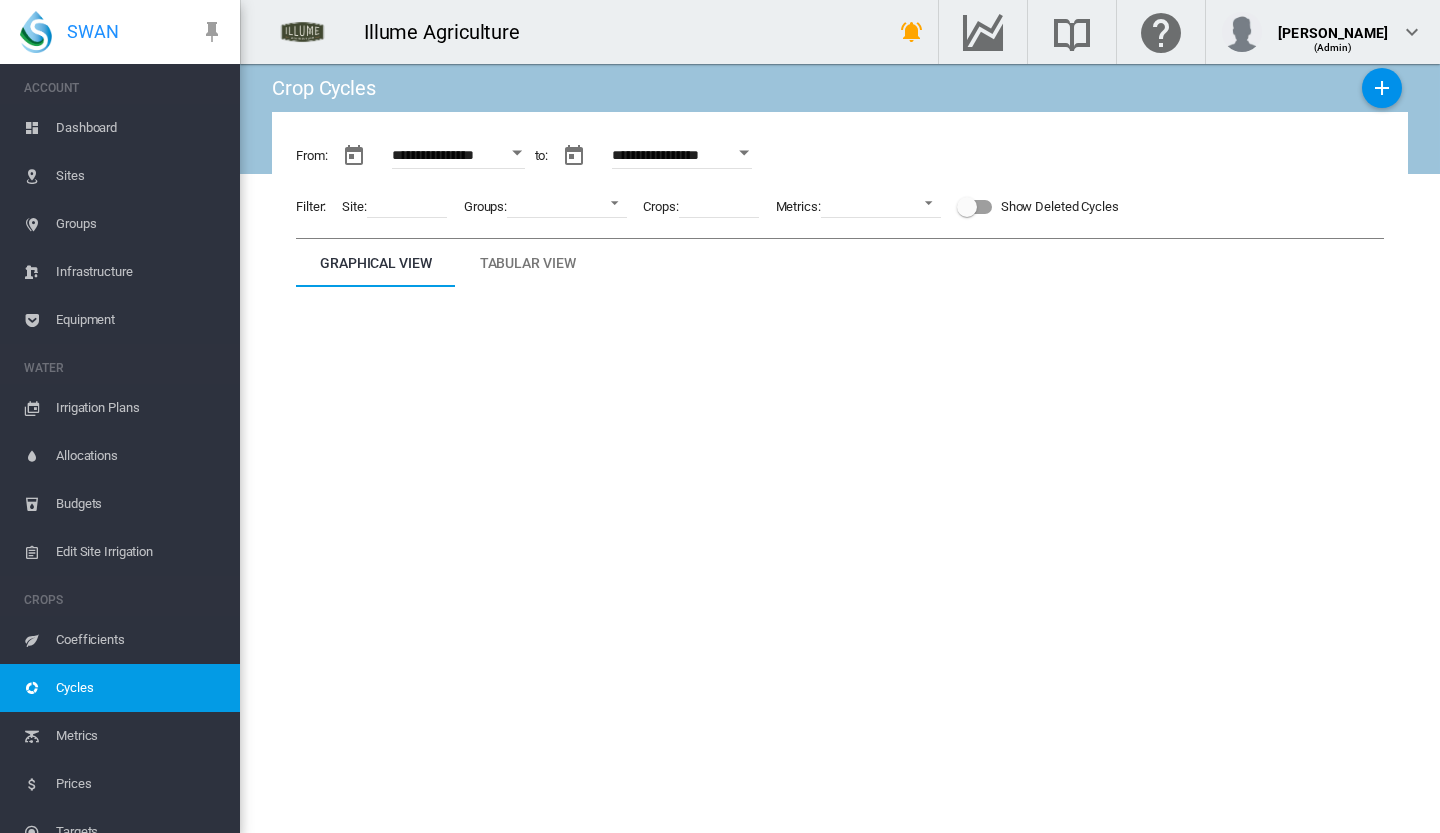 click on "Edit Site Irrigation" at bounding box center [120, 552] 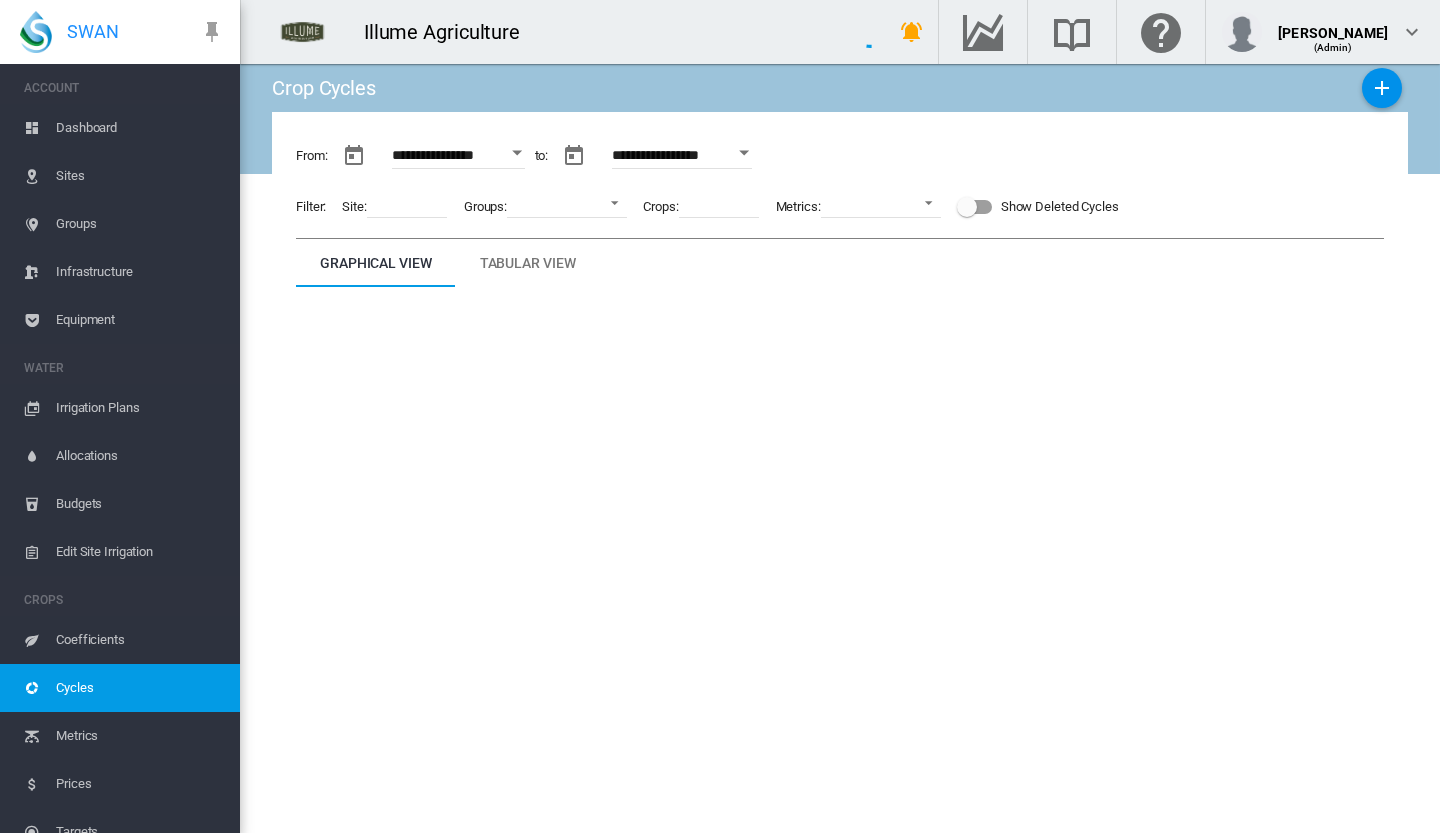 click on "Edit Site Irrigation" at bounding box center (120, 552) 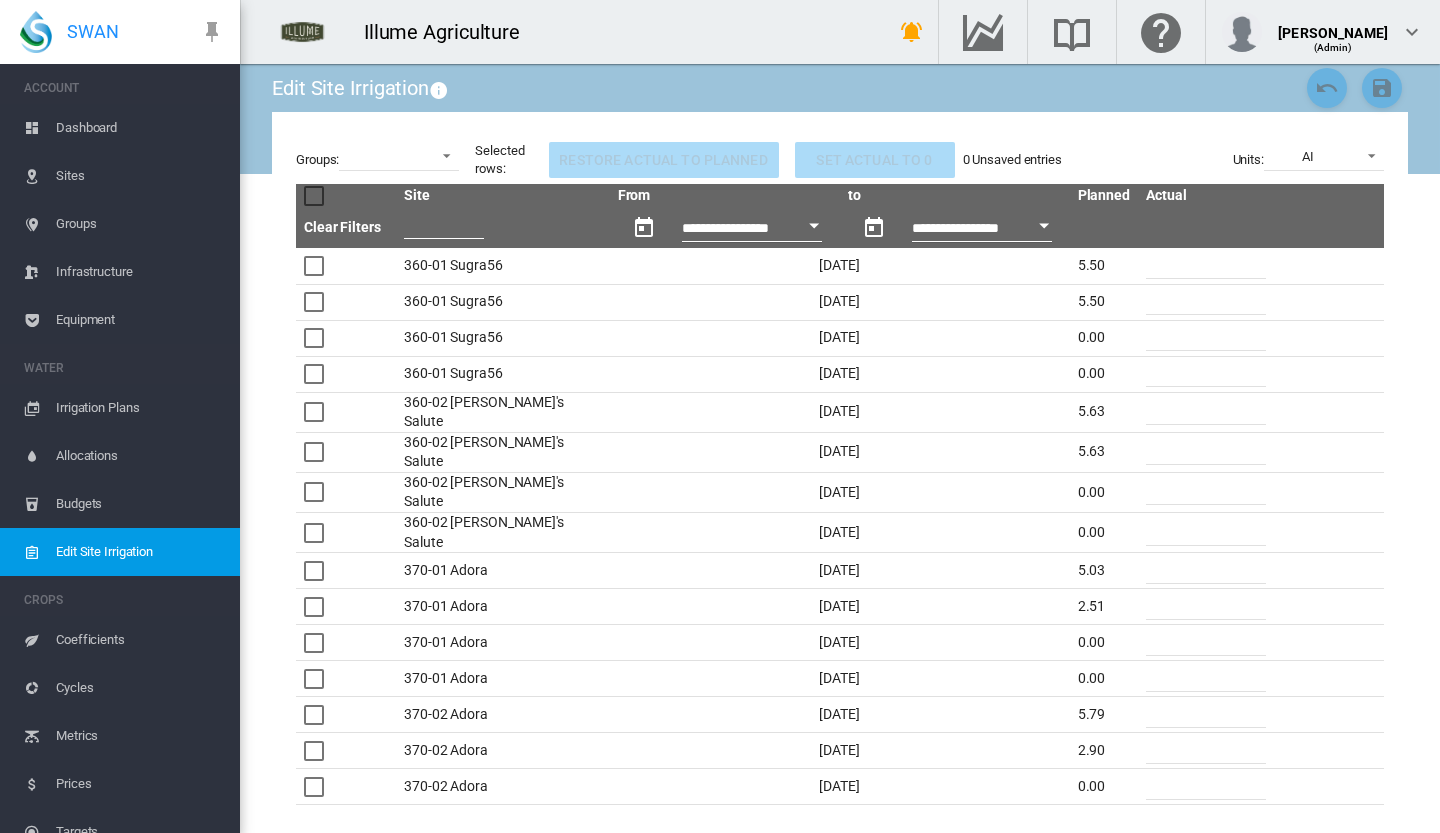 click on "Equipment" at bounding box center (120, 320) 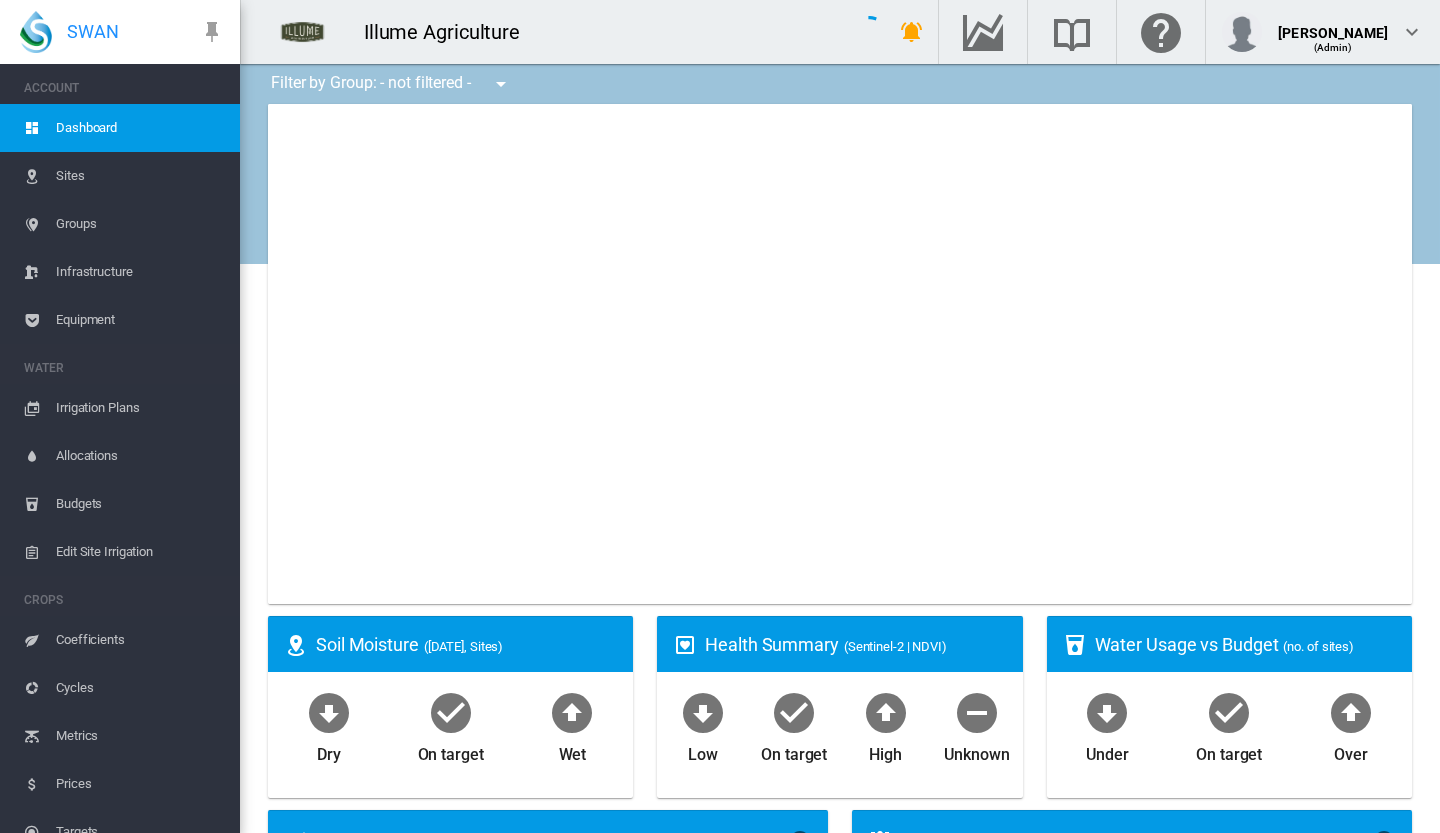 scroll, scrollTop: 0, scrollLeft: 0, axis: both 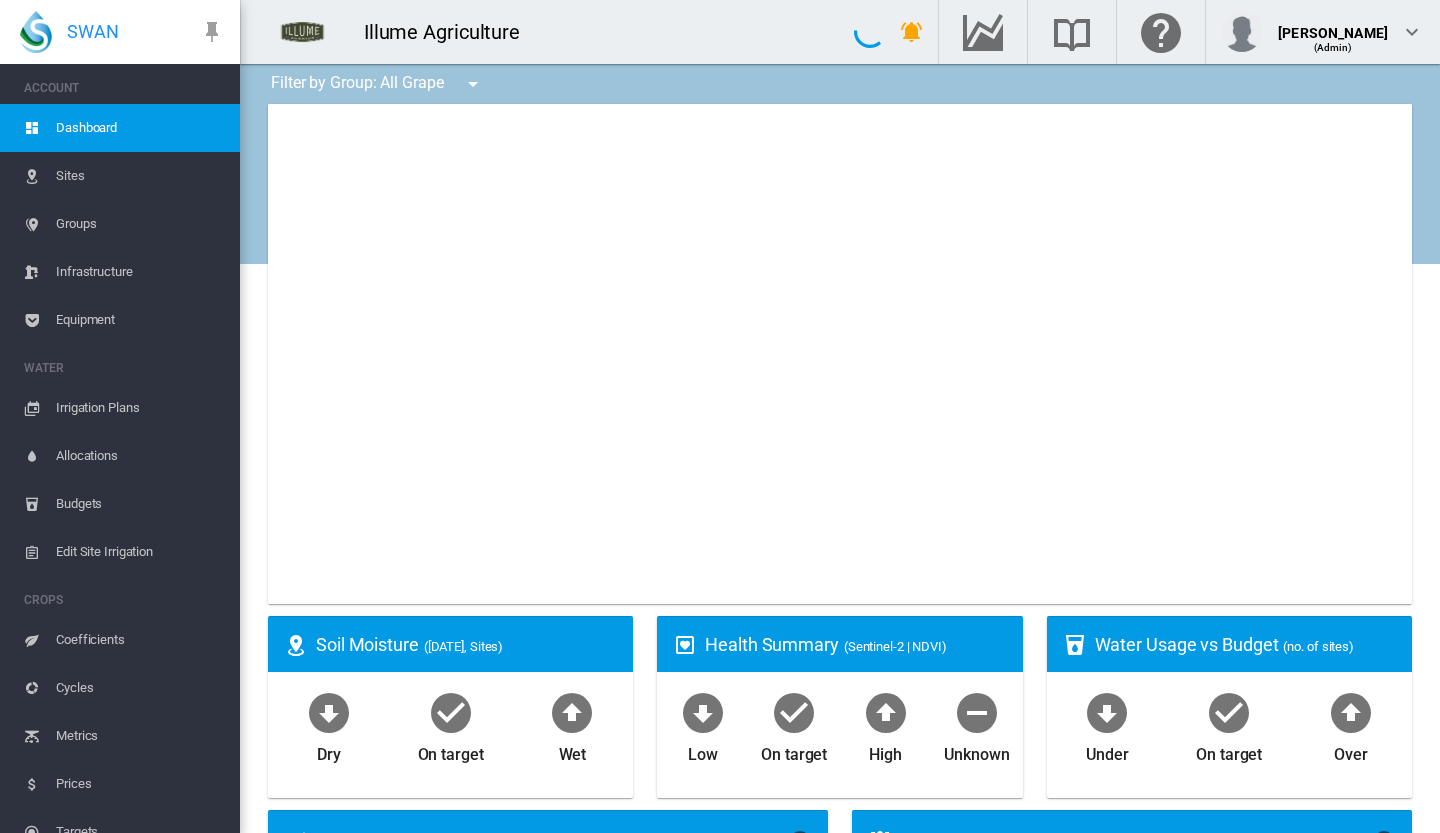 type on "**********" 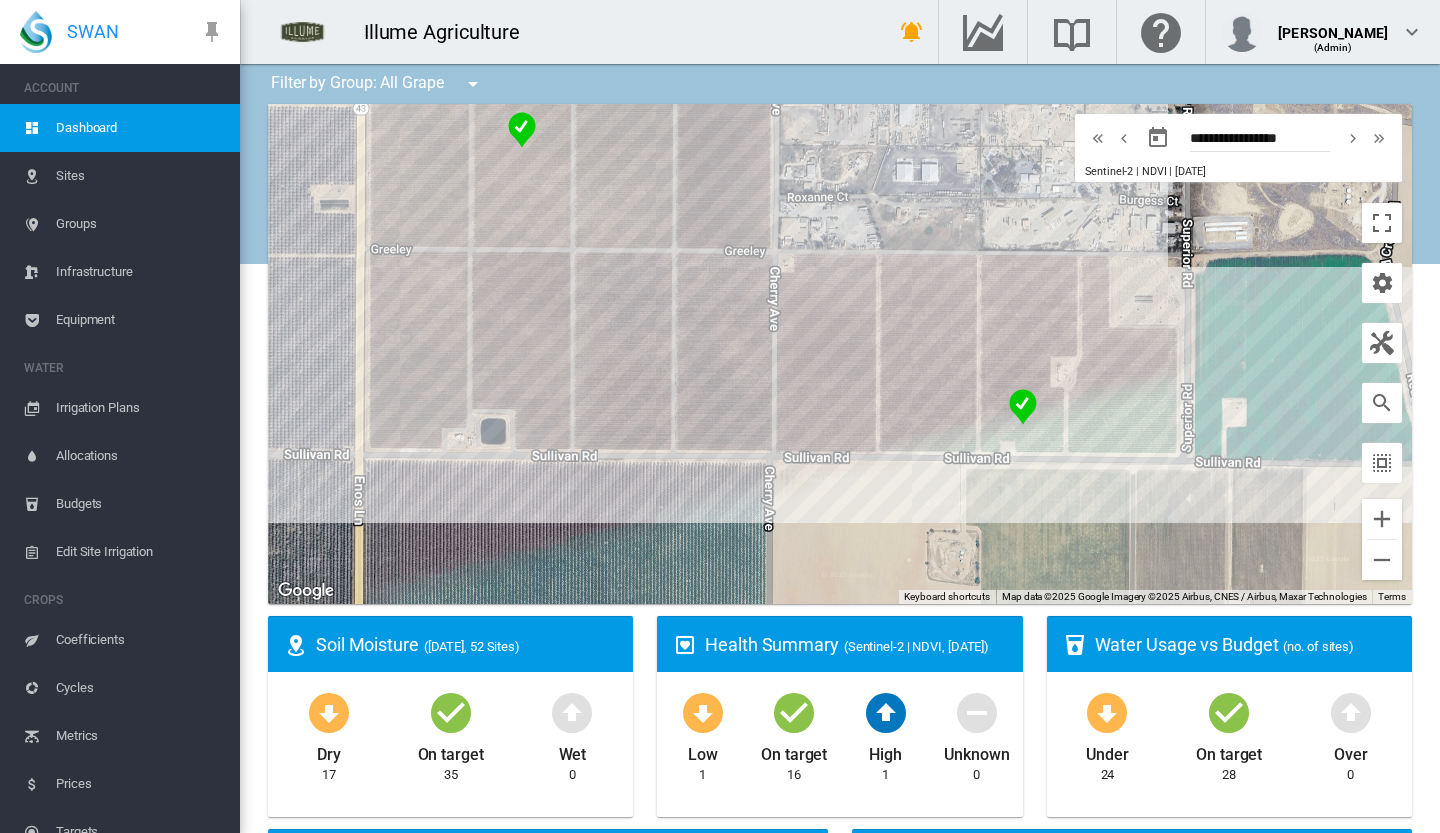 click on "Dashboard" at bounding box center (140, 128) 